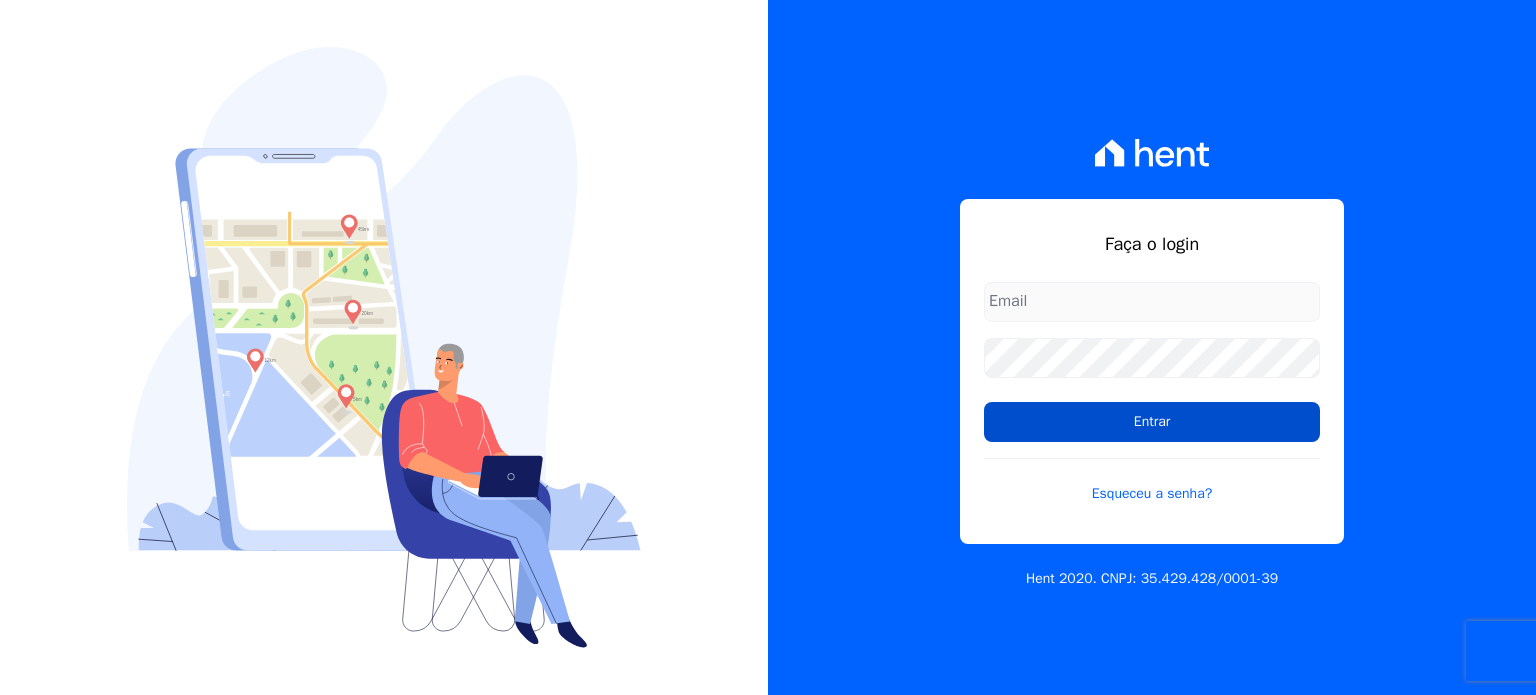 scroll, scrollTop: 0, scrollLeft: 0, axis: both 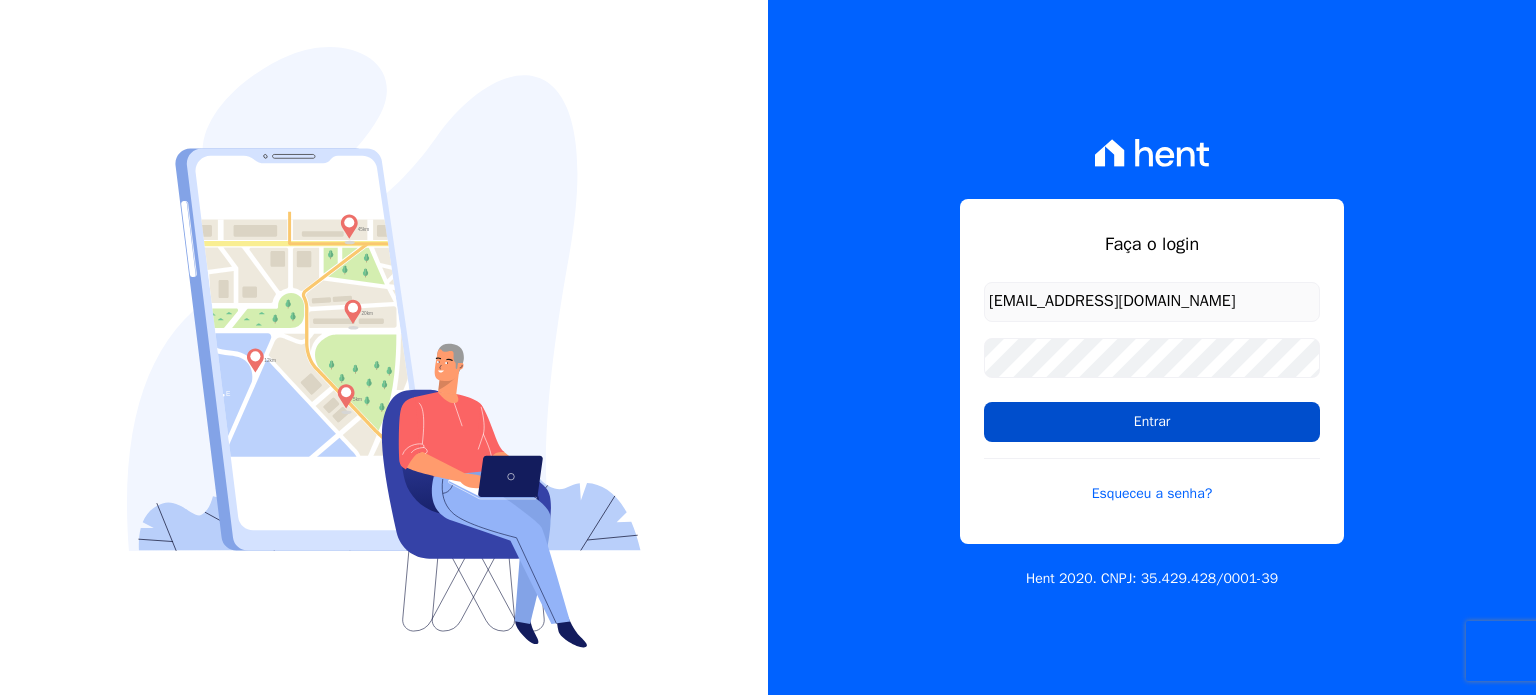 click on "Entrar" at bounding box center [1152, 422] 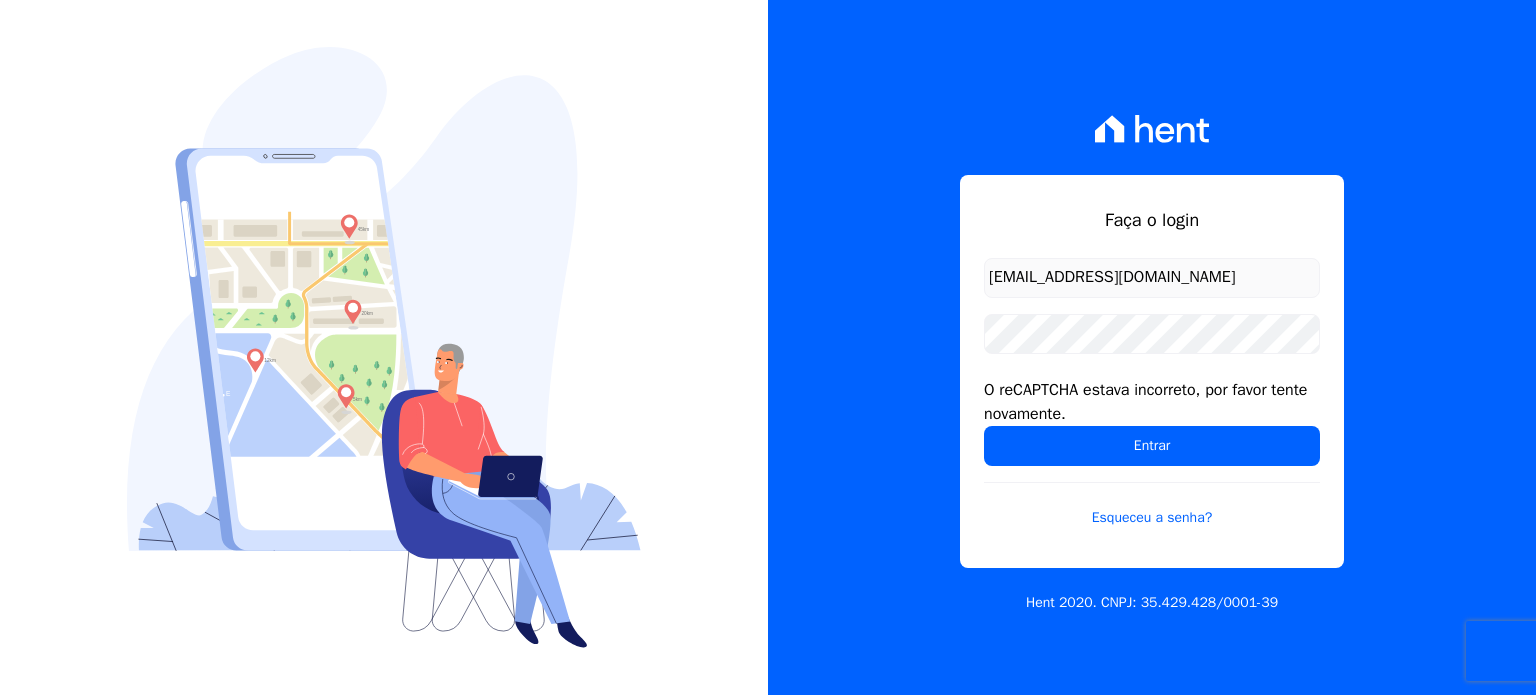 scroll, scrollTop: 0, scrollLeft: 0, axis: both 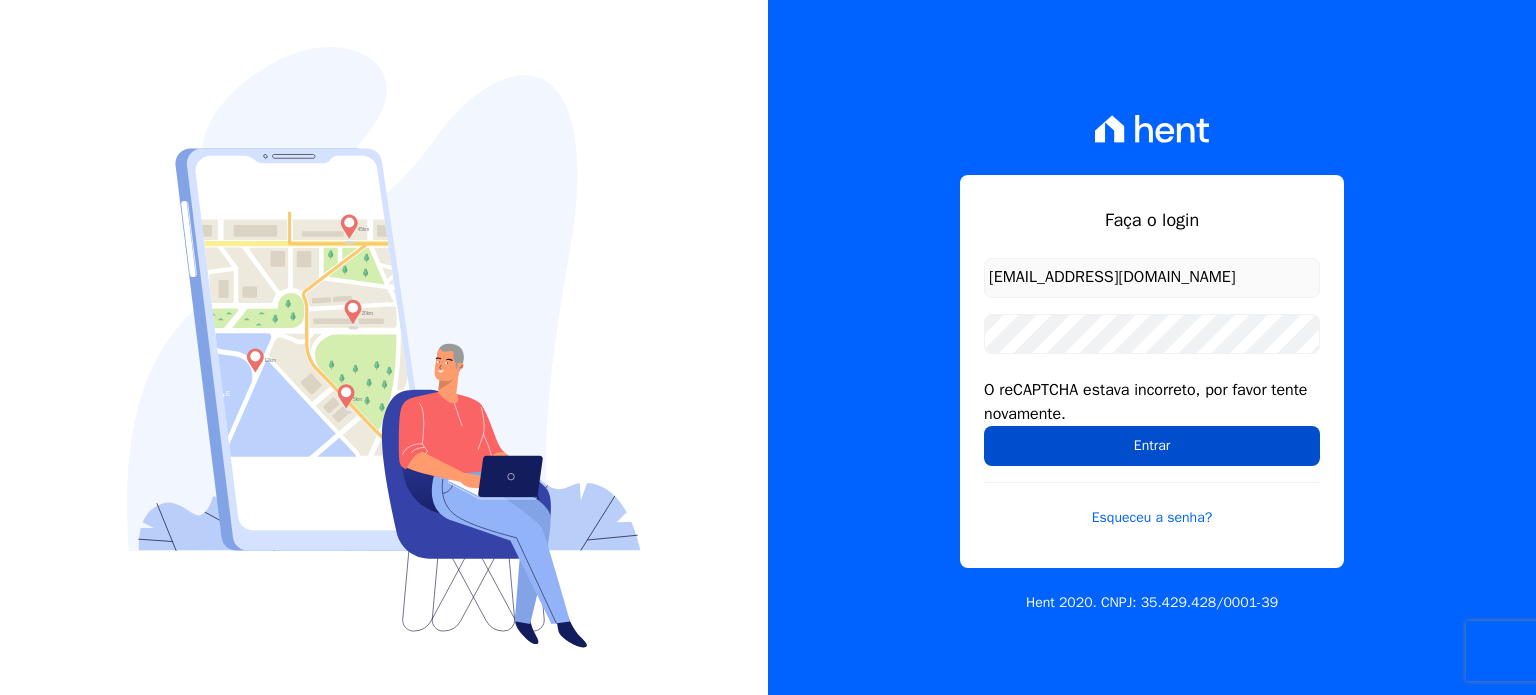 click on "Entrar" at bounding box center (1152, 446) 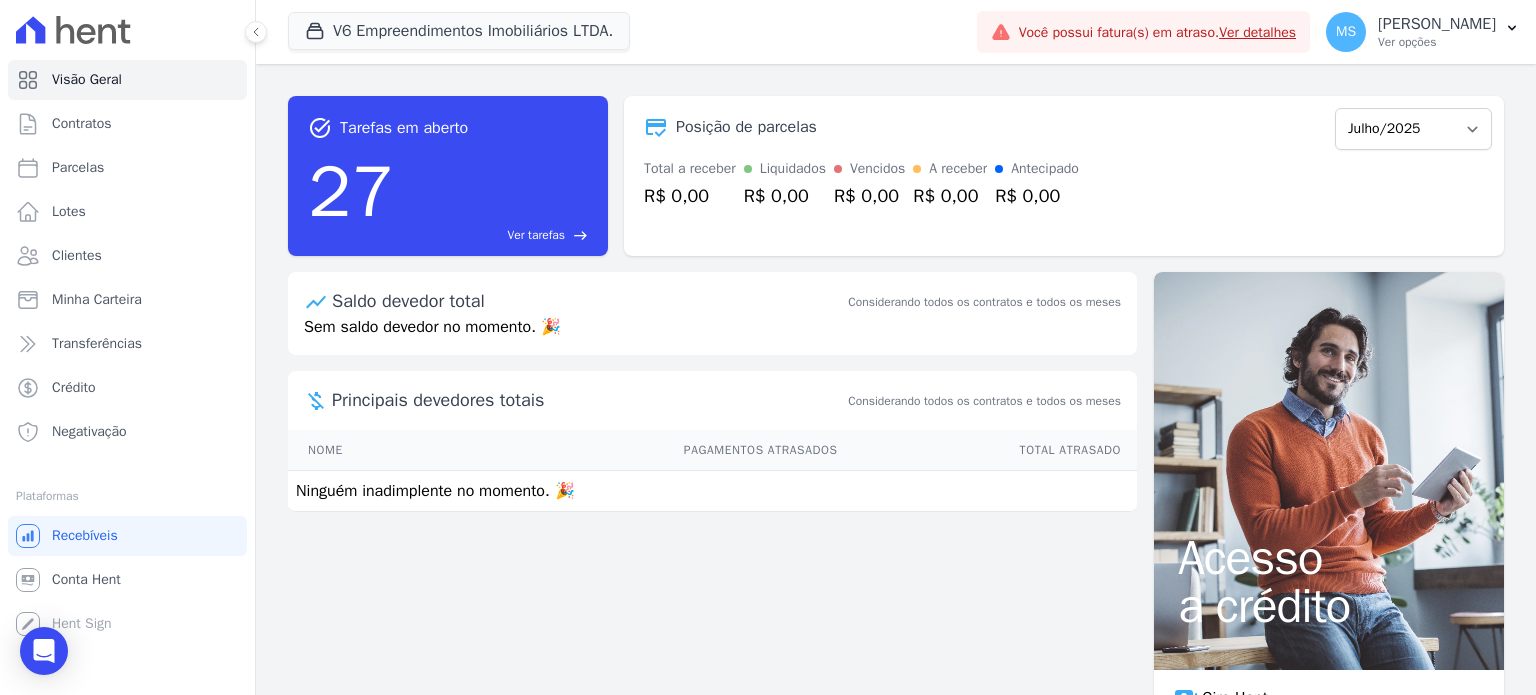 scroll, scrollTop: 0, scrollLeft: 0, axis: both 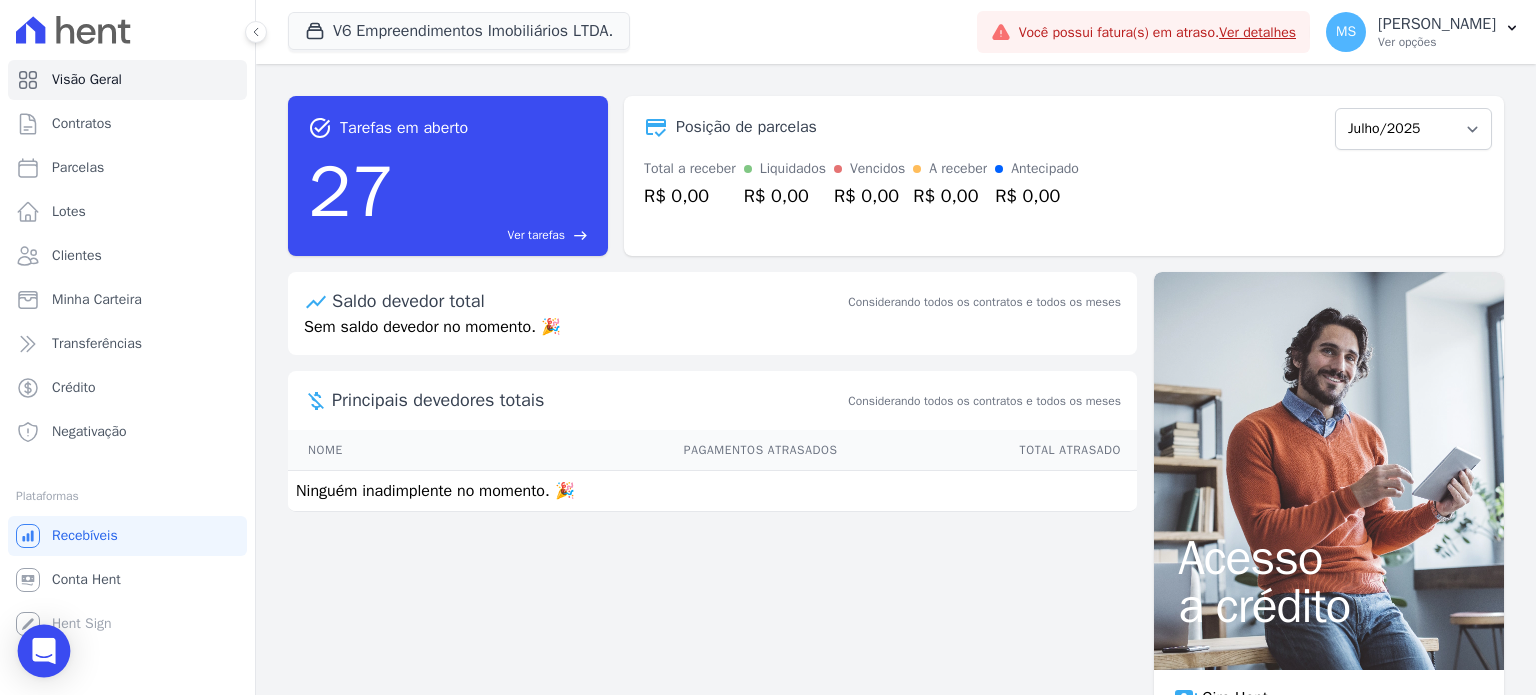 click at bounding box center [44, 651] 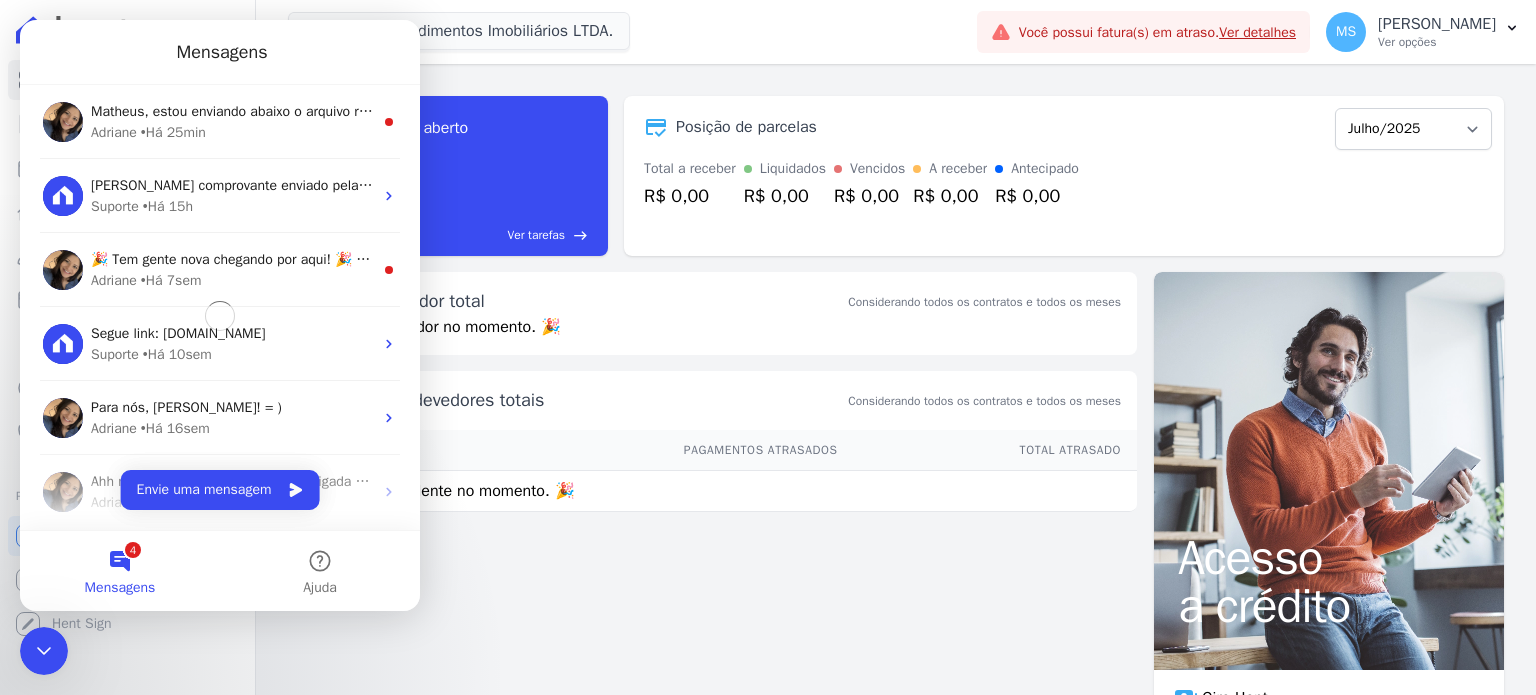 scroll, scrollTop: 0, scrollLeft: 0, axis: both 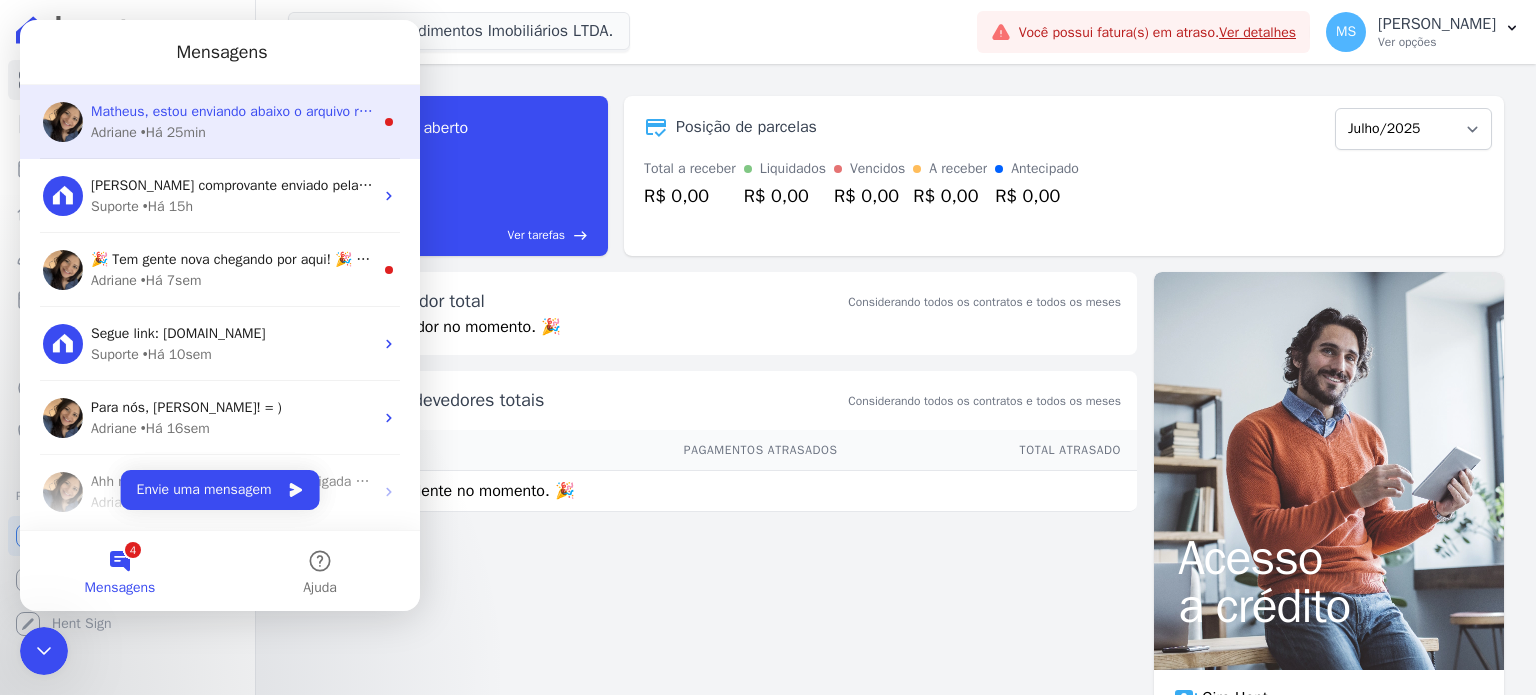 click on "•  Há 25min" at bounding box center [173, 132] 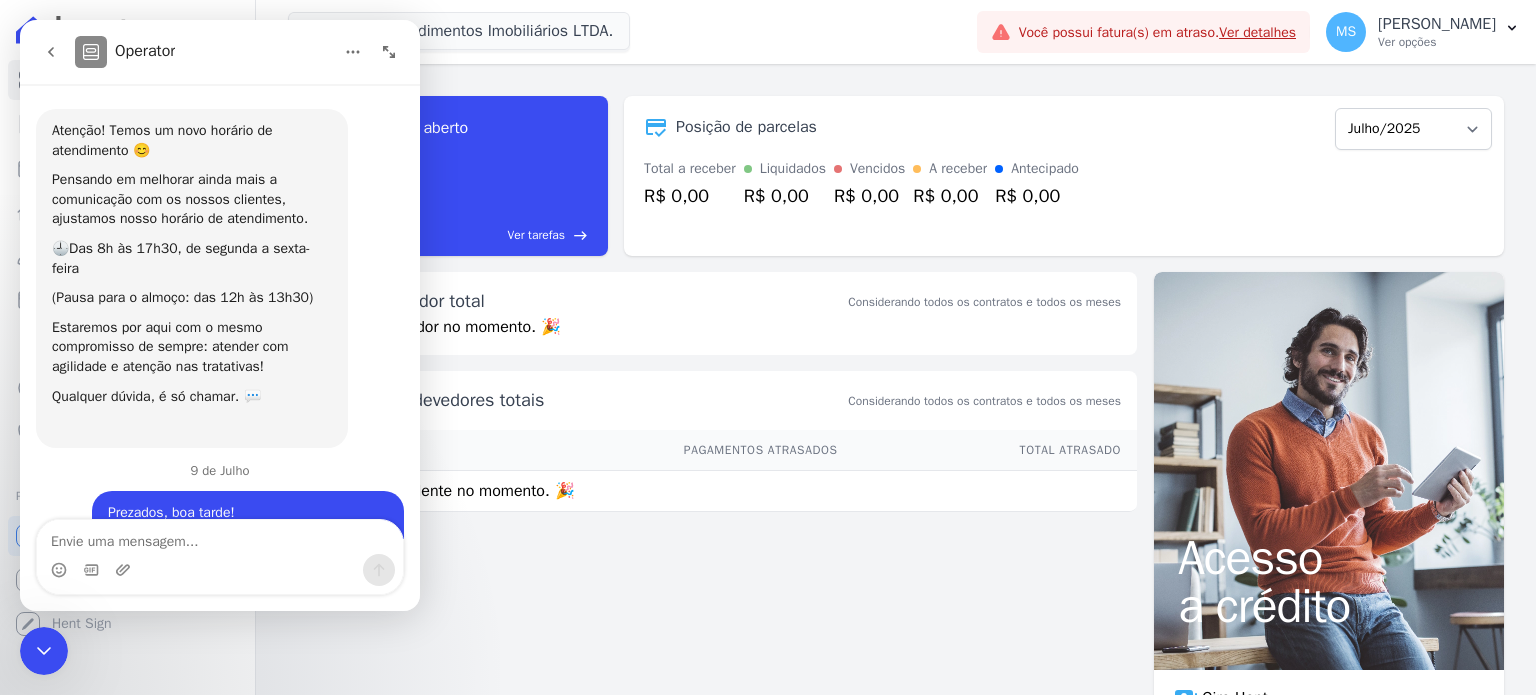 scroll, scrollTop: 3, scrollLeft: 0, axis: vertical 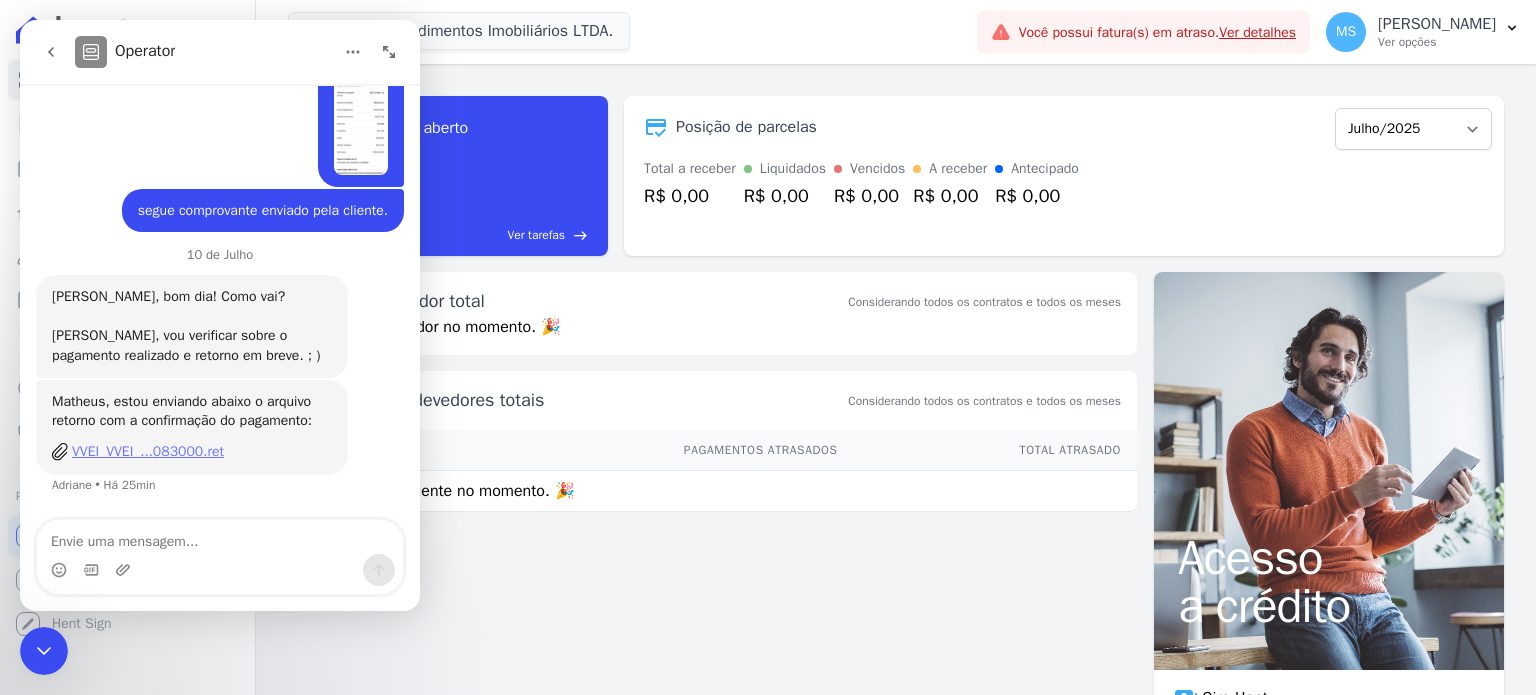 click on "VVEI_VVEI_...083000.ret" at bounding box center (148, 451) 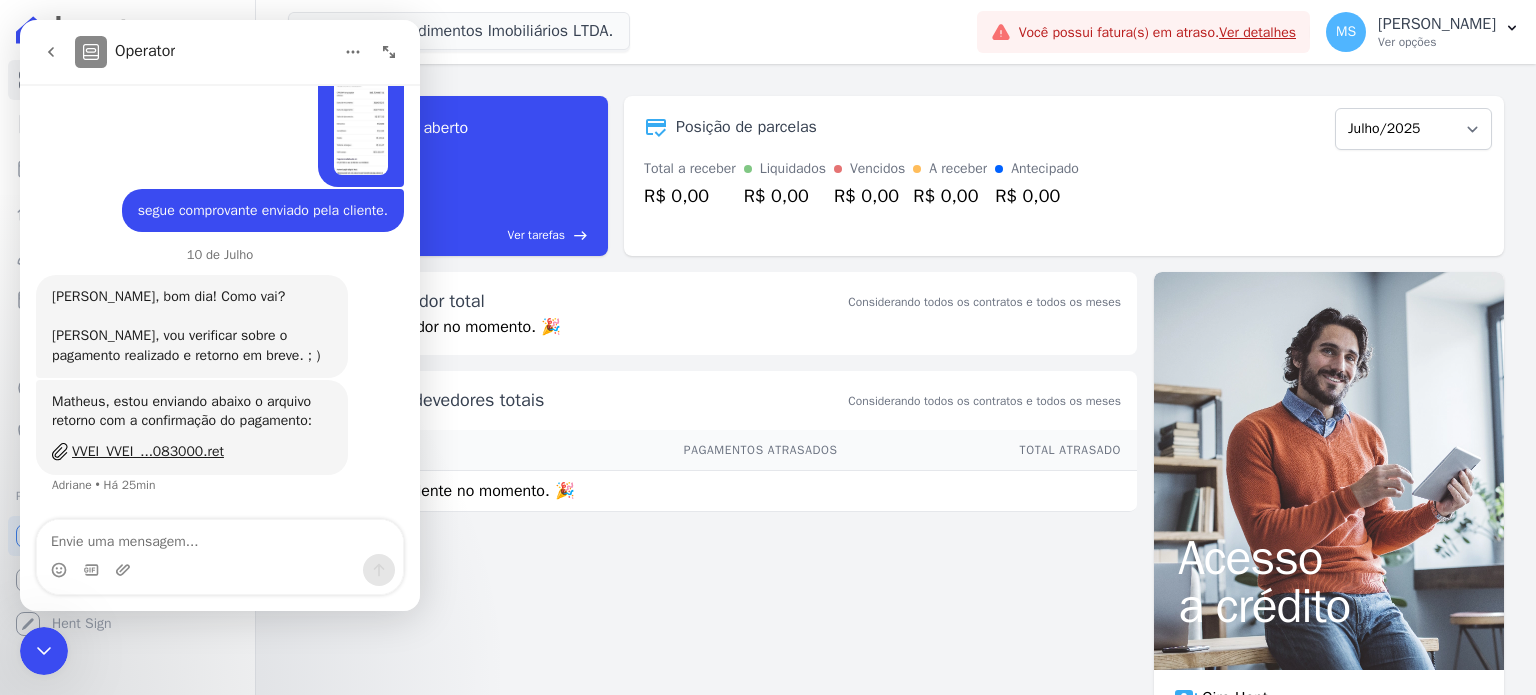 click 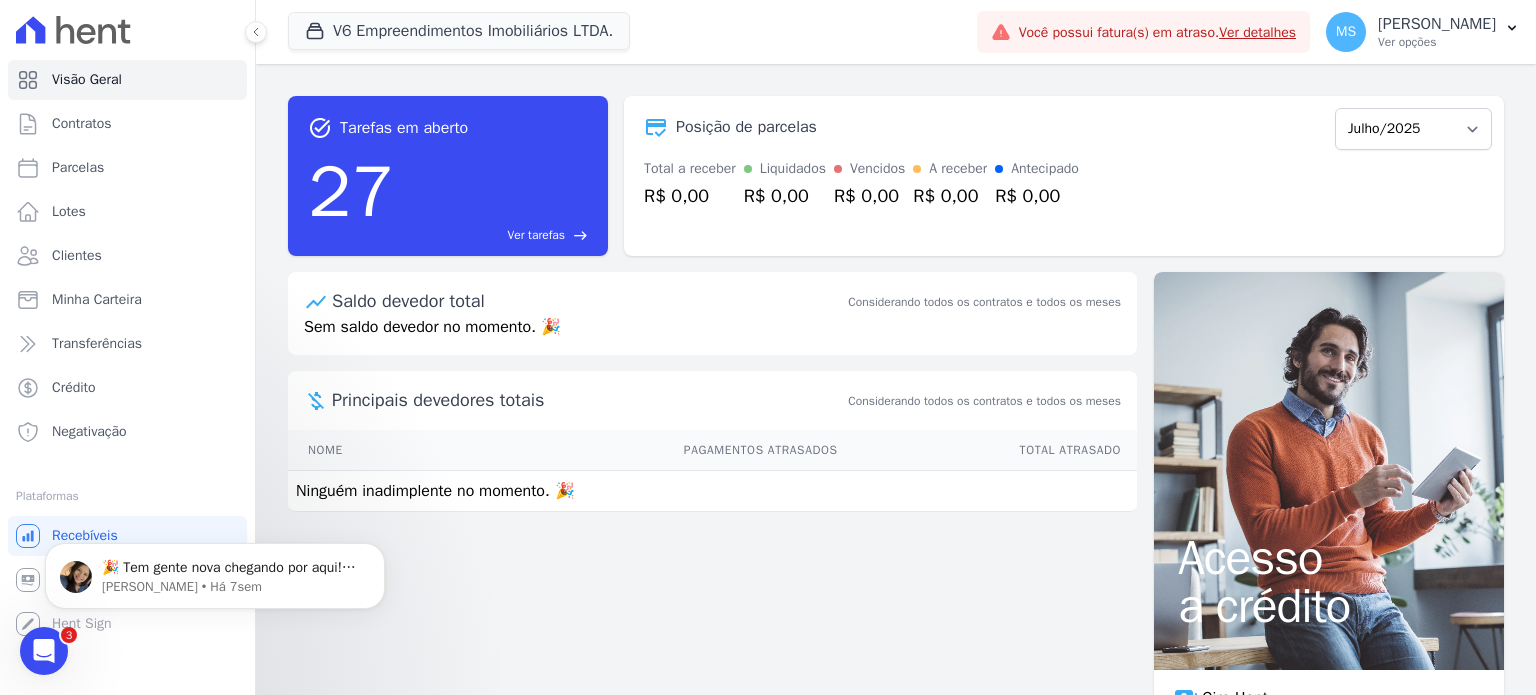 scroll, scrollTop: 0, scrollLeft: 0, axis: both 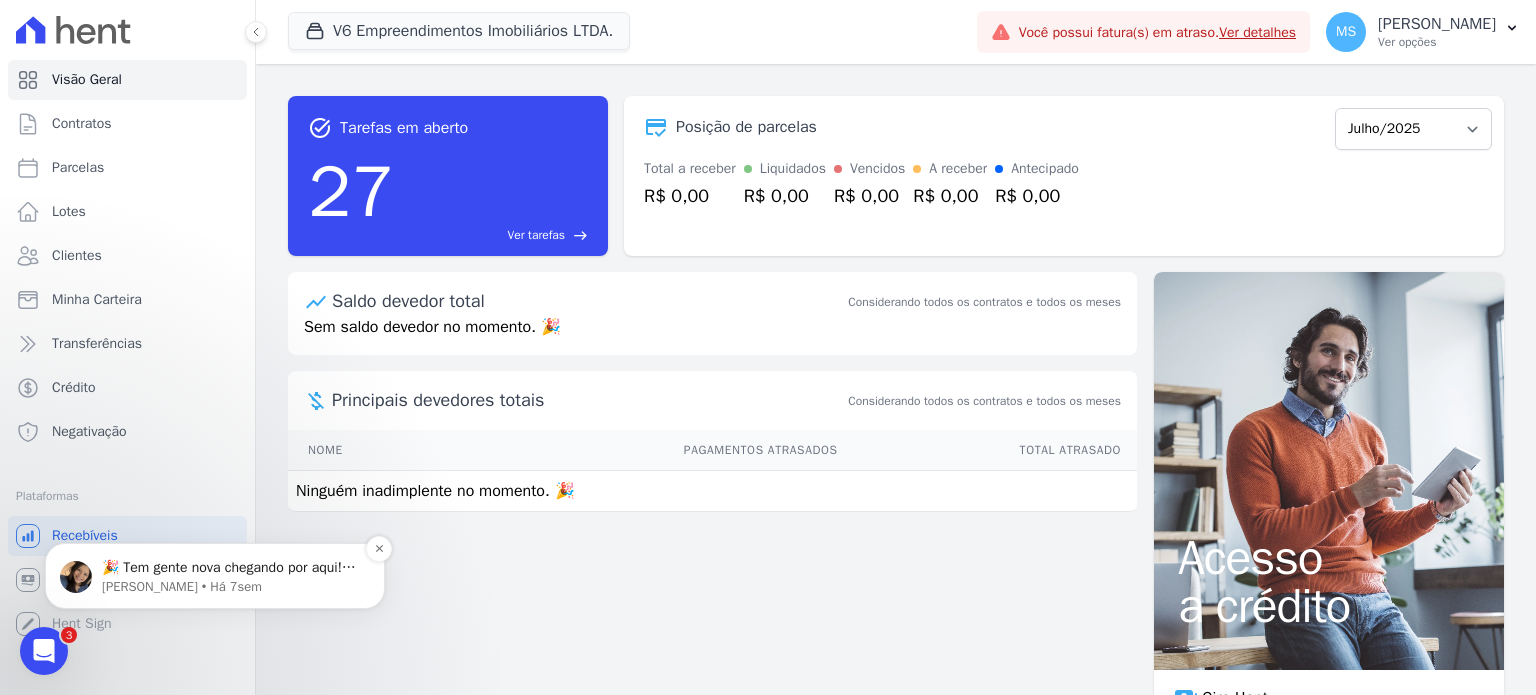 click on "🎉 Tem gente nova chegando por aqui! 🎉   Oi, pessoal! Tudo bem?   Passando para contar uma novidade: temos uma nova operadora em treinamento na Hent: a Patrícia! 💙 Ela está chegando para reforçar o nosso time e logo estará 100% pronta para atender vocês com a atenção e o cuidado de sempre. 😊   Durante esse período de adaptação, pode ser que algumas interações demorem um pouquinho mais — mas fiquem tranquilos!  Estamos acompanhando tudo de perto para garantir a melhor experiência possível. 🚀   Contamos com a compreensão de todos.✨   #SejaBemVindaPati #TimeHentCrescendo" at bounding box center (231, 568) 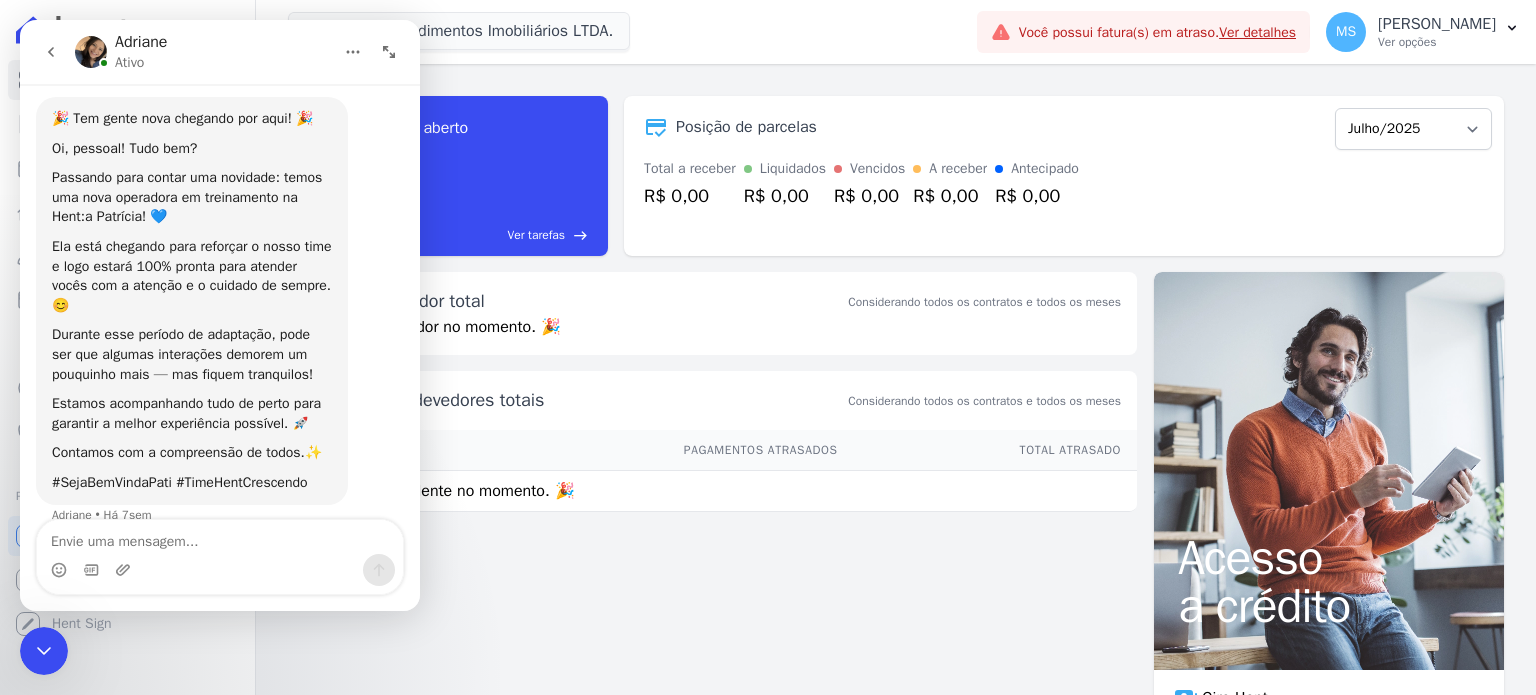 scroll, scrollTop: 0, scrollLeft: 0, axis: both 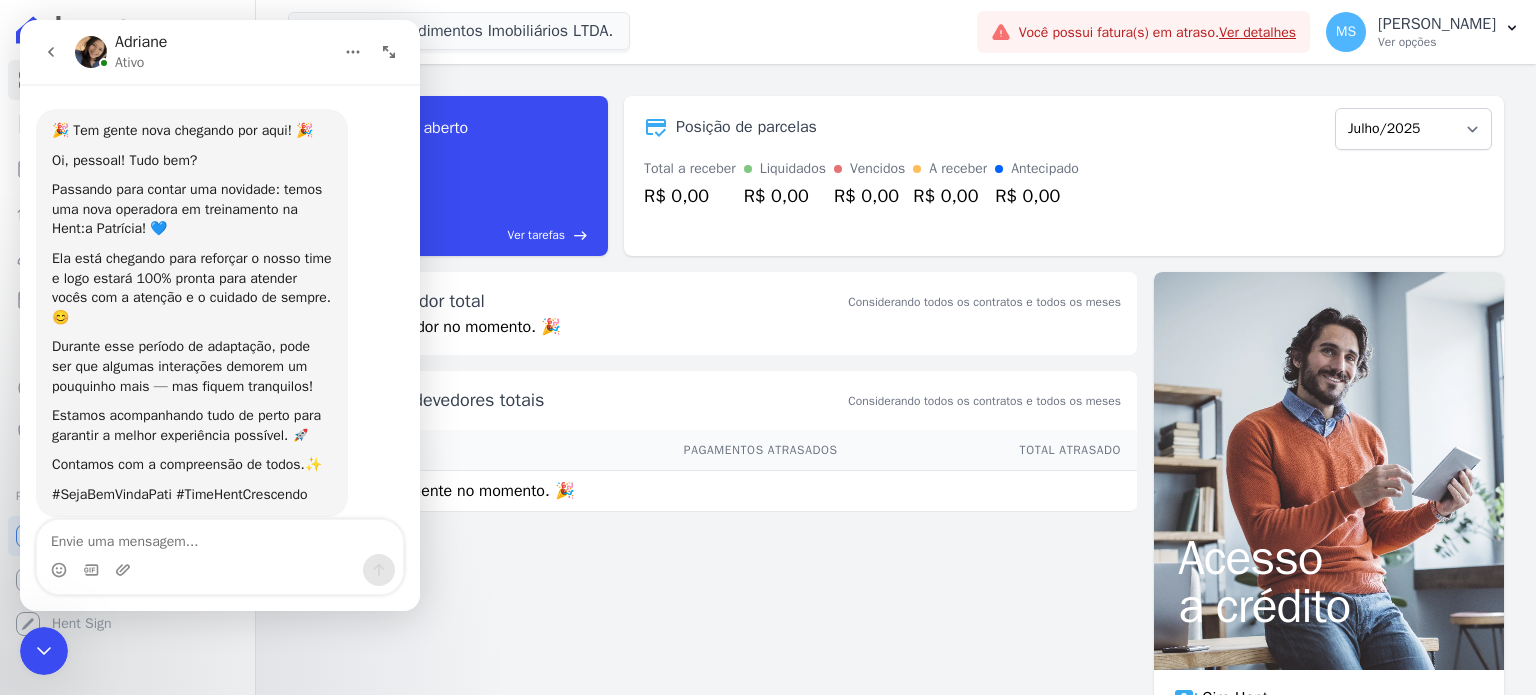 click 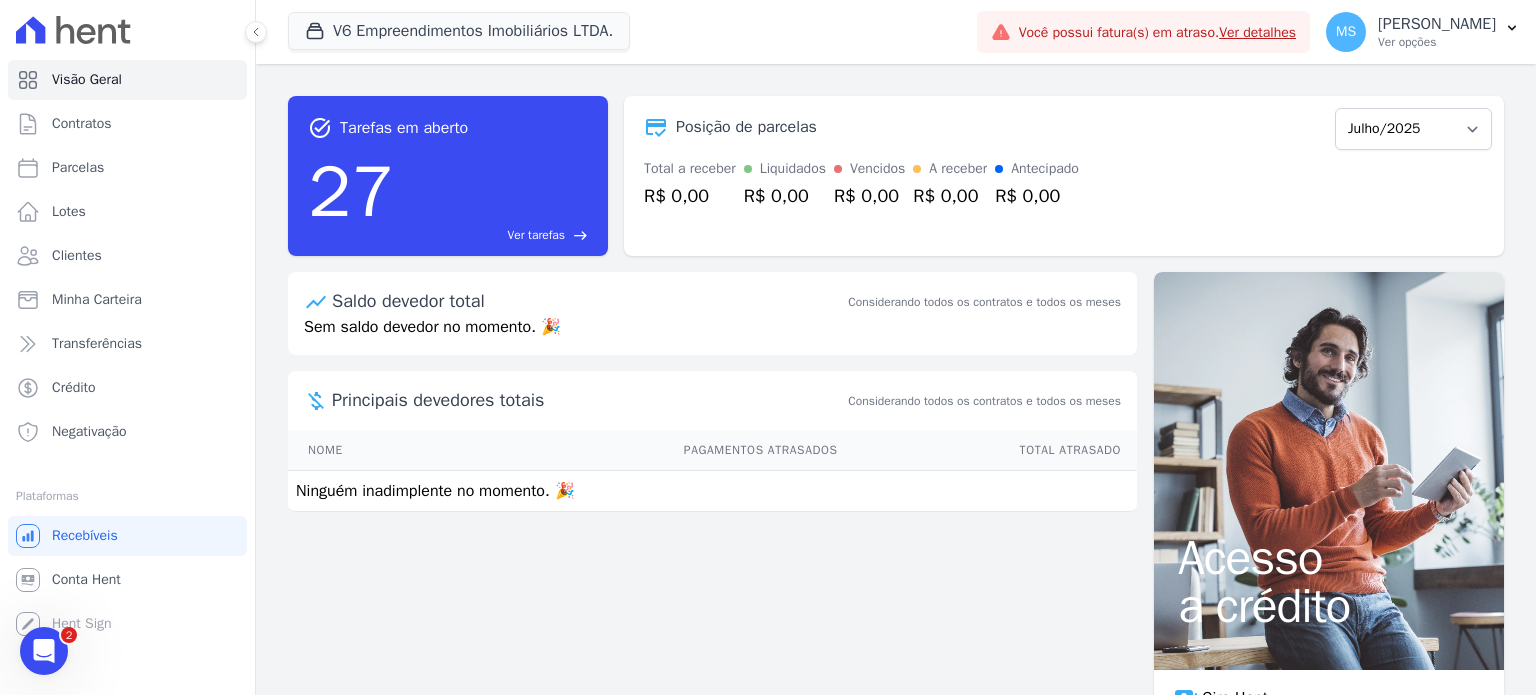 click 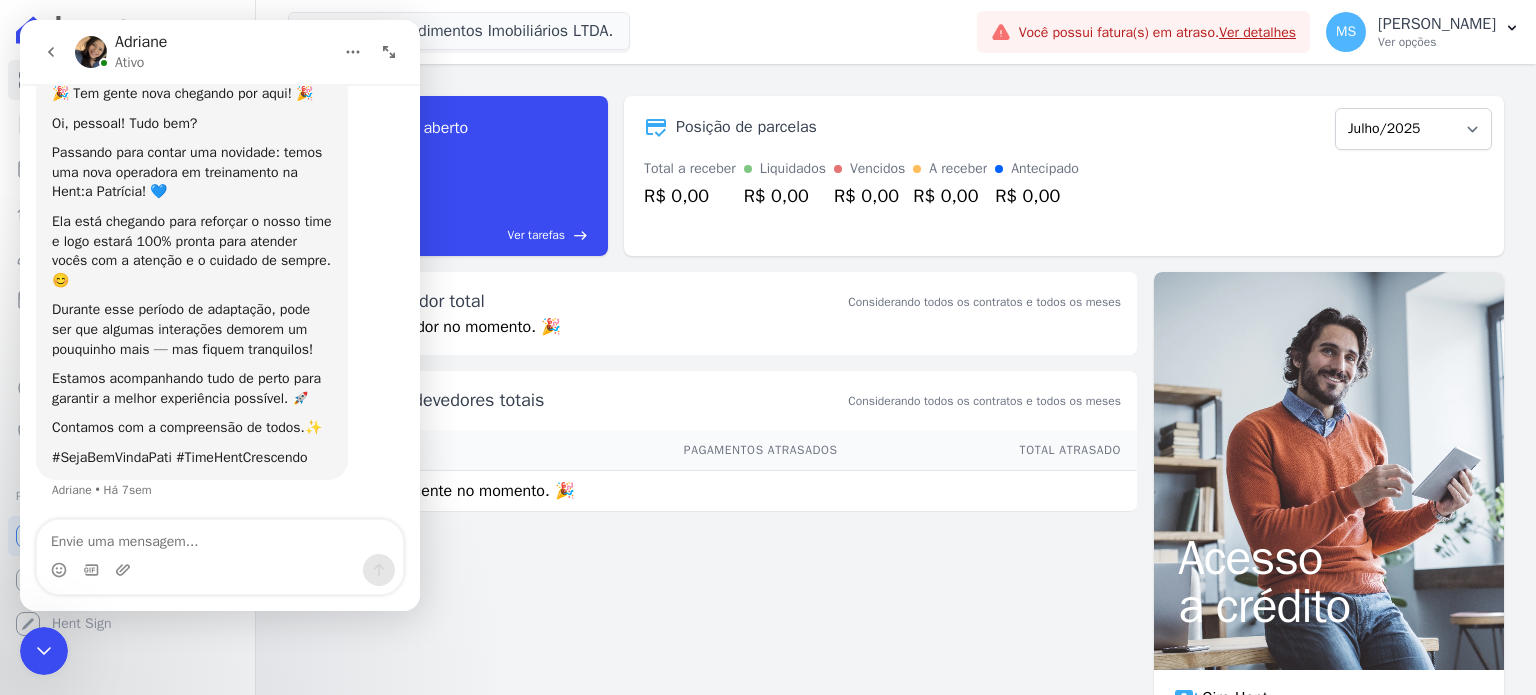 click 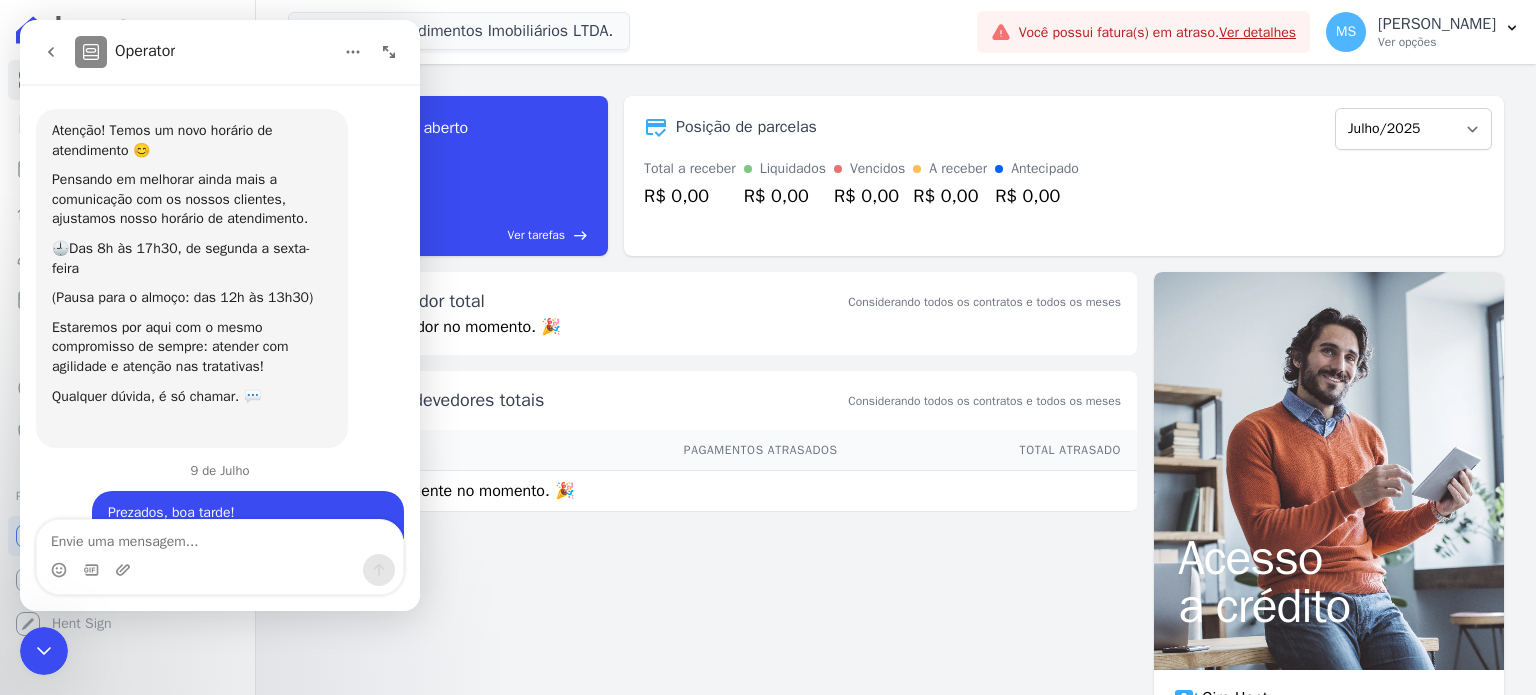 scroll, scrollTop: 319, scrollLeft: 0, axis: vertical 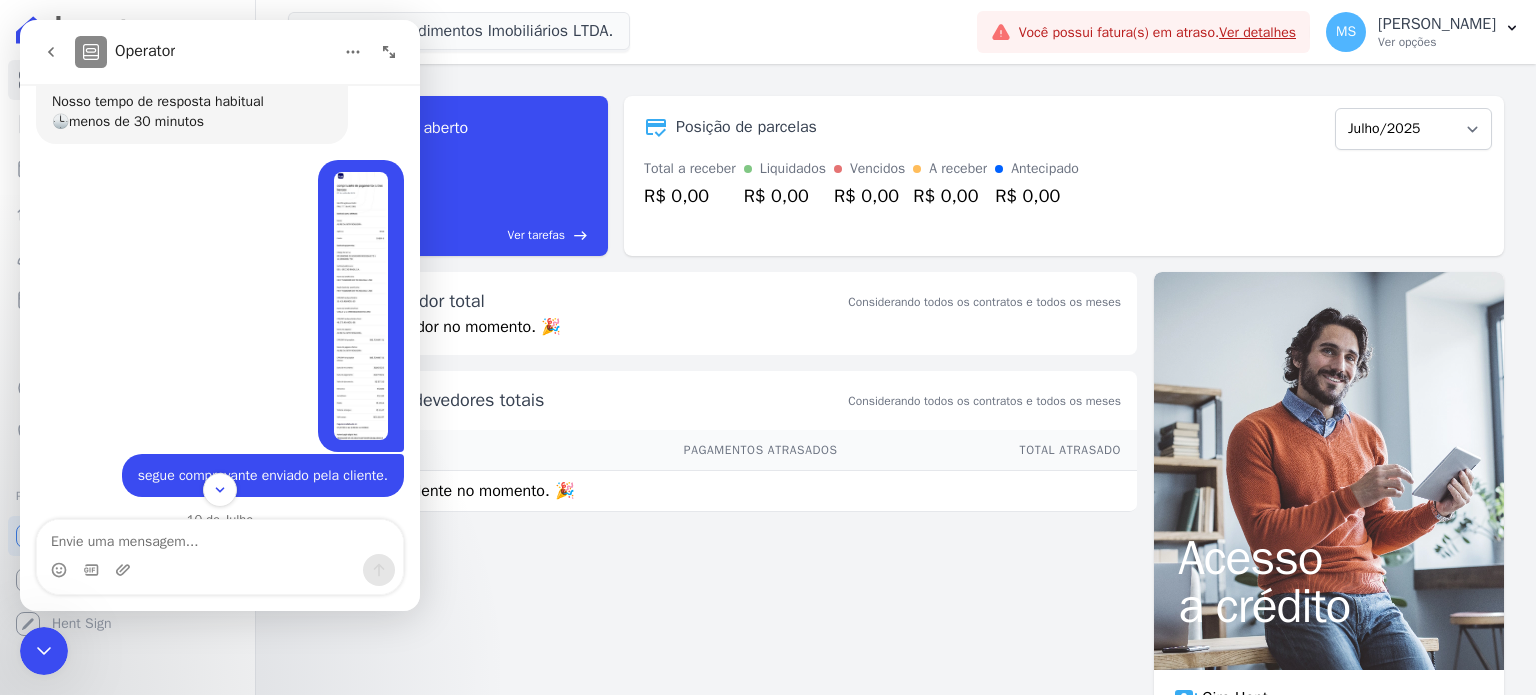 click at bounding box center (361, 306) 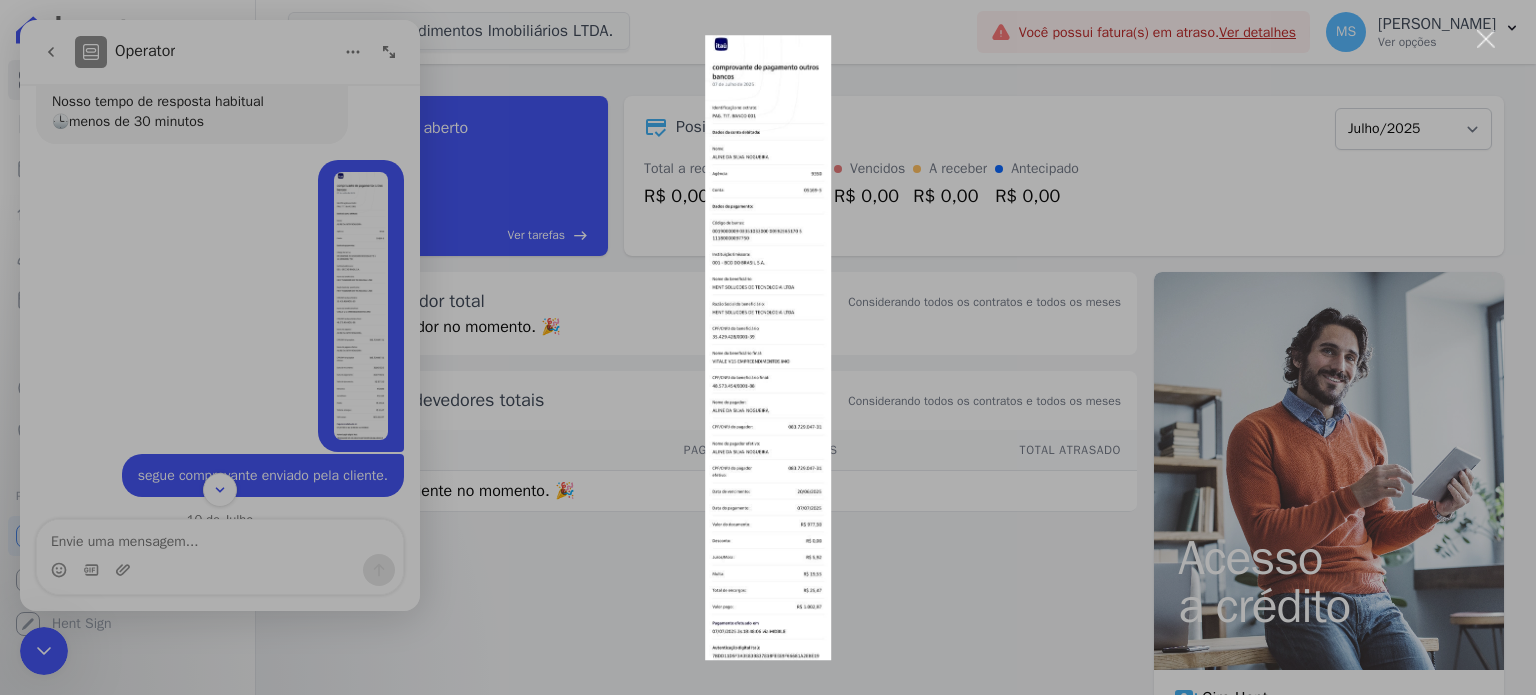 scroll, scrollTop: 0, scrollLeft: 0, axis: both 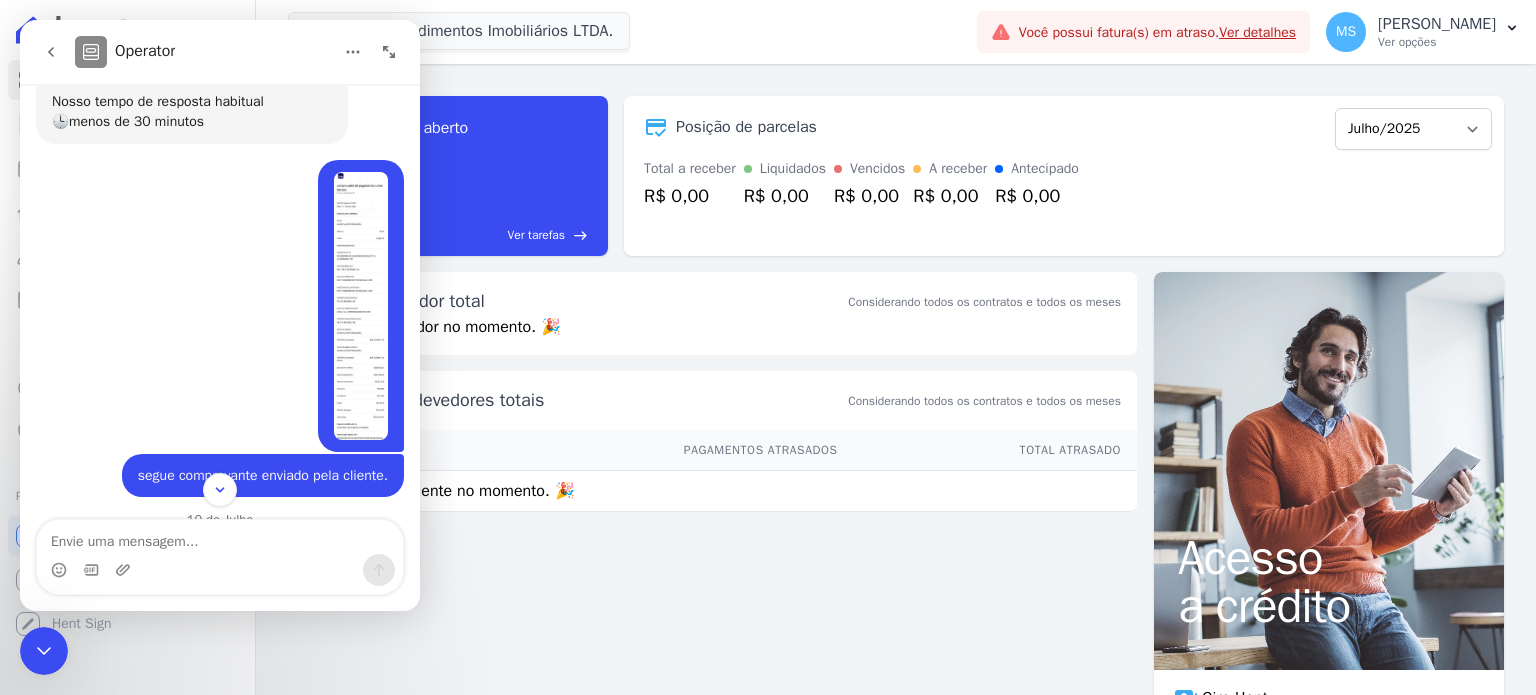 click at bounding box center [361, 306] 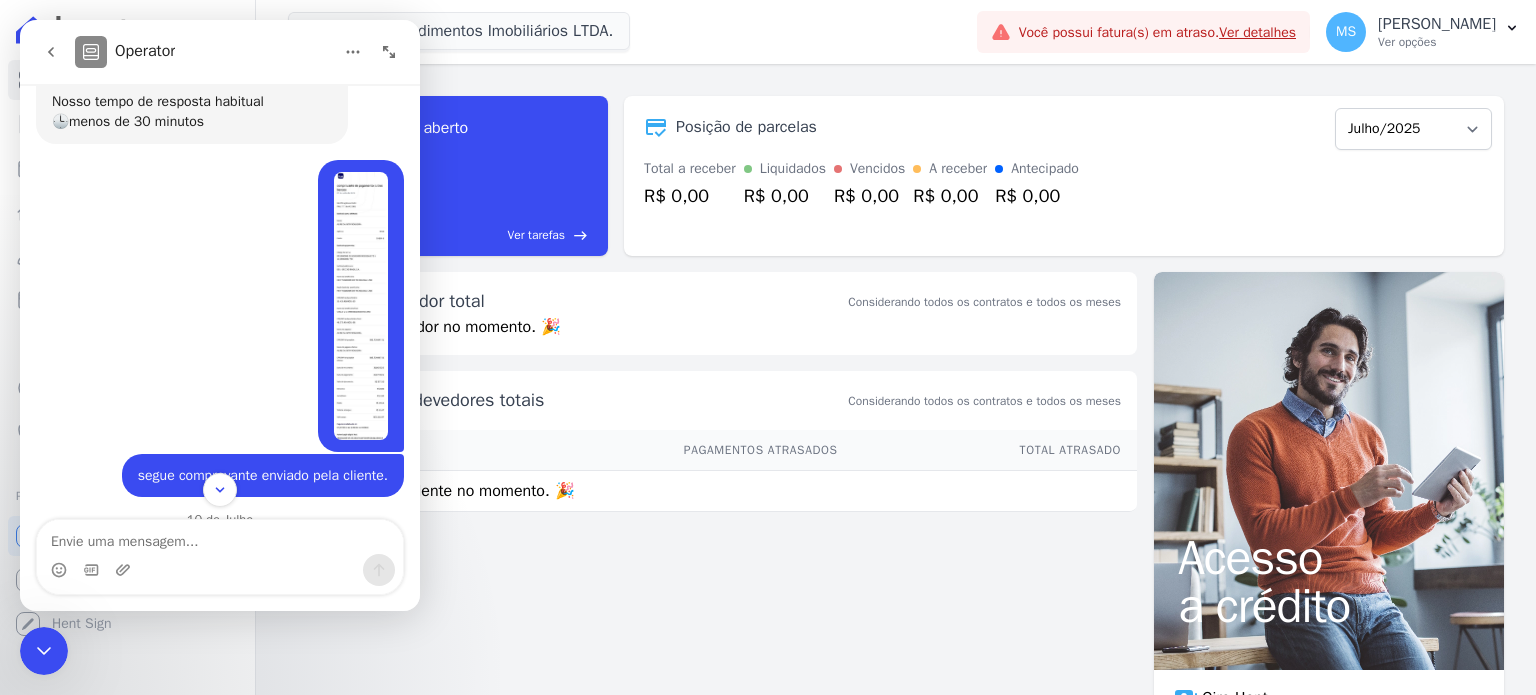 scroll, scrollTop: 0, scrollLeft: 0, axis: both 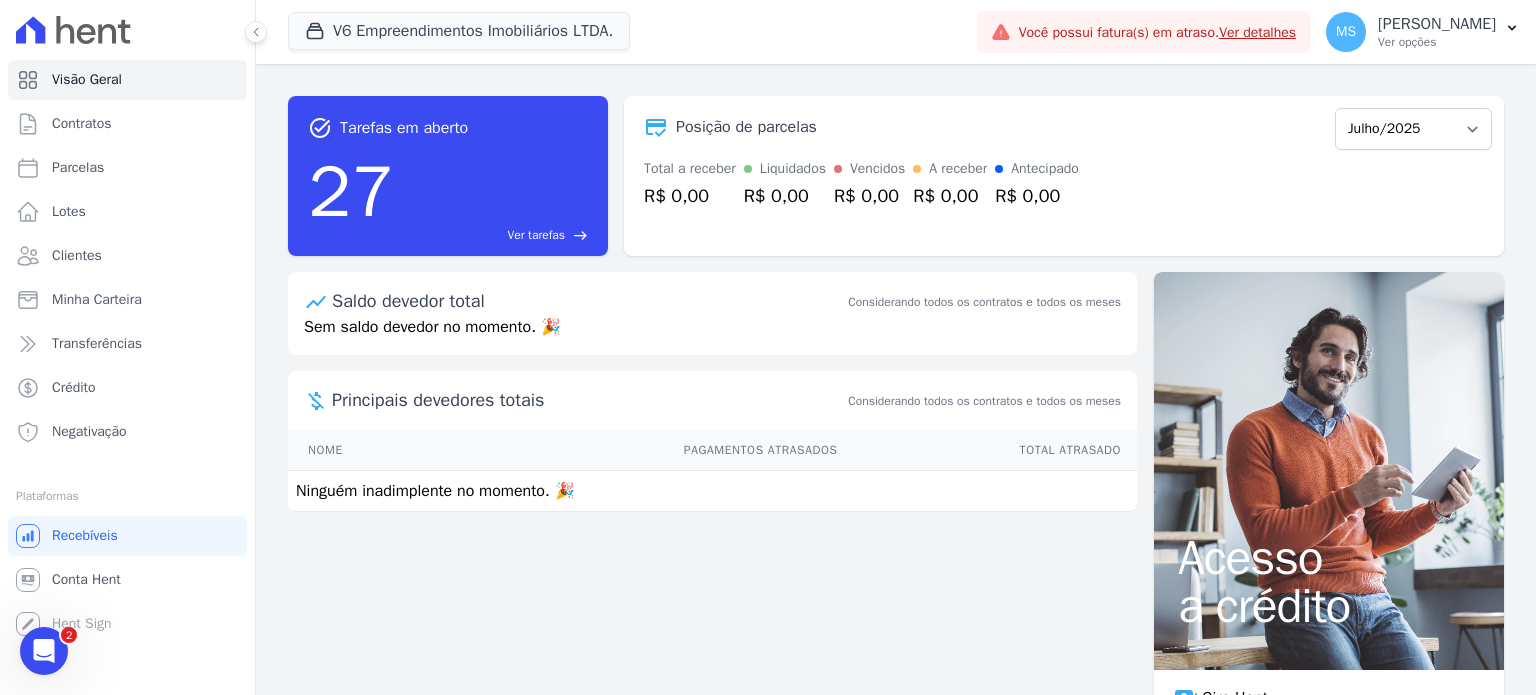 click 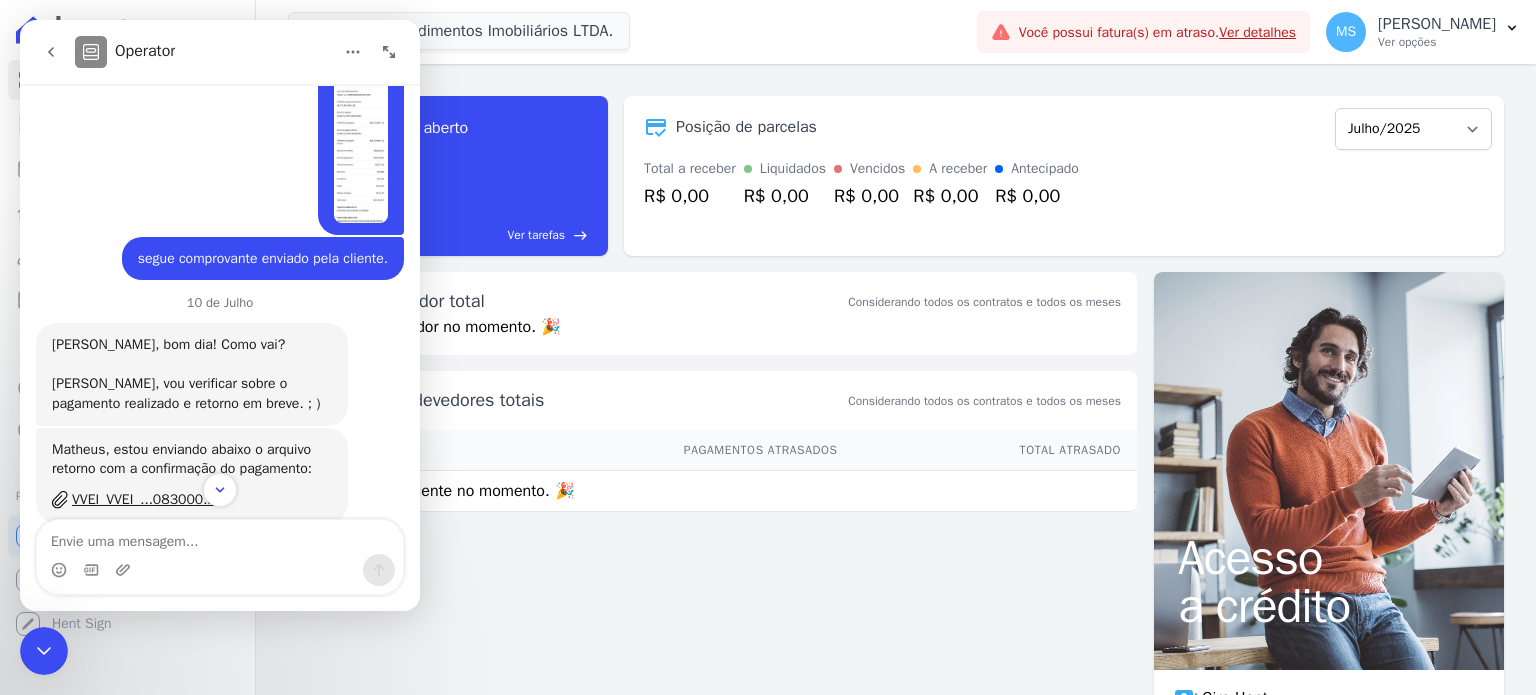 scroll, scrollTop: 1015, scrollLeft: 0, axis: vertical 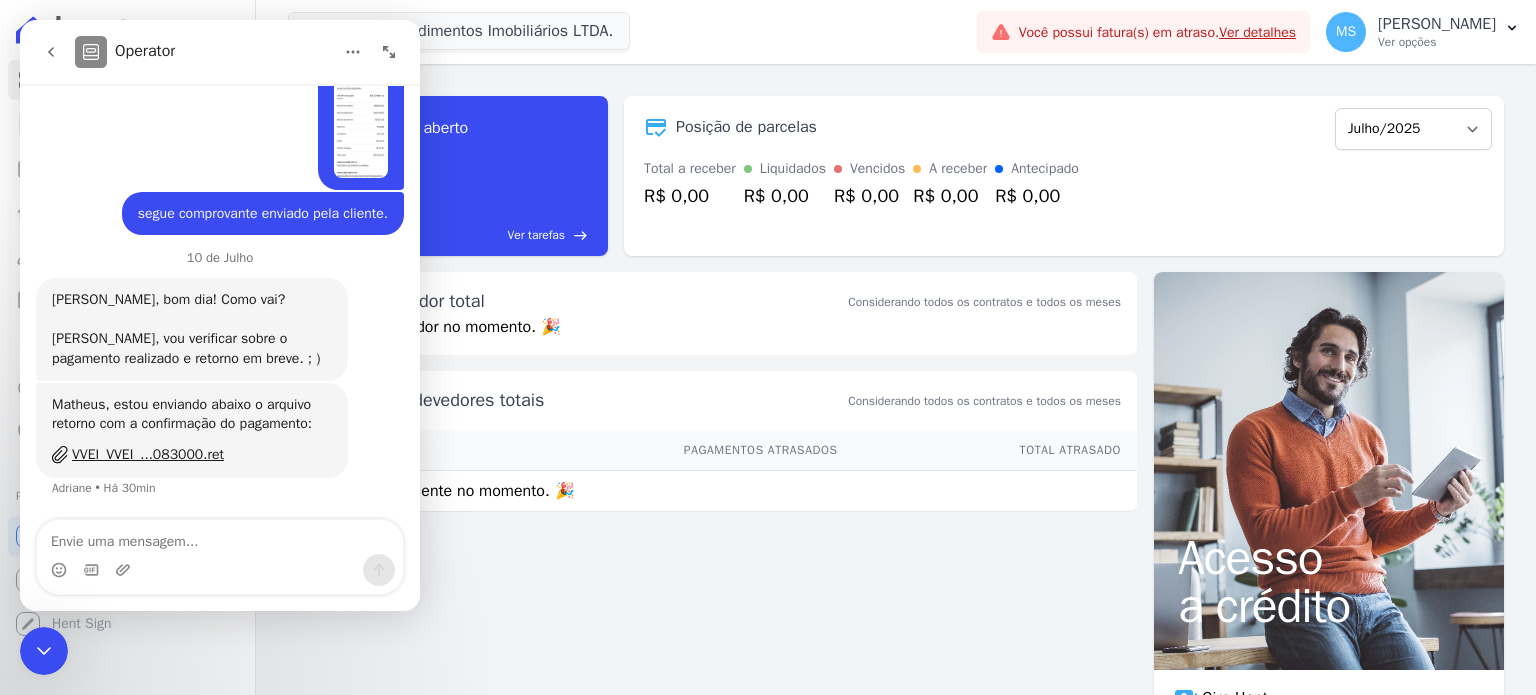 click at bounding box center (220, 537) 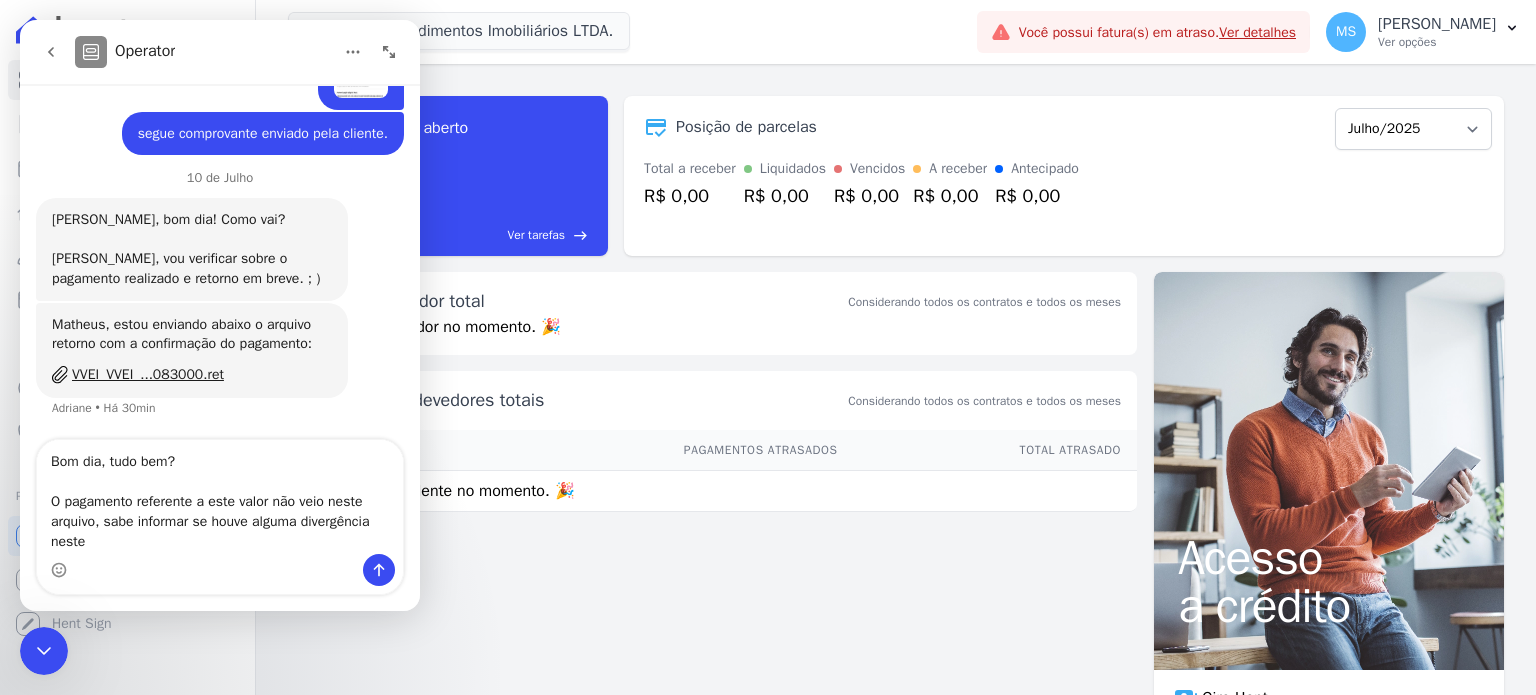scroll, scrollTop: 1095, scrollLeft: 0, axis: vertical 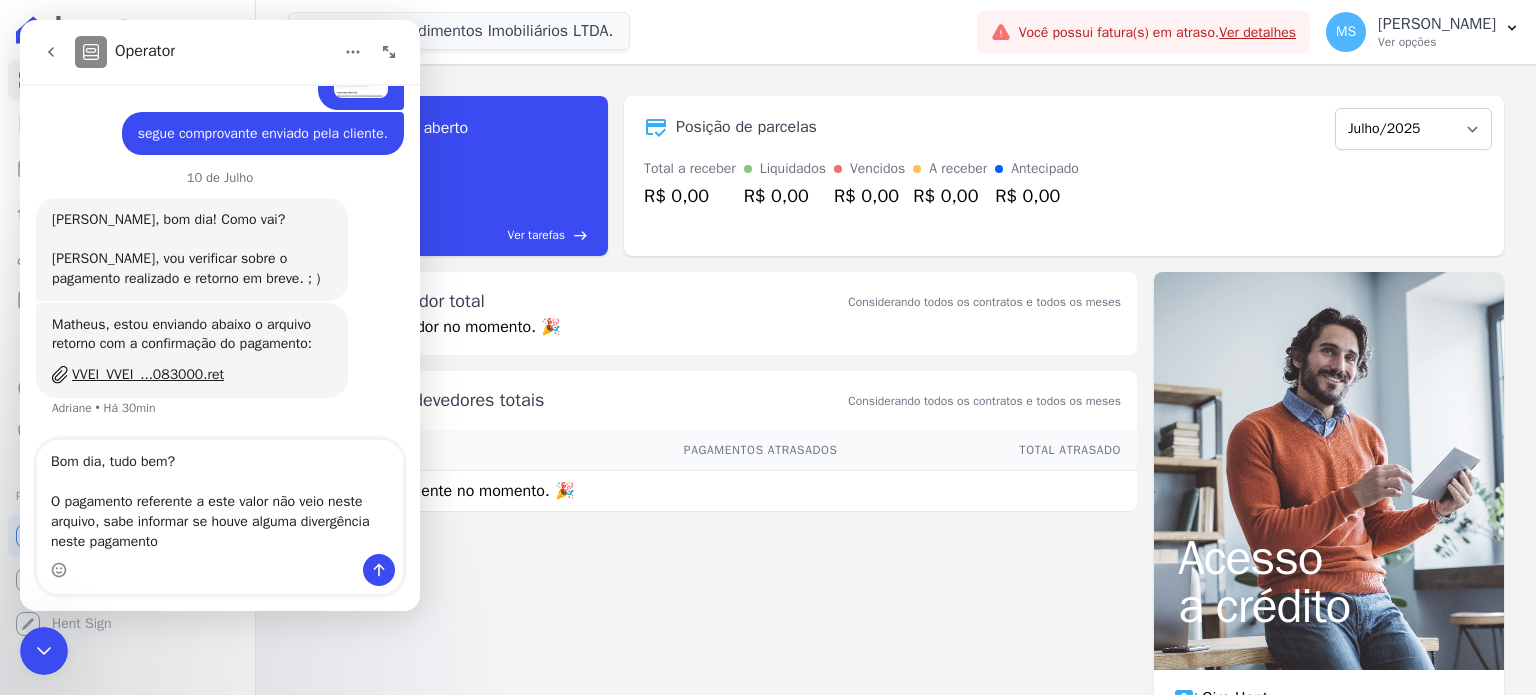 type on "Bom dia, tudo bem?
O pagamento referente a este valor não veio neste arquivo, sabe informar se houve alguma divergência neste pagamento?" 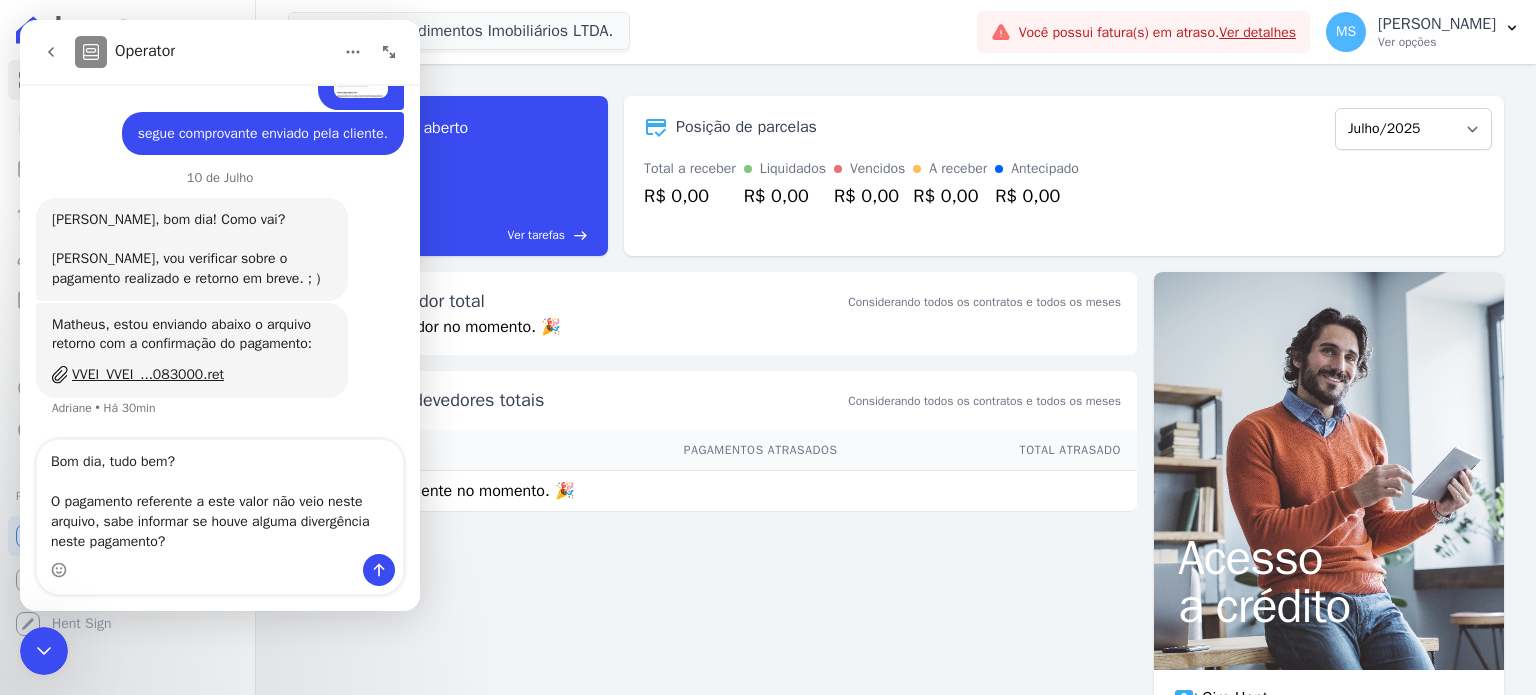 type 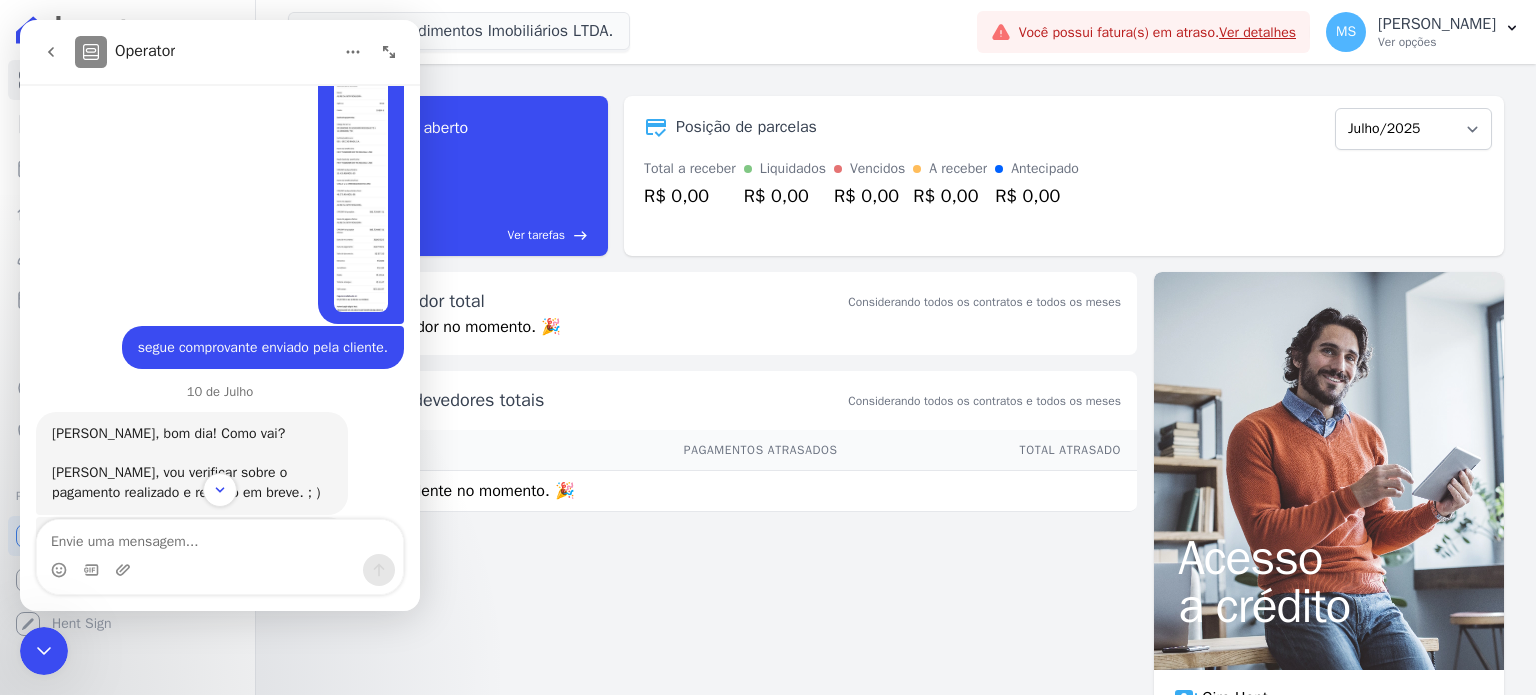 scroll, scrollTop: 643, scrollLeft: 0, axis: vertical 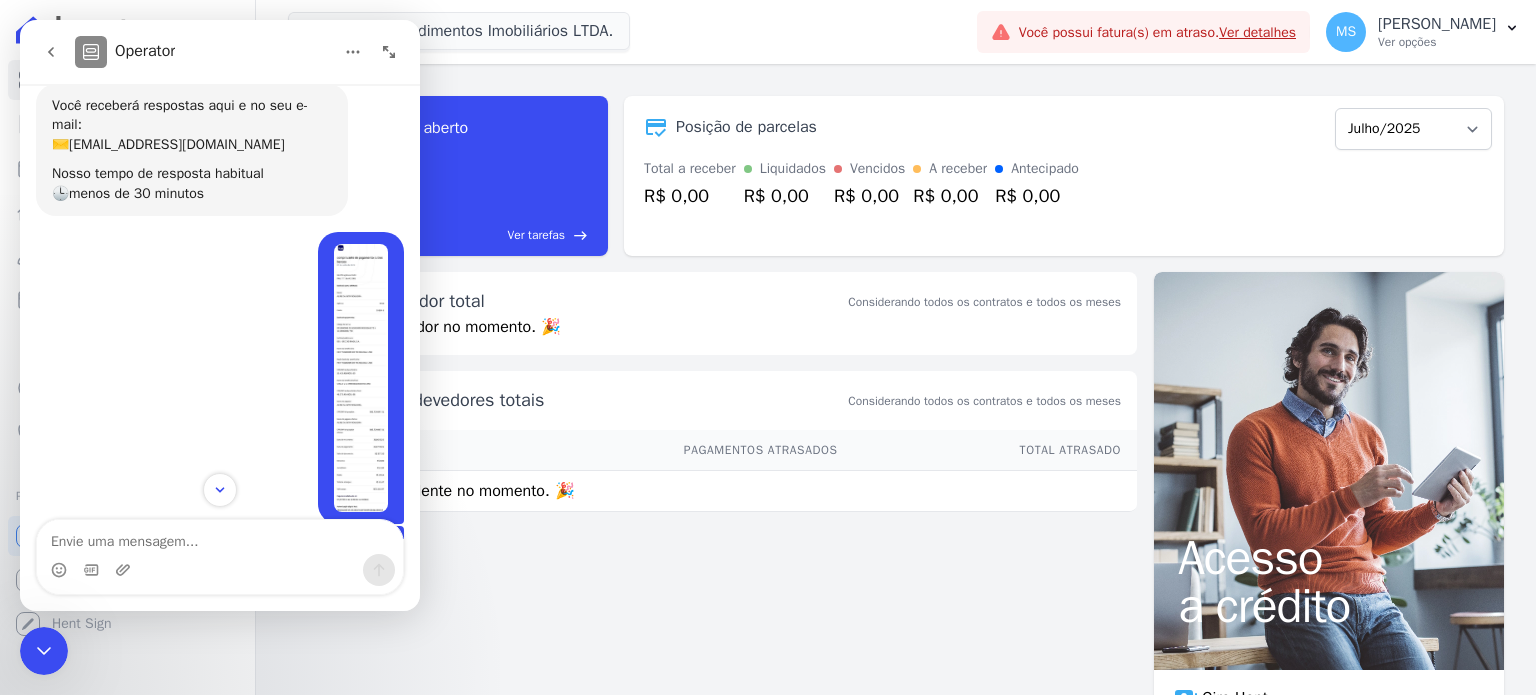 click 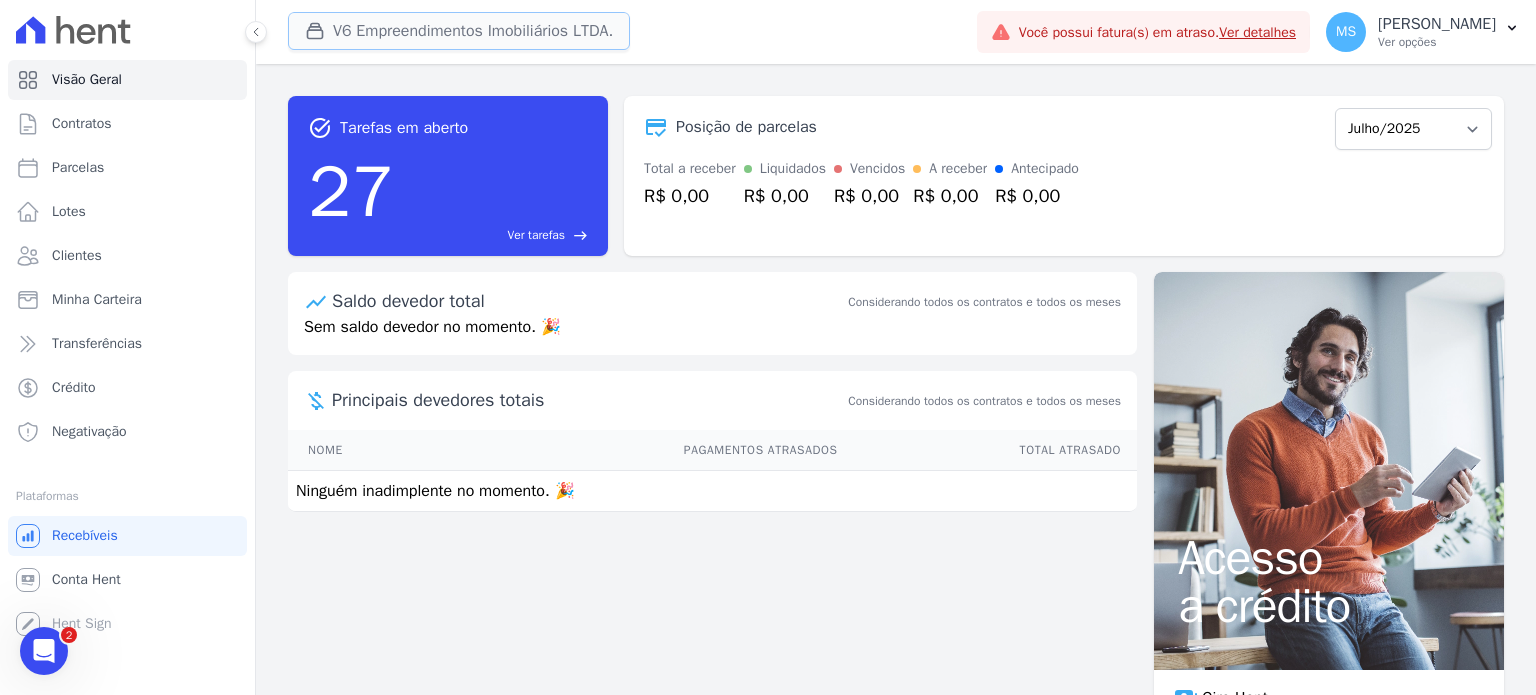 click on "V6 Empreendimentos Imobiliários LTDA." at bounding box center (459, 31) 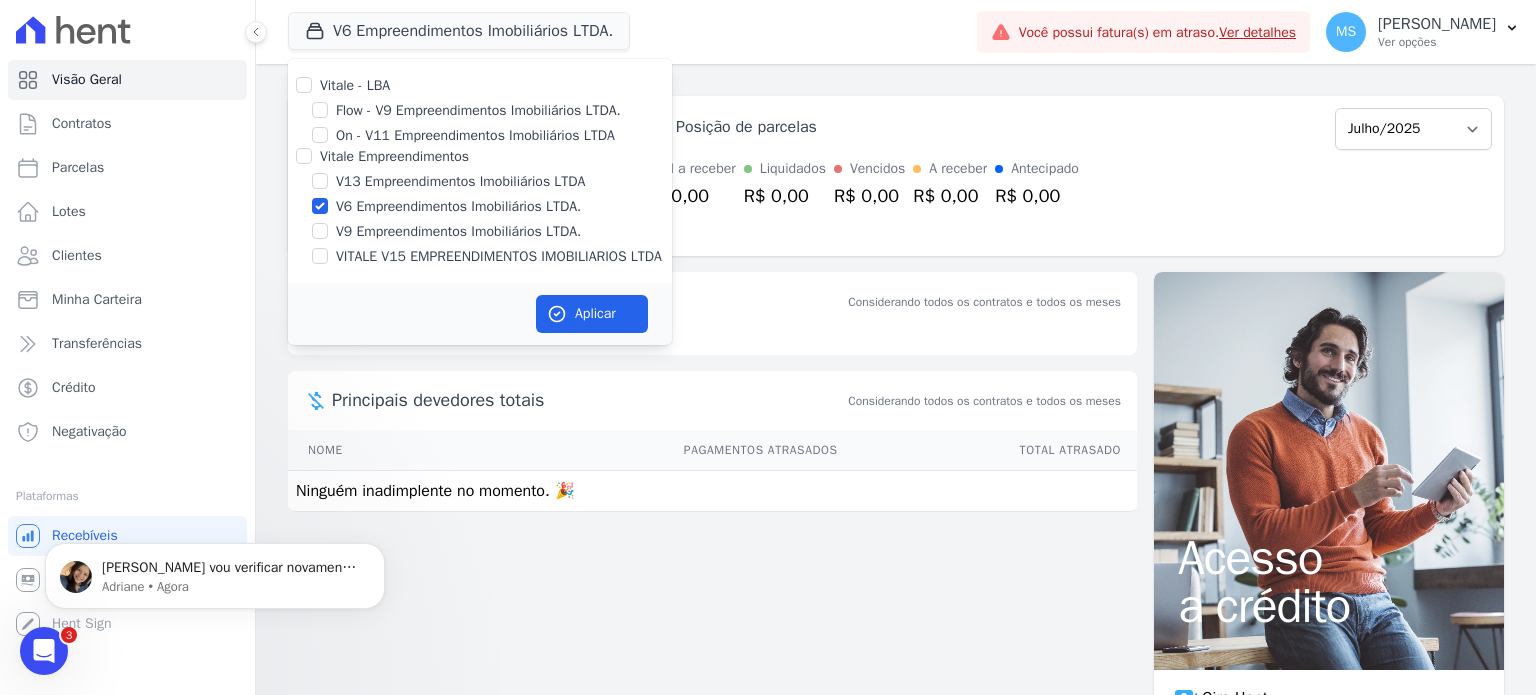 scroll, scrollTop: 0, scrollLeft: 0, axis: both 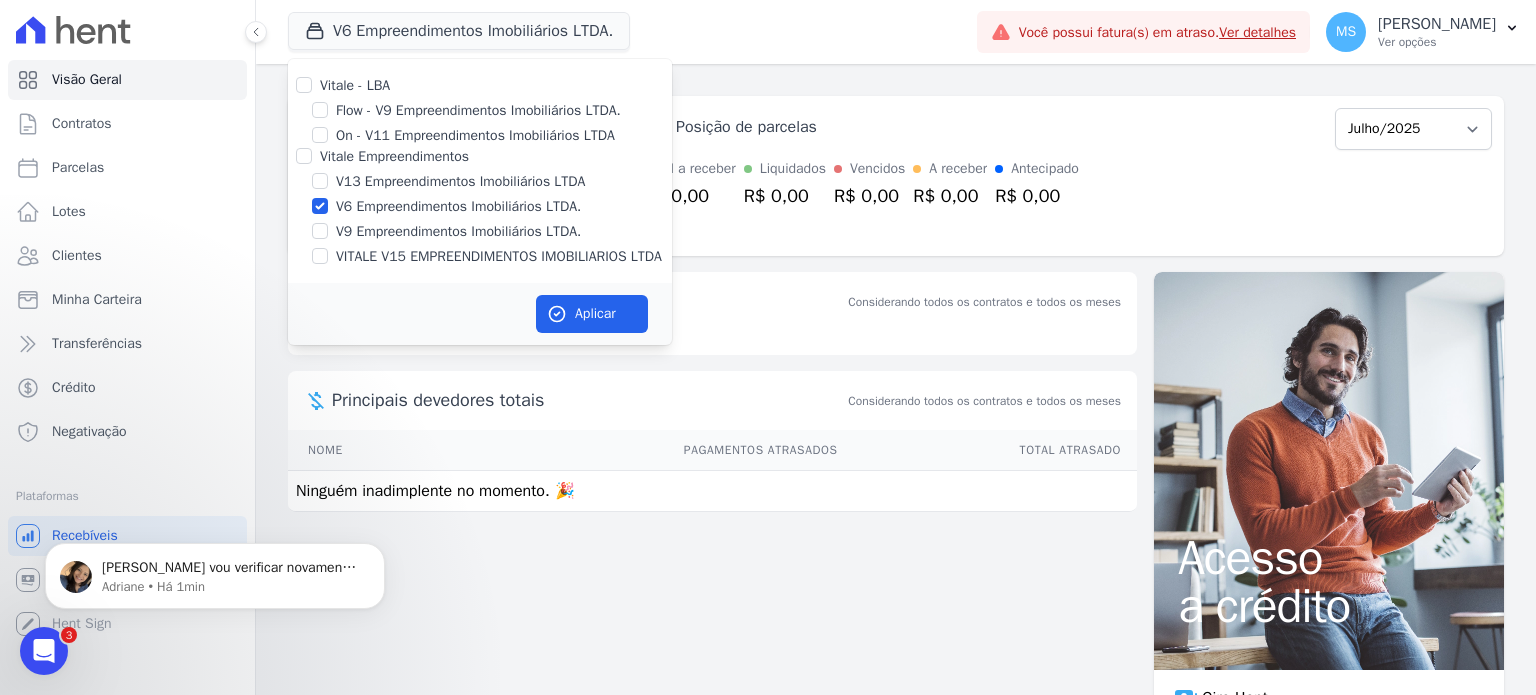 click 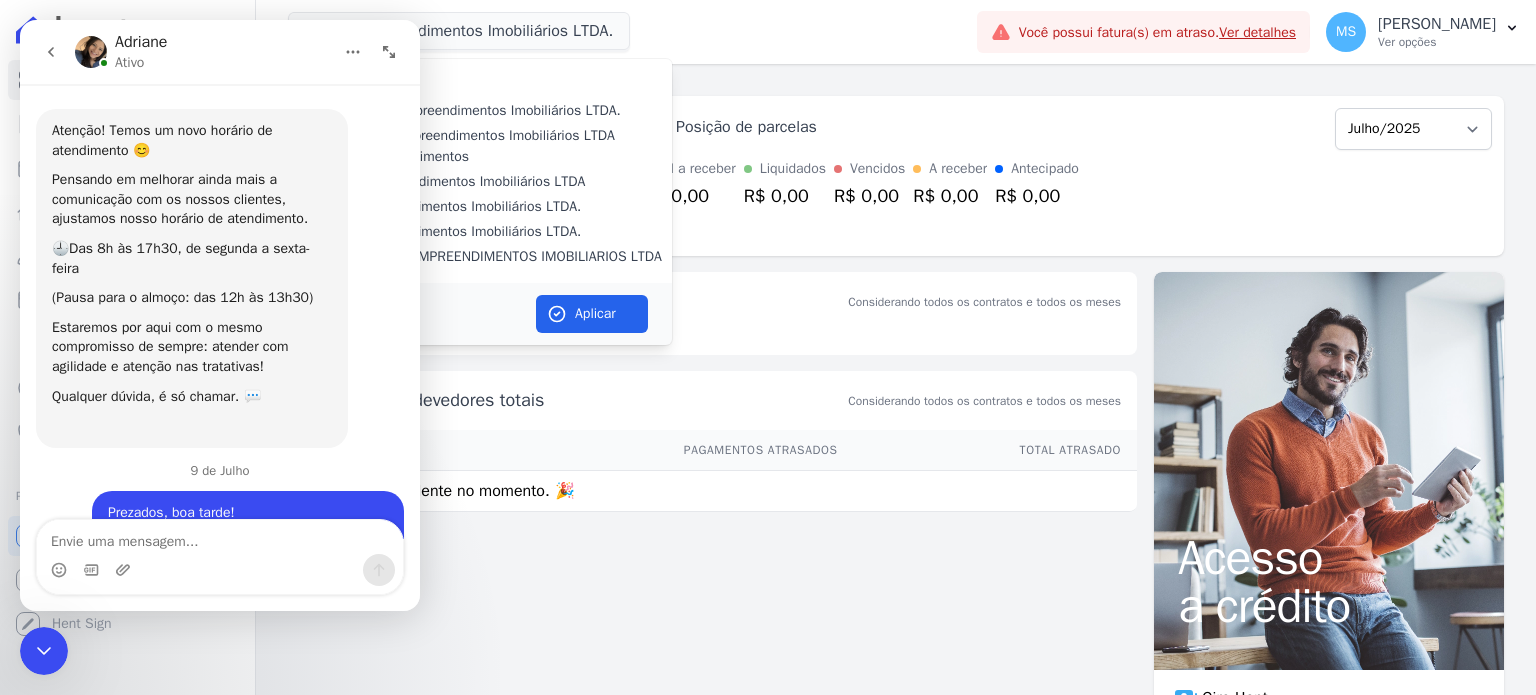 scroll, scrollTop: 102, scrollLeft: 0, axis: vertical 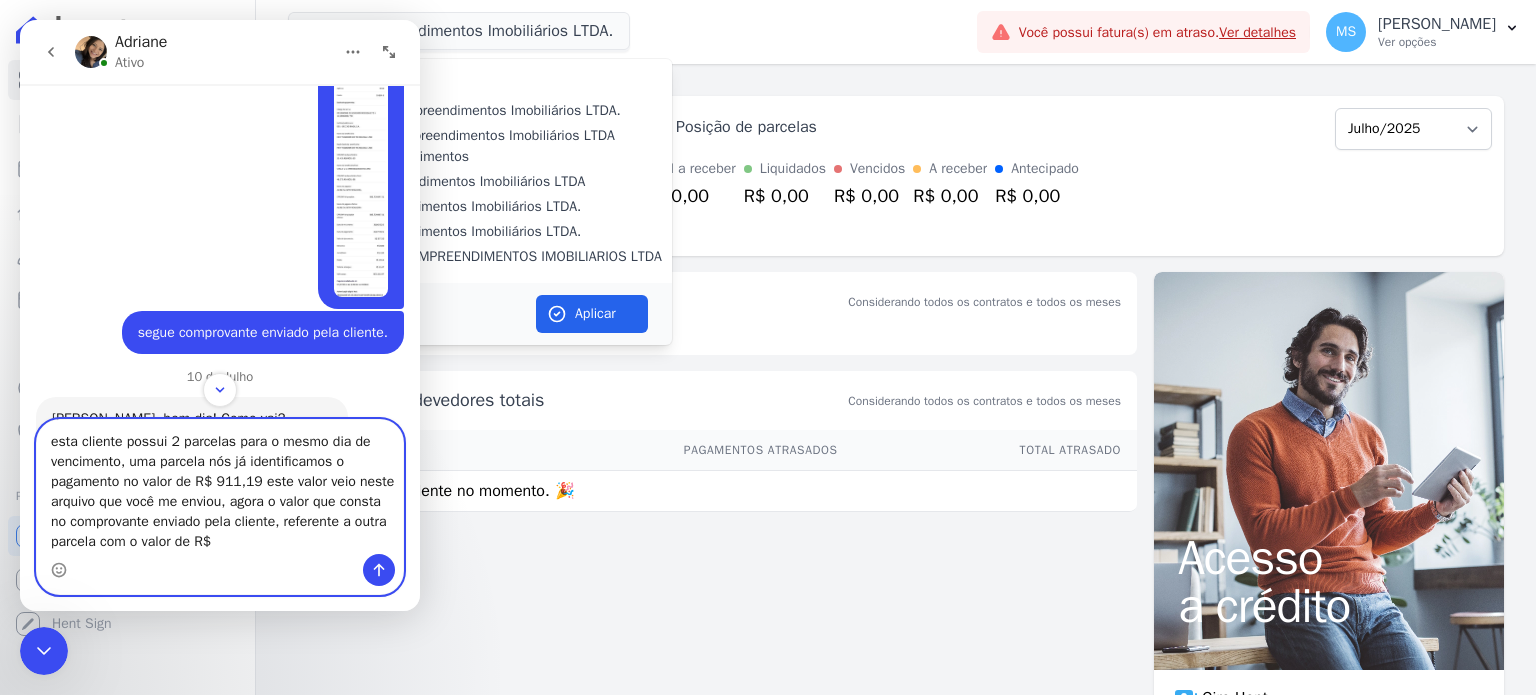 type on "esta cliente possui 2 parcelas para o mesmo dia de vencimento, uma parcela nós já identificamos o pagamento no valor de R$ 911,19 este valor veio neste arquivo que você me enviou, agora o valor que consta no comprovante enviado pela cliente, referente a outra parcela com o valor de R$" 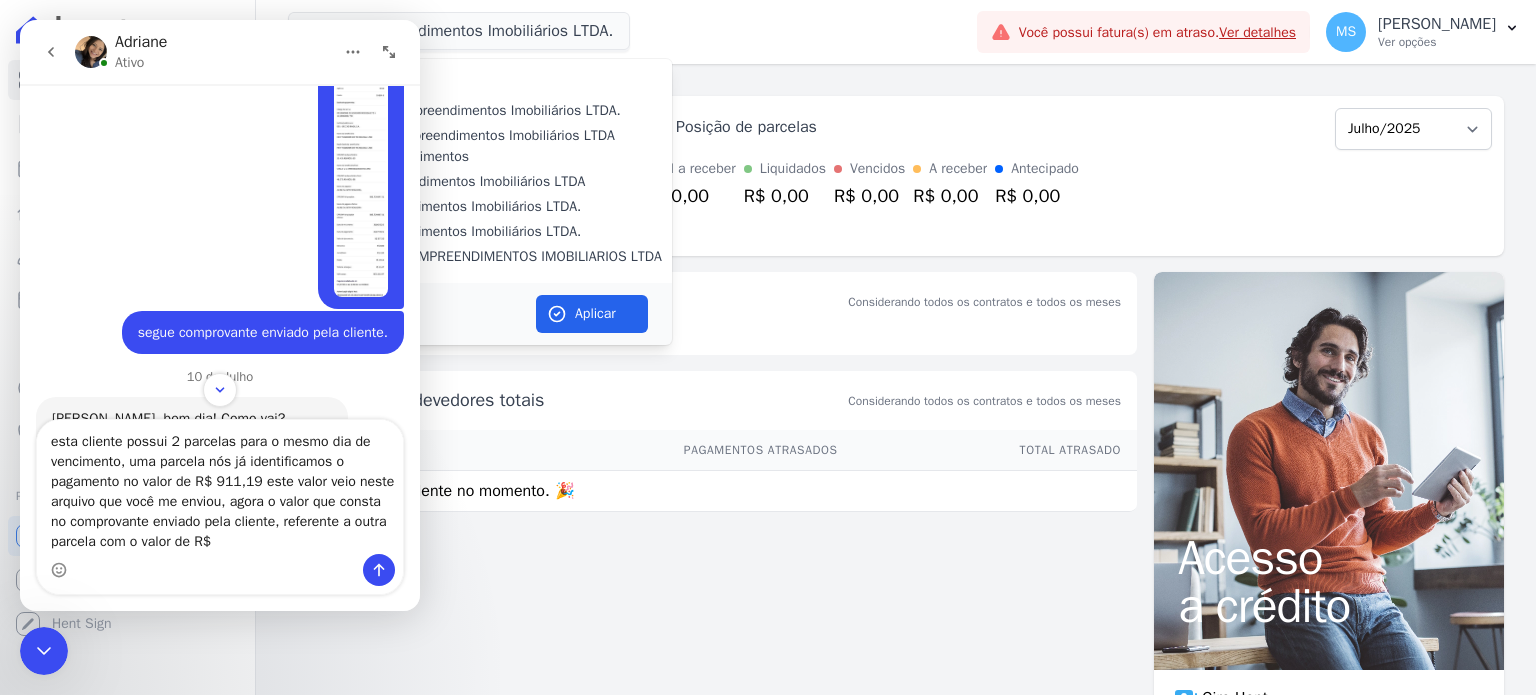 click at bounding box center [361, 163] 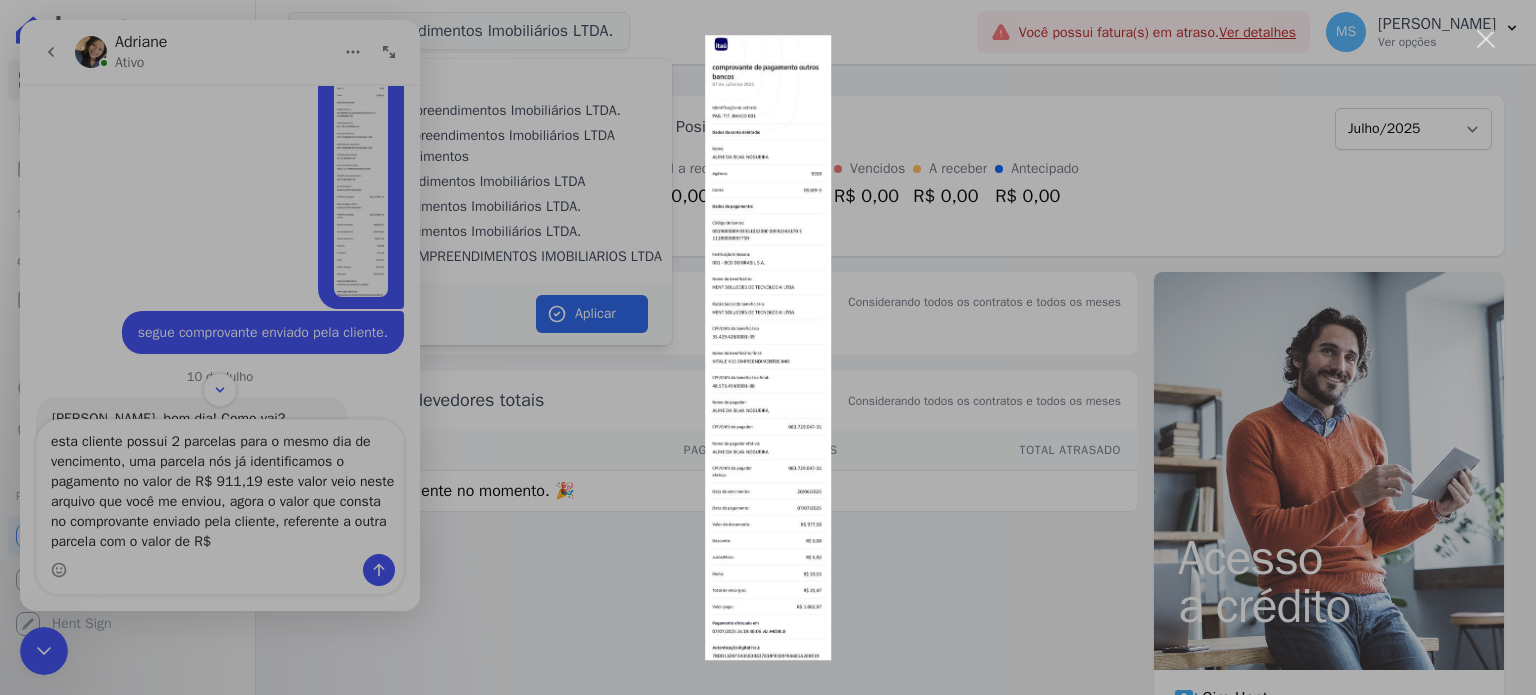 scroll, scrollTop: 0, scrollLeft: 0, axis: both 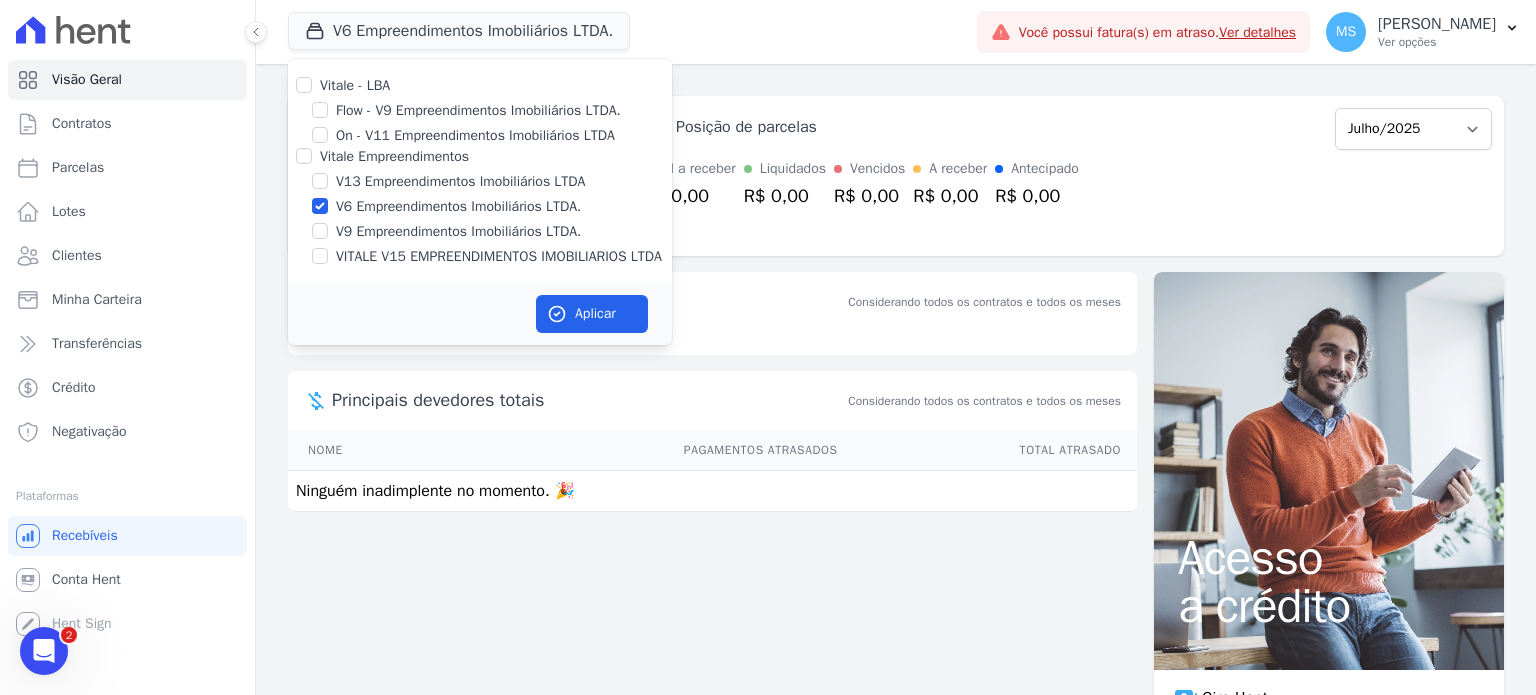 click at bounding box center [44, 651] 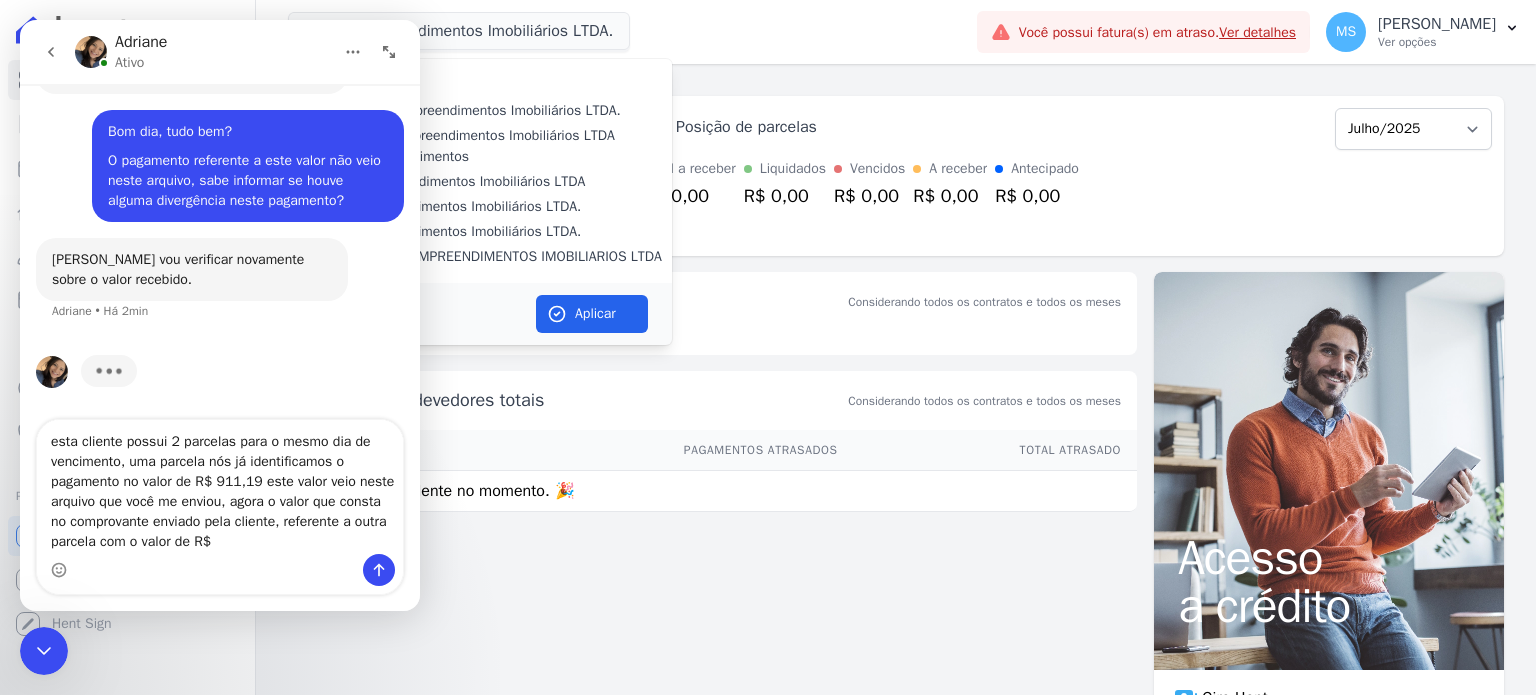 scroll, scrollTop: 1400, scrollLeft: 0, axis: vertical 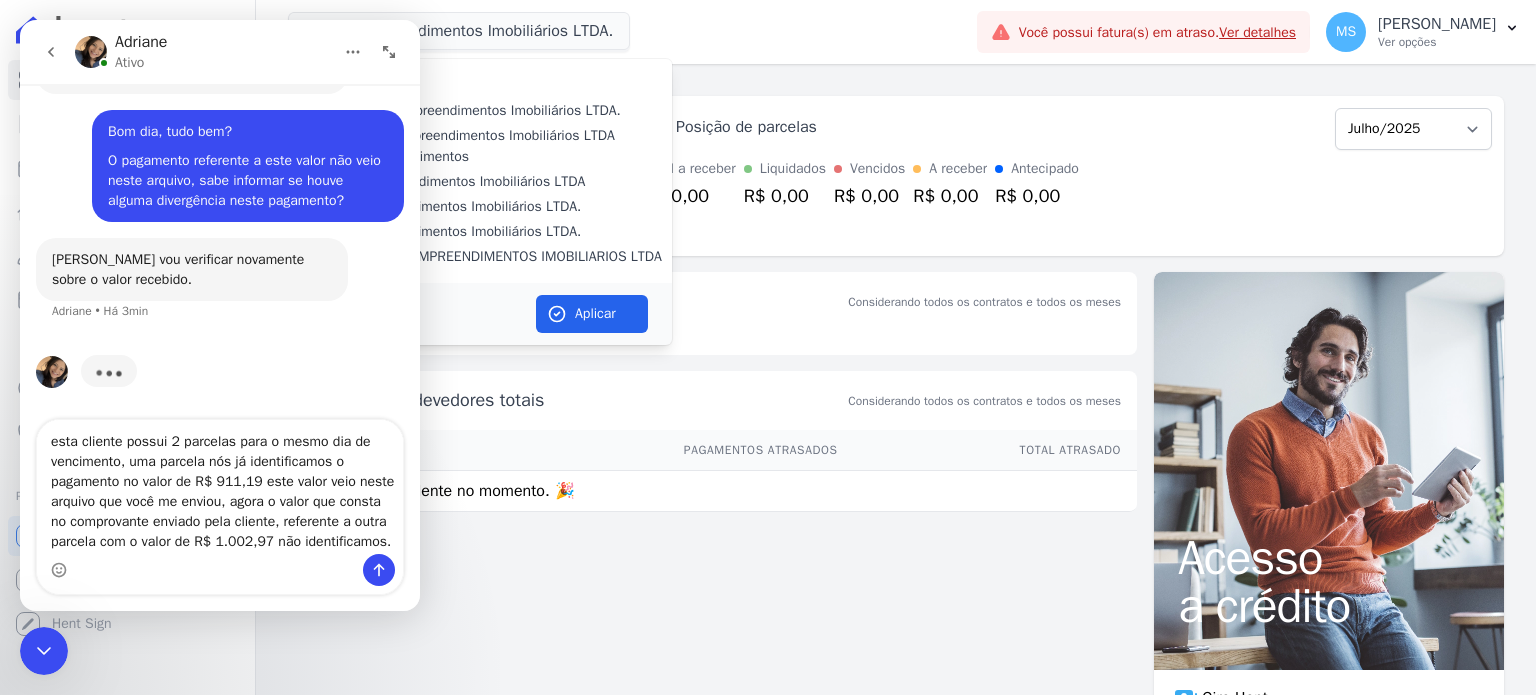 type on "esta cliente possui 2 parcelas para o mesmo dia de vencimento, uma parcela nós já identificamos o pagamento no valor de R$ 911,19 este valor veio neste arquivo que você me enviou, agora o valor que consta no comprovante enviado pela cliente, referente a outra parcela com o valor de R$ 1.002,97 não identificamos." 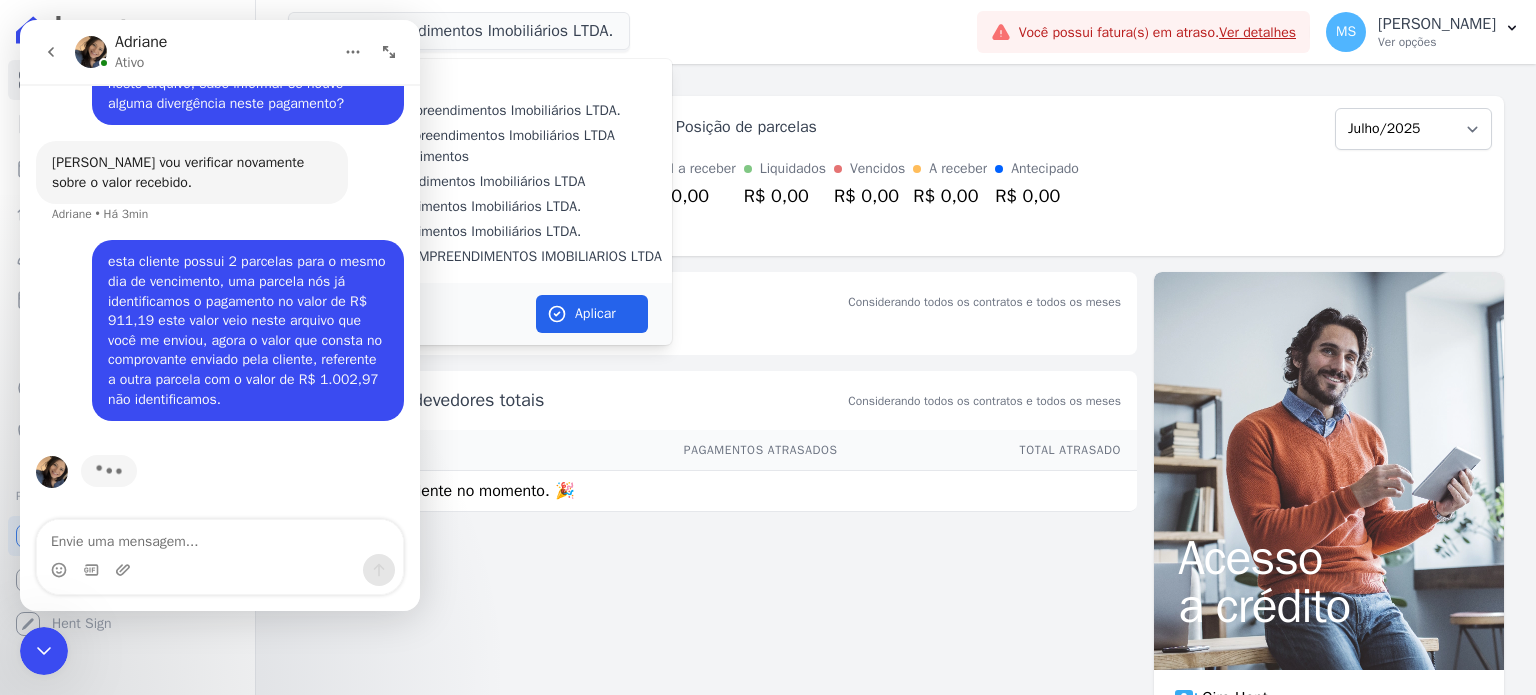scroll, scrollTop: 1419, scrollLeft: 0, axis: vertical 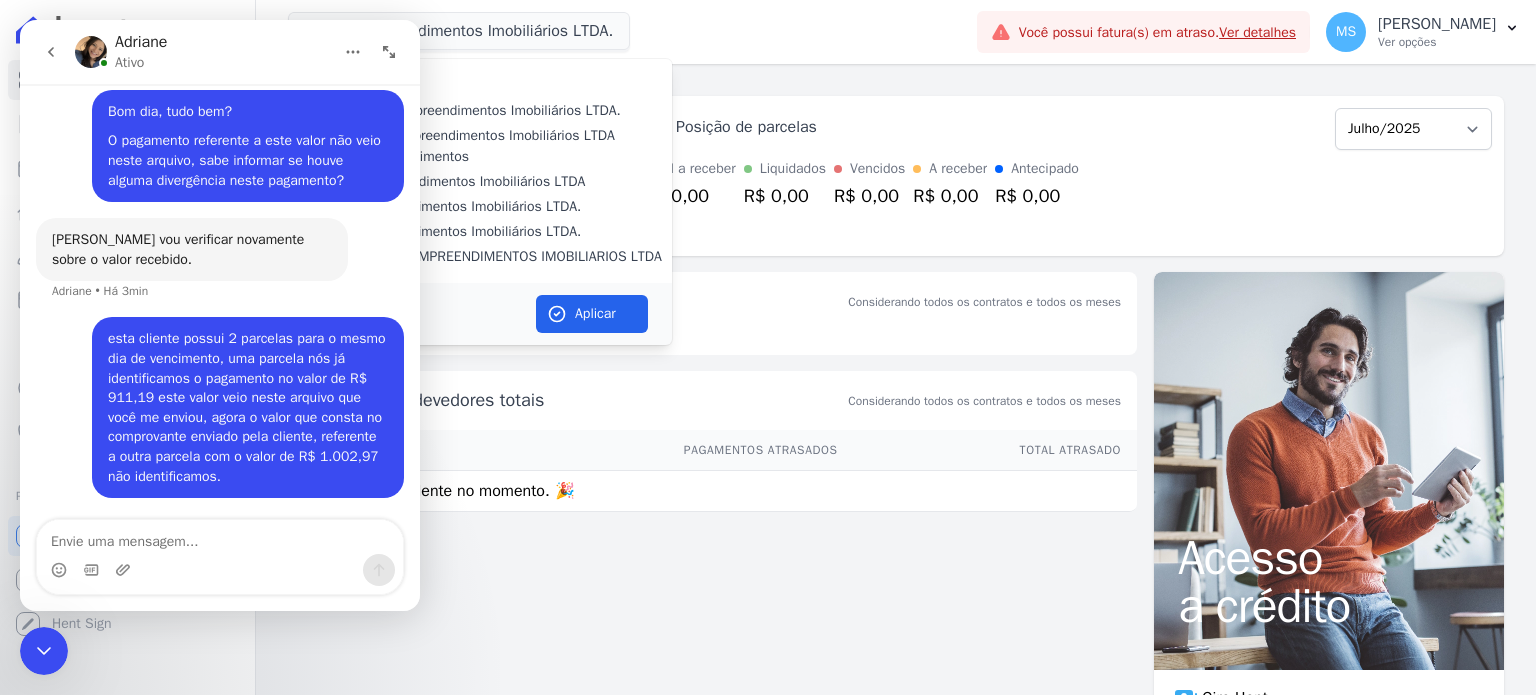 type 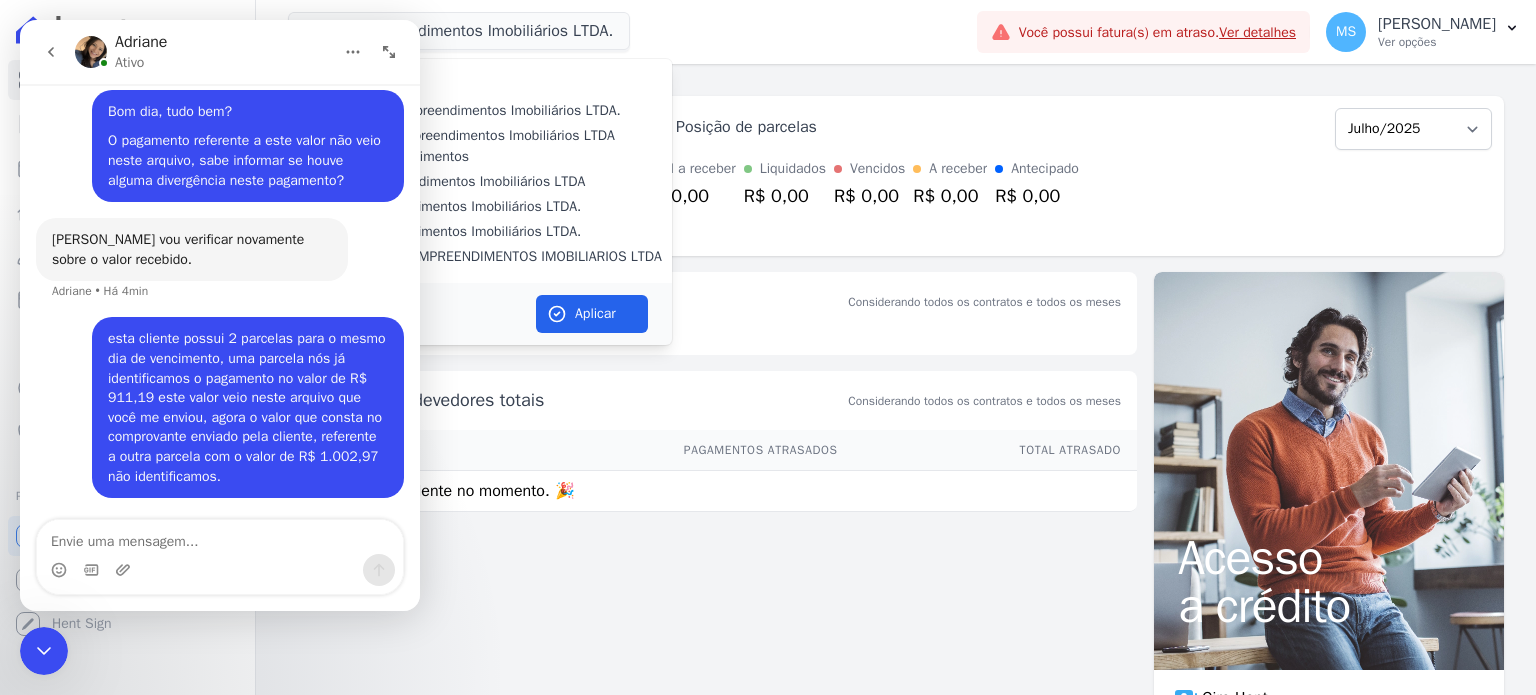 click at bounding box center [44, 651] 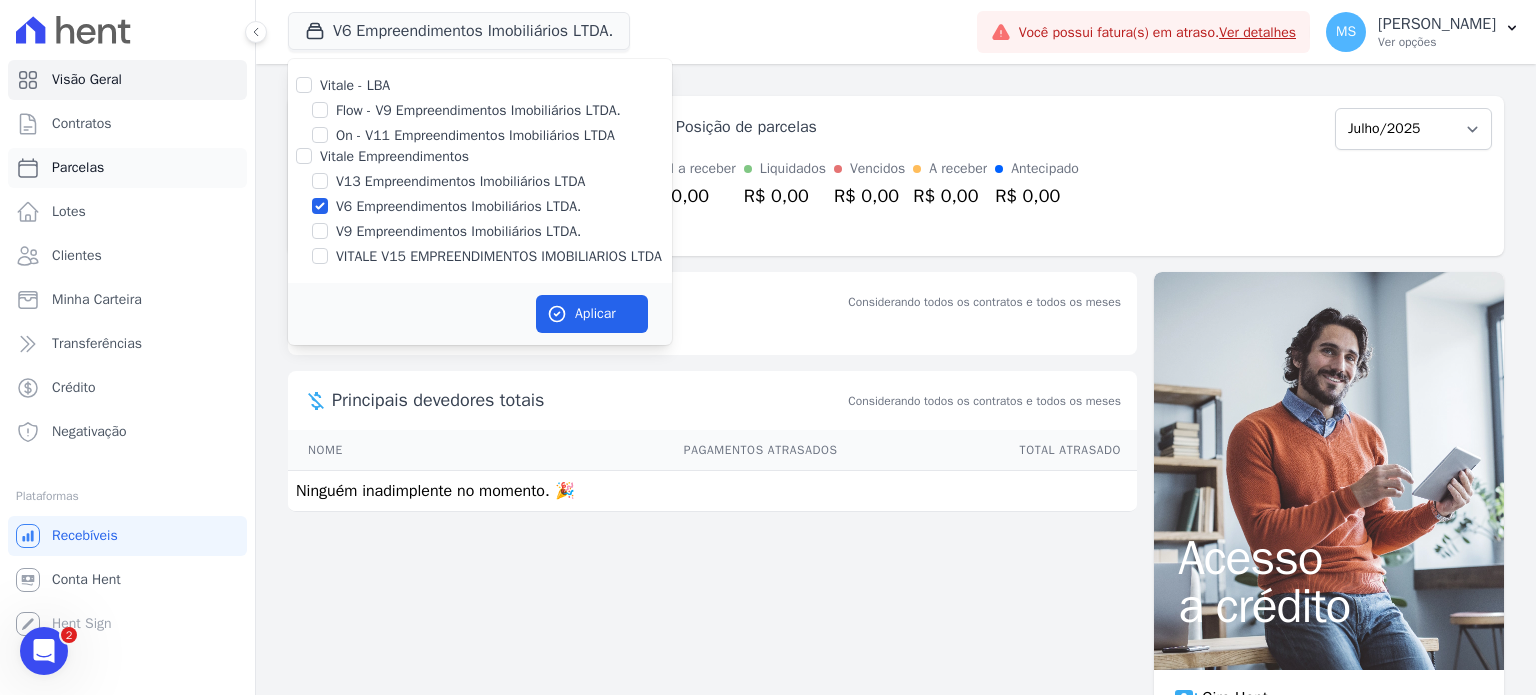 click on "Parcelas" at bounding box center (78, 168) 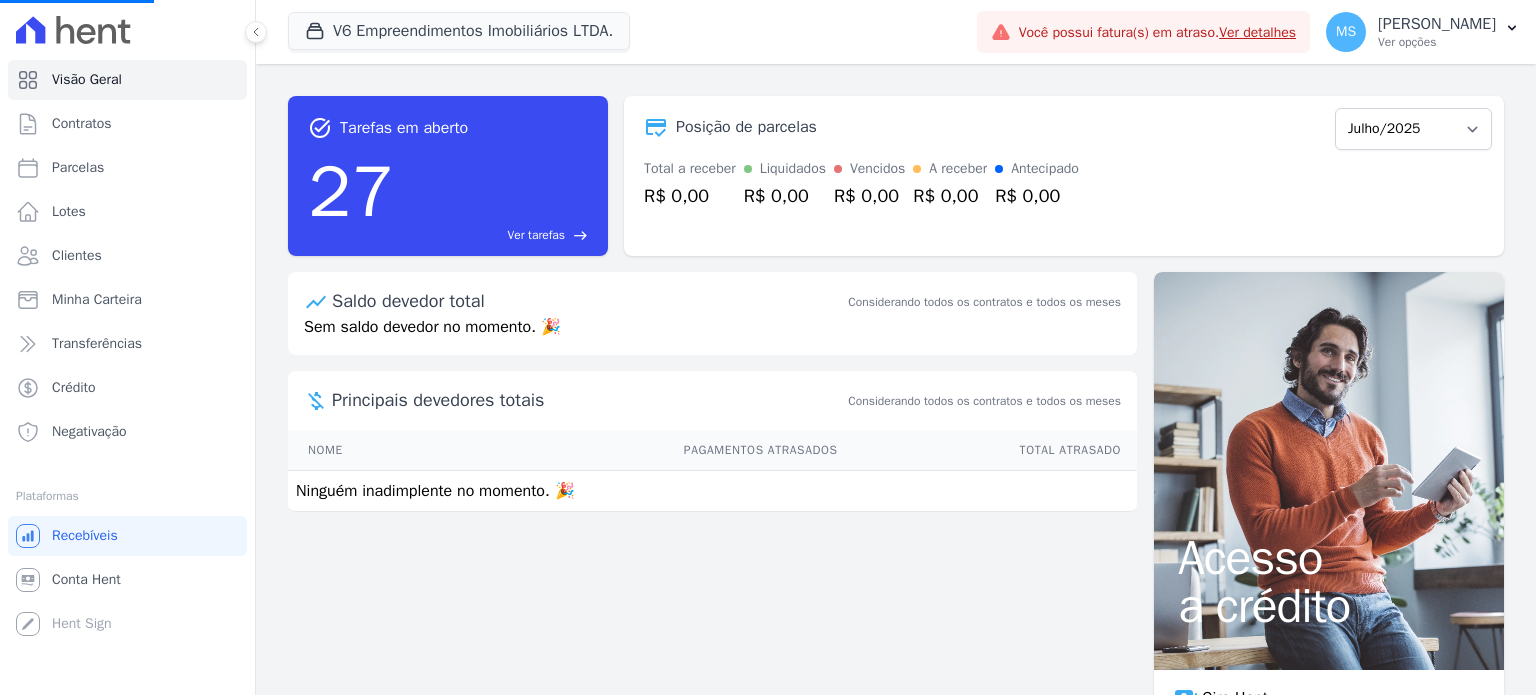 select 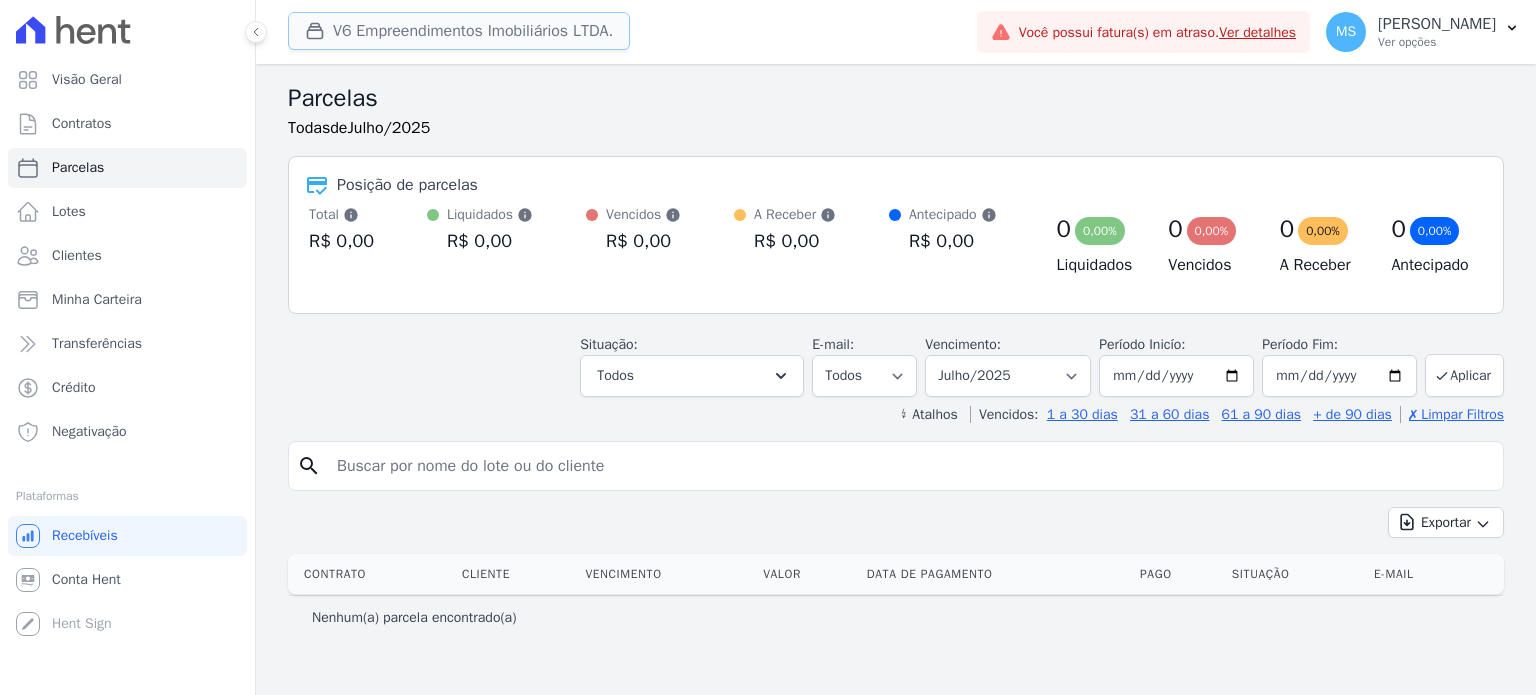 drag, startPoint x: 423, startPoint y: 71, endPoint x: 384, endPoint y: 43, distance: 48.010414 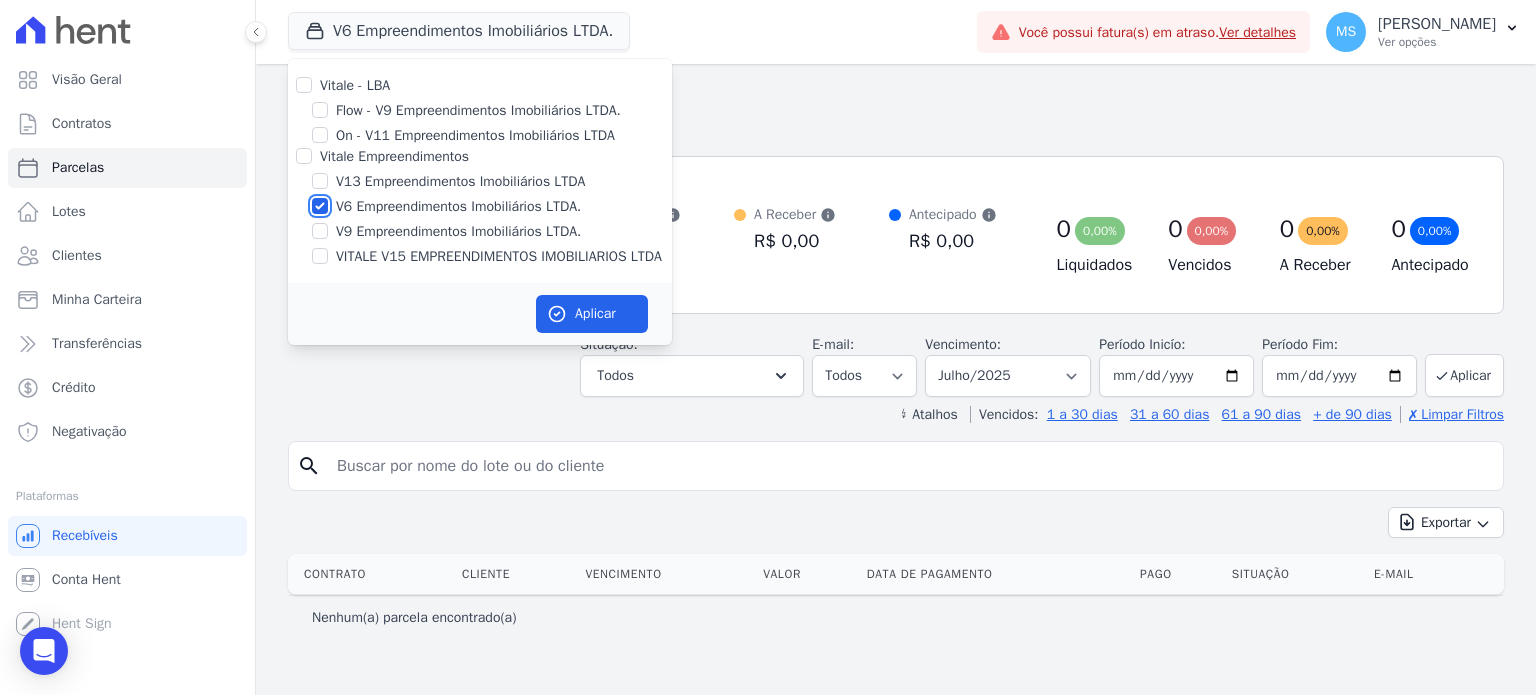click on "V6 Empreendimentos Imobiliários LTDA." at bounding box center (320, 206) 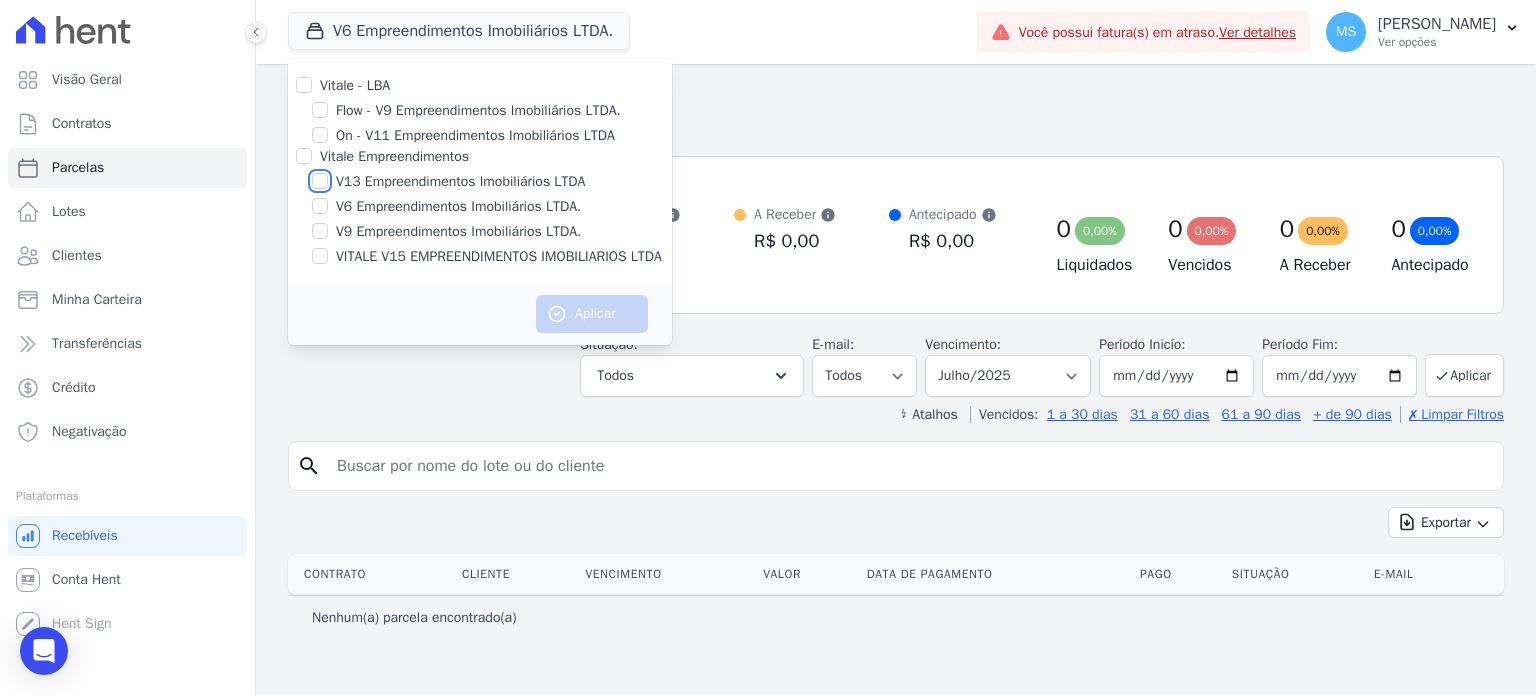 click on "V13 Empreendimentos Imobiliários LTDA" at bounding box center (320, 181) 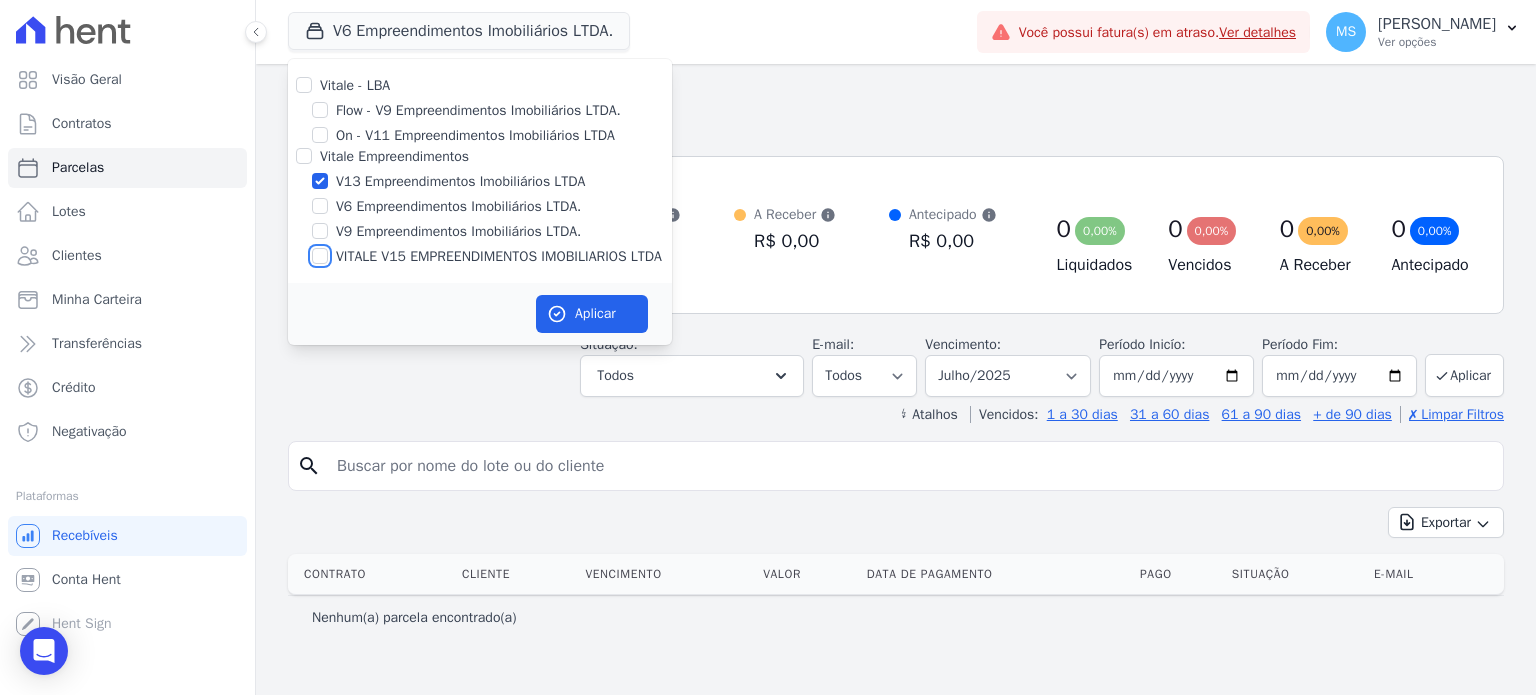 click on "VITALE V15 EMPREENDIMENTOS IMOBILIARIOS LTDA" at bounding box center (320, 256) 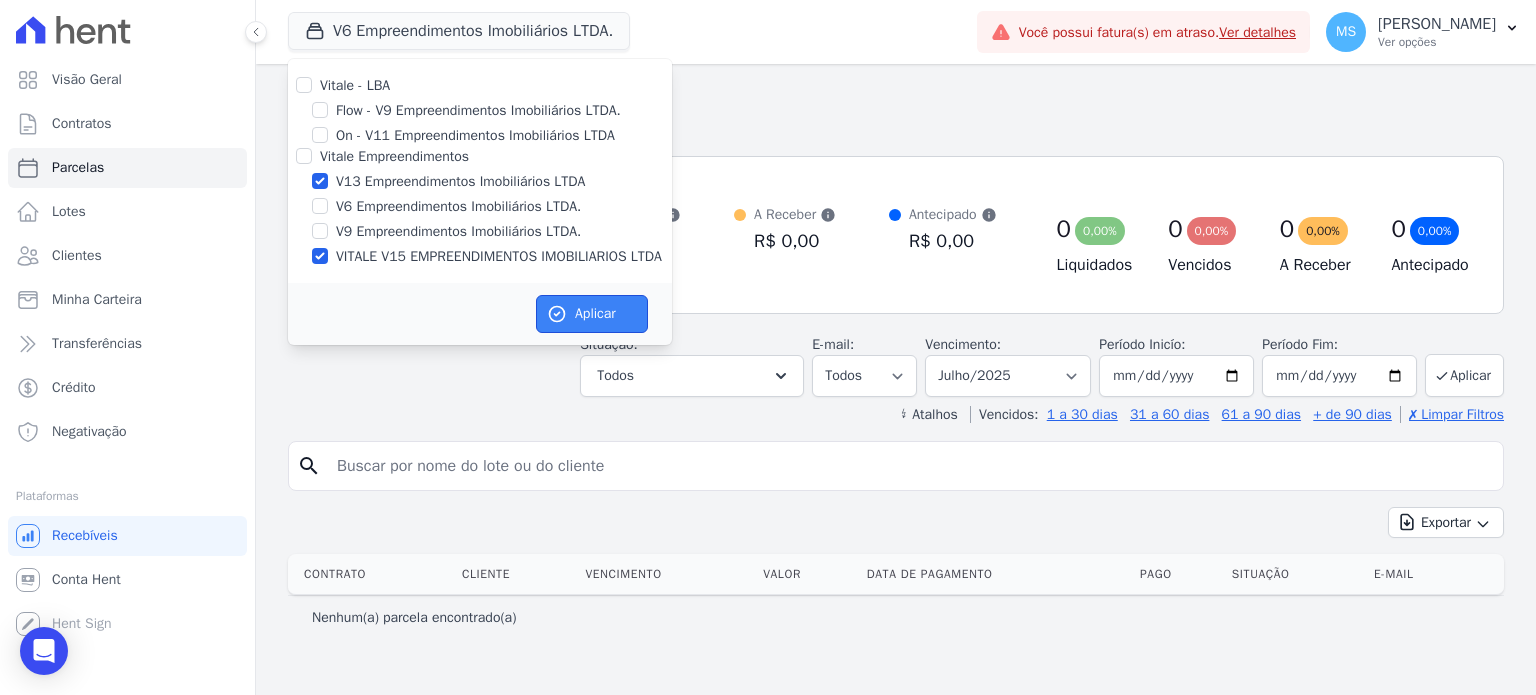 click on "Aplicar" at bounding box center [592, 314] 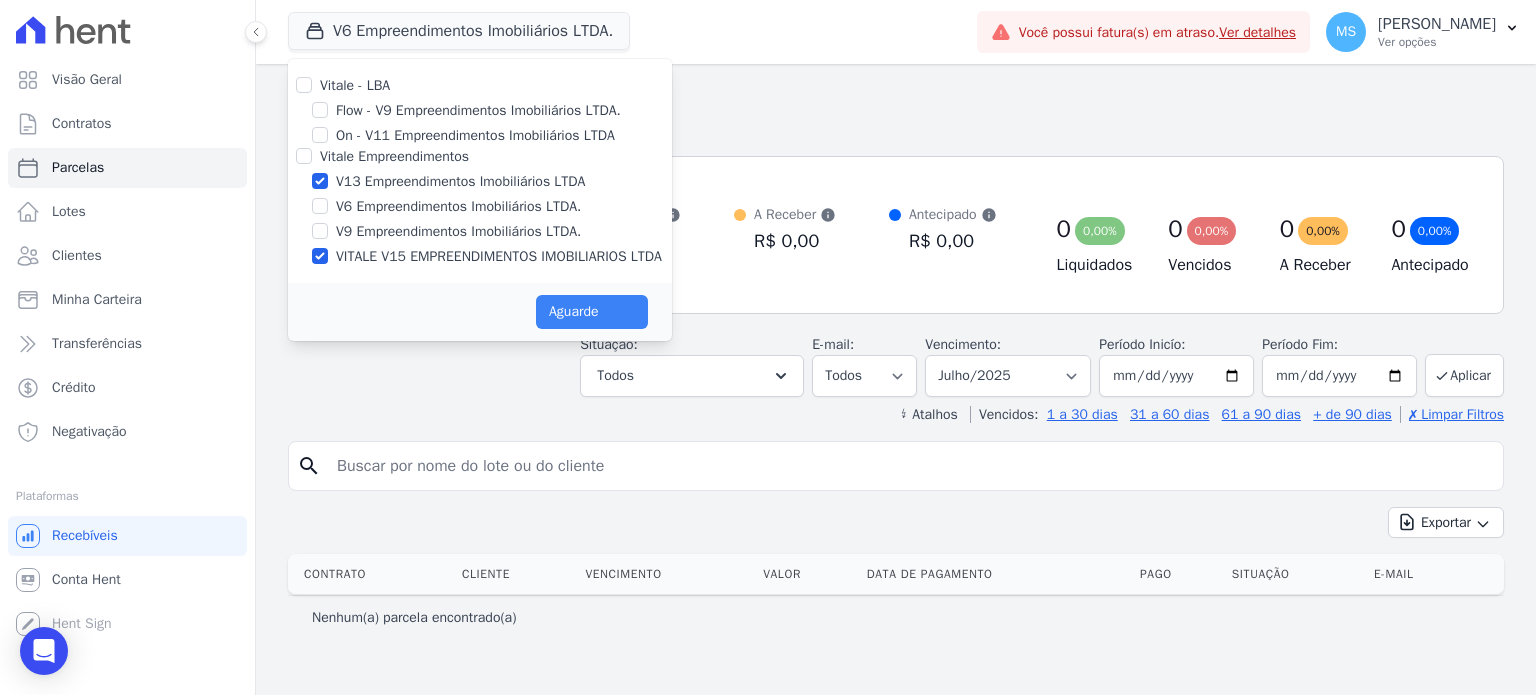 select 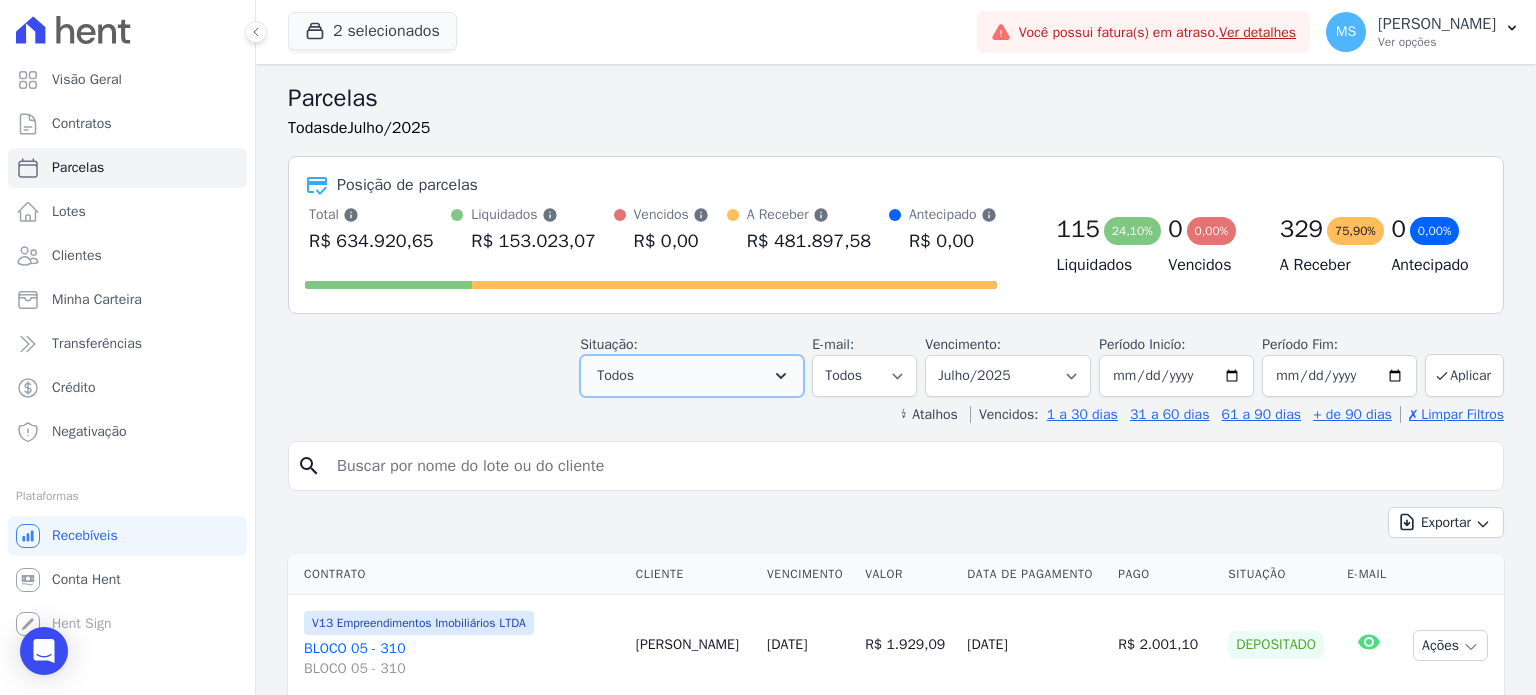 click on "Todos" at bounding box center (692, 376) 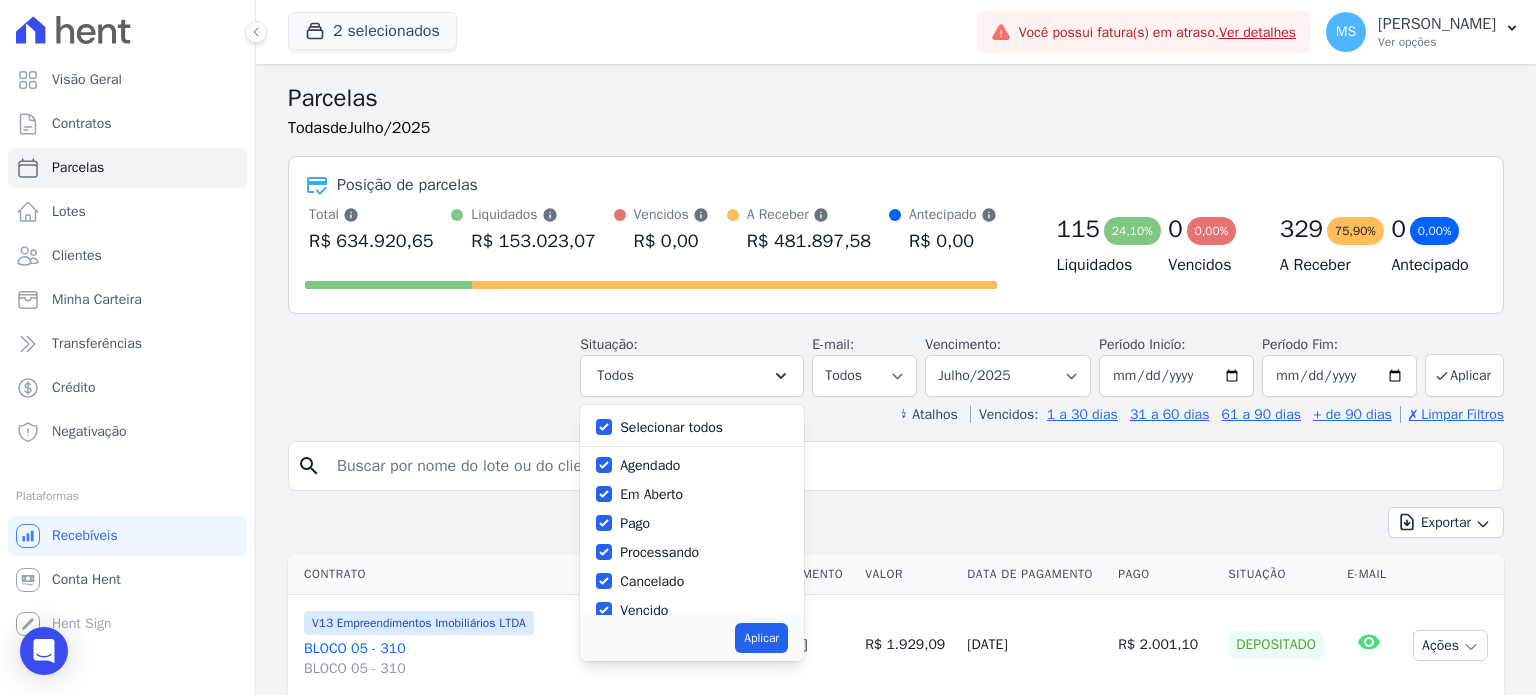click on "Selecionar todos" at bounding box center [671, 427] 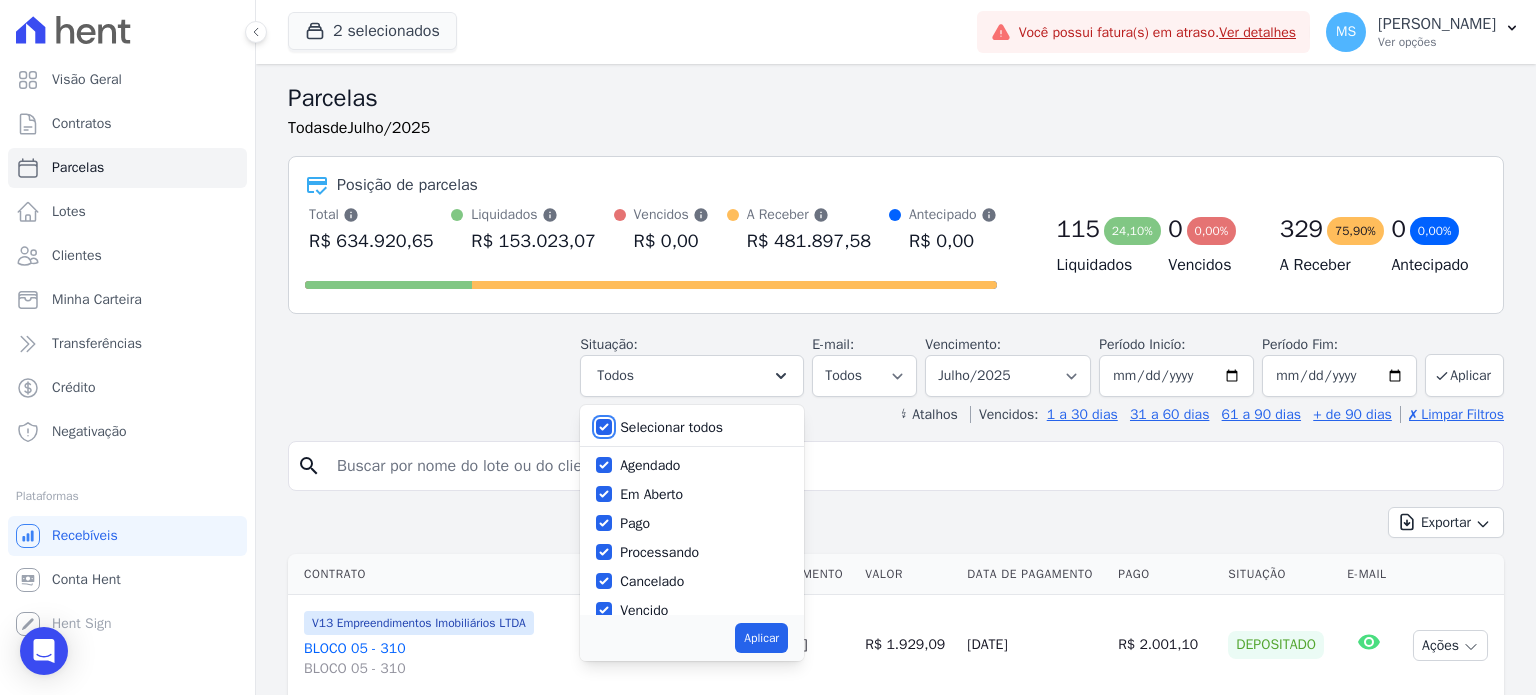 click on "Selecionar todos" at bounding box center [604, 427] 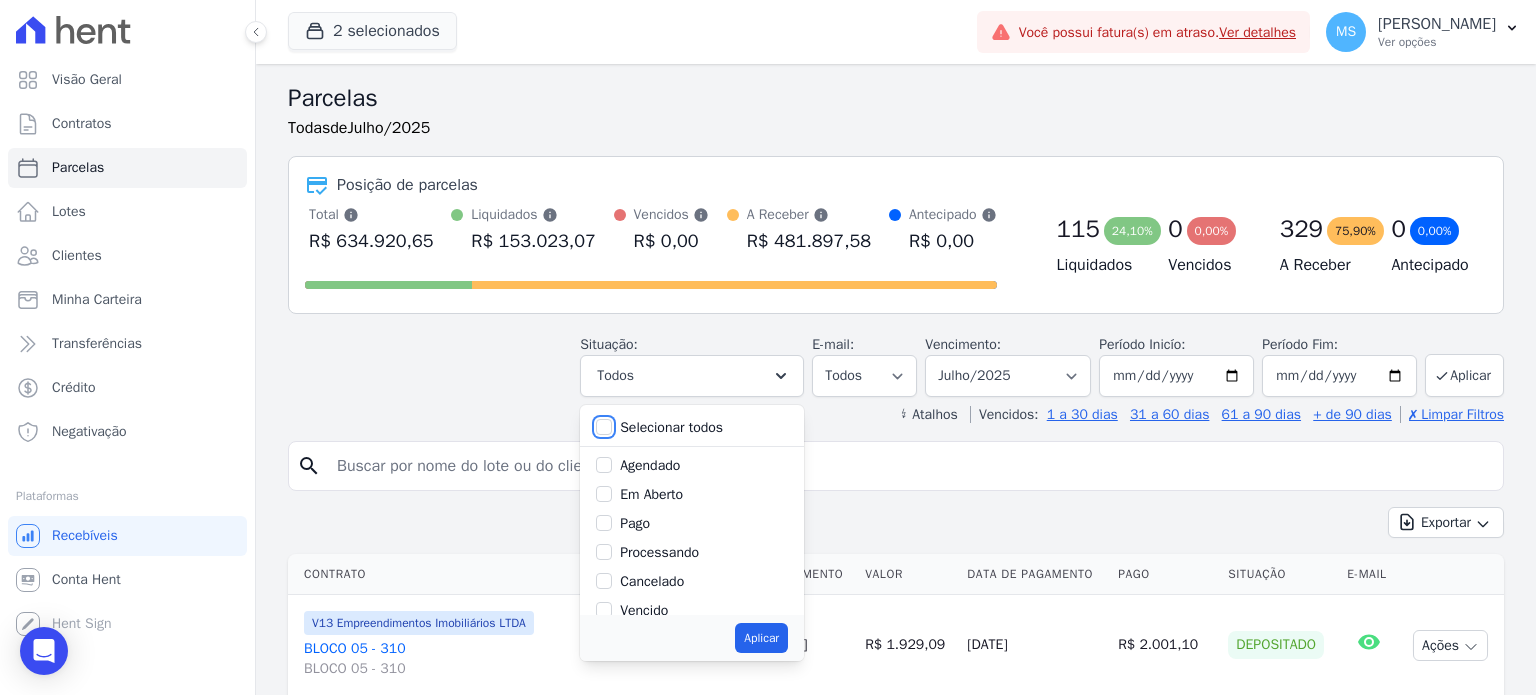 checkbox on "false" 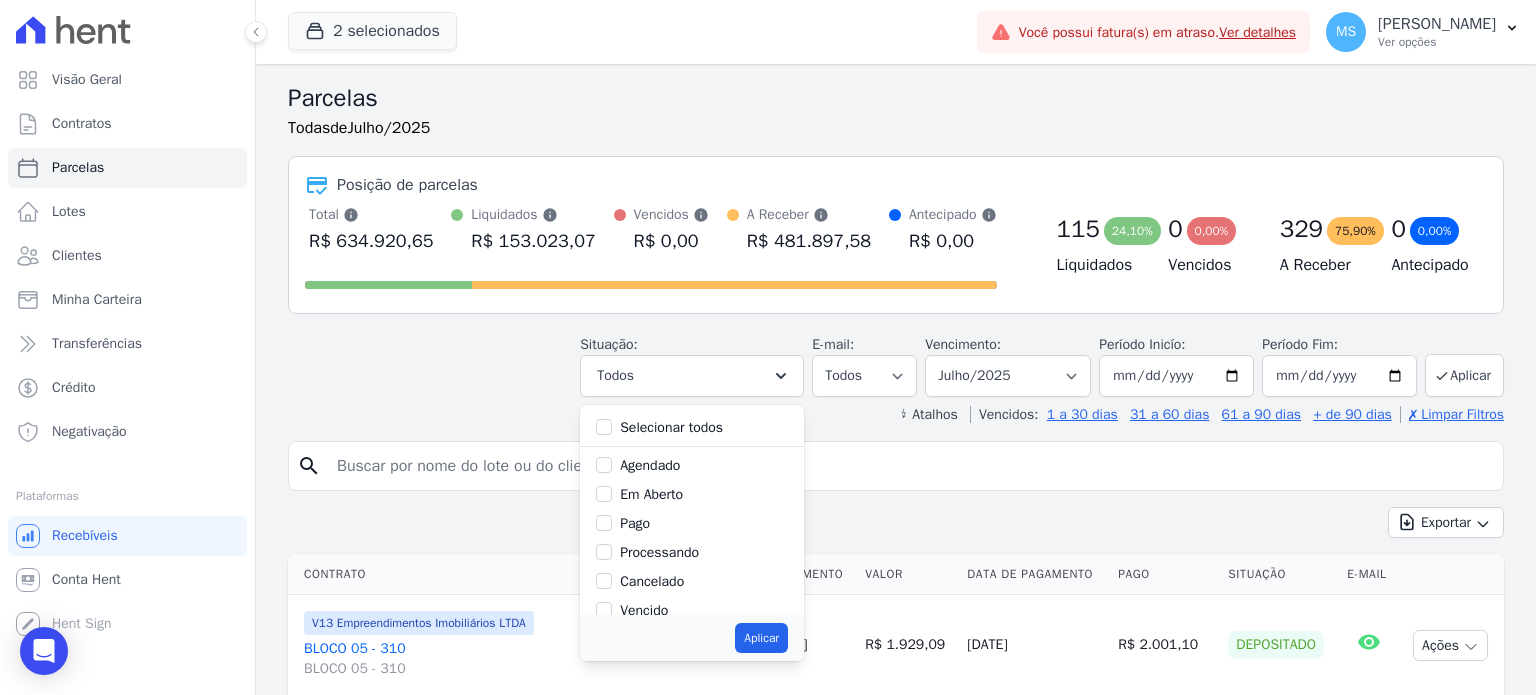 click on "Processando" at bounding box center [659, 552] 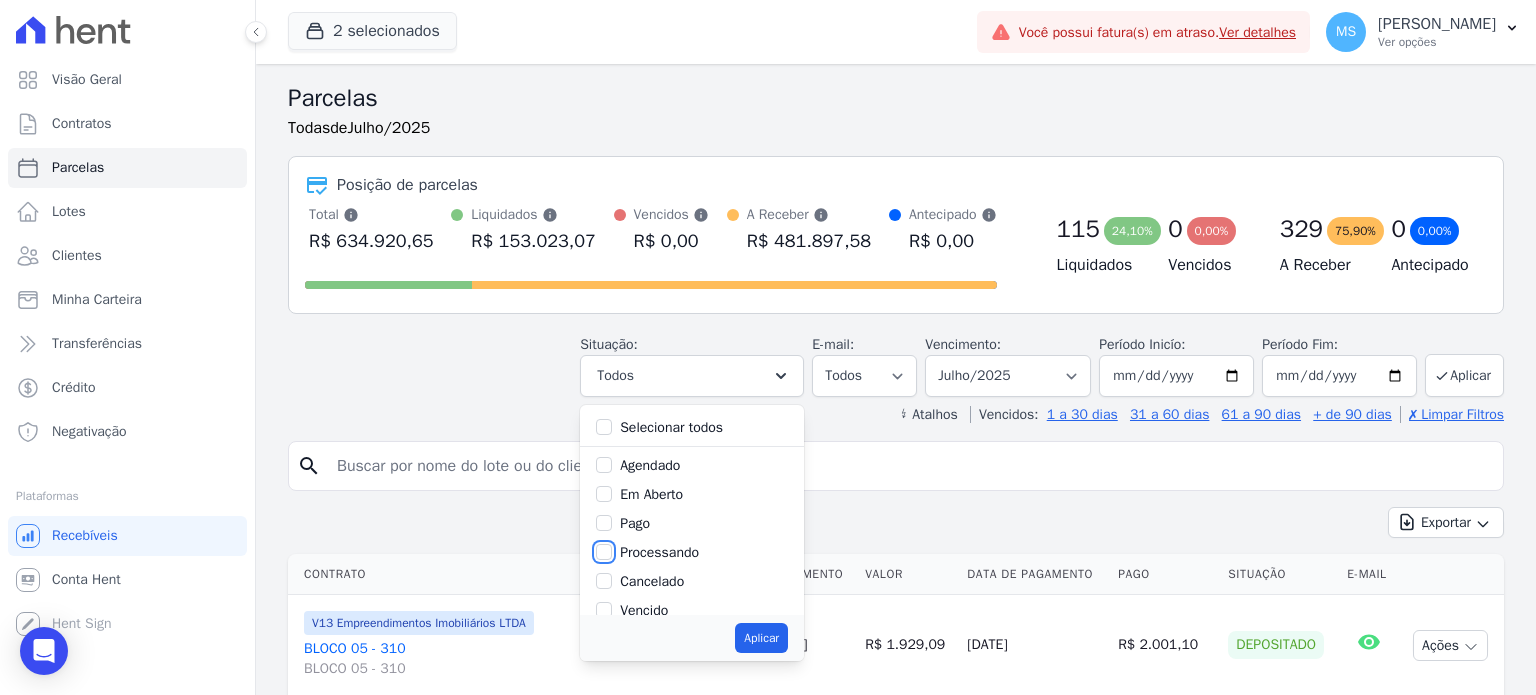 click on "Processando" at bounding box center (604, 552) 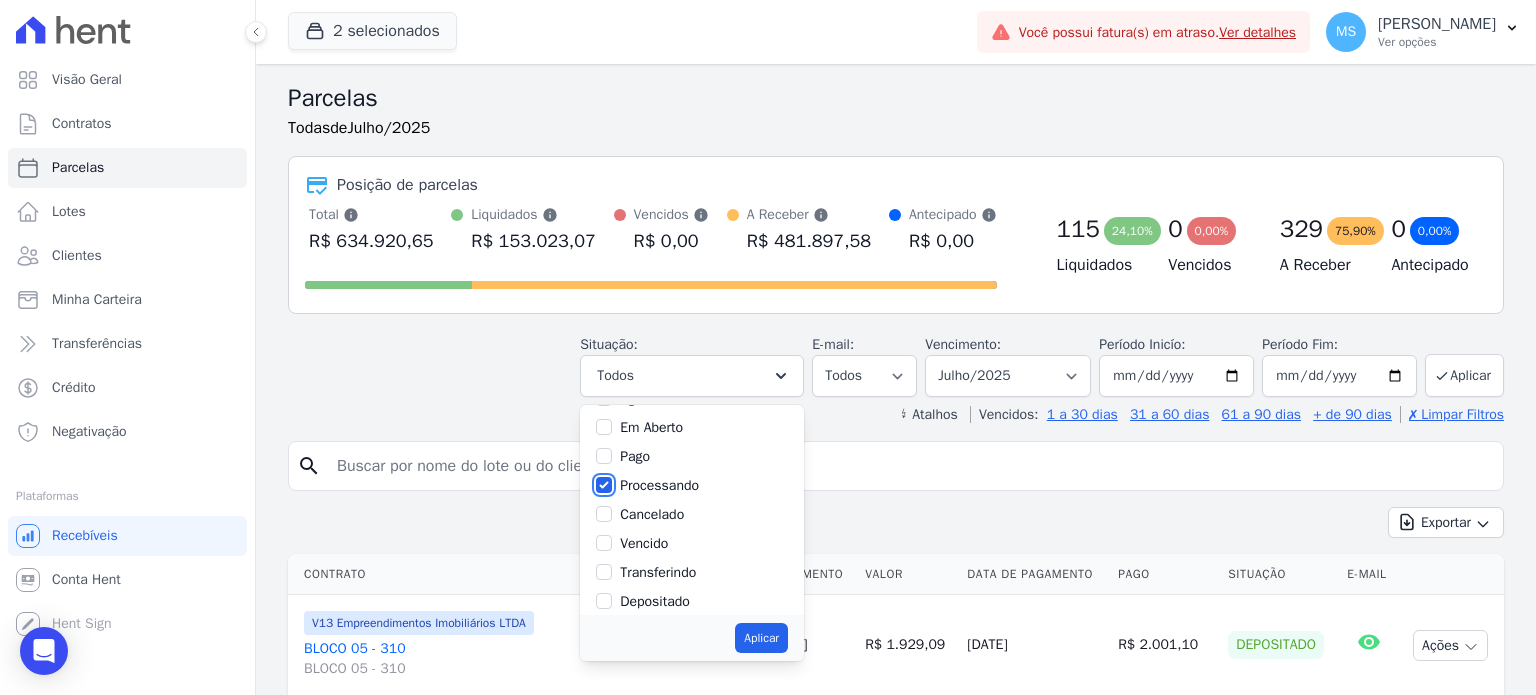 scroll, scrollTop: 133, scrollLeft: 0, axis: vertical 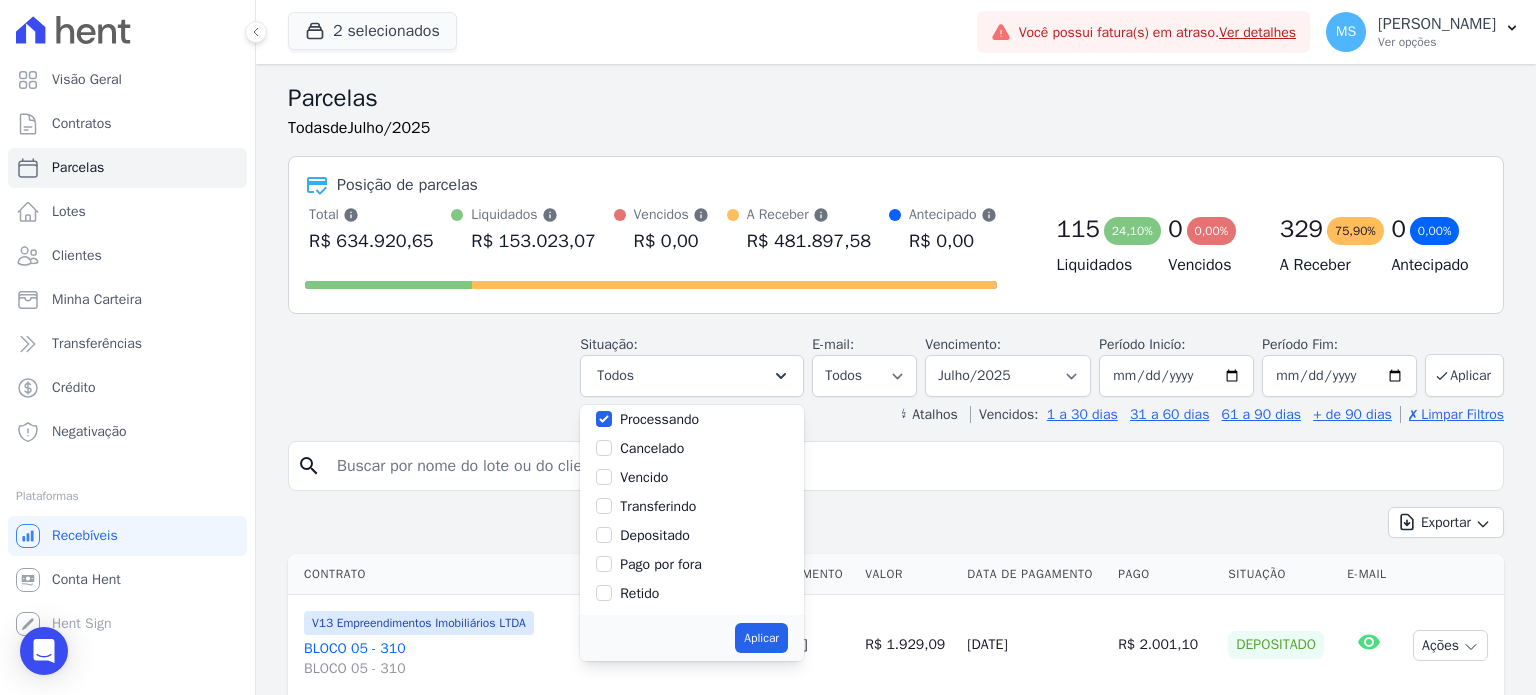 click on "Transferindo" at bounding box center [658, 506] 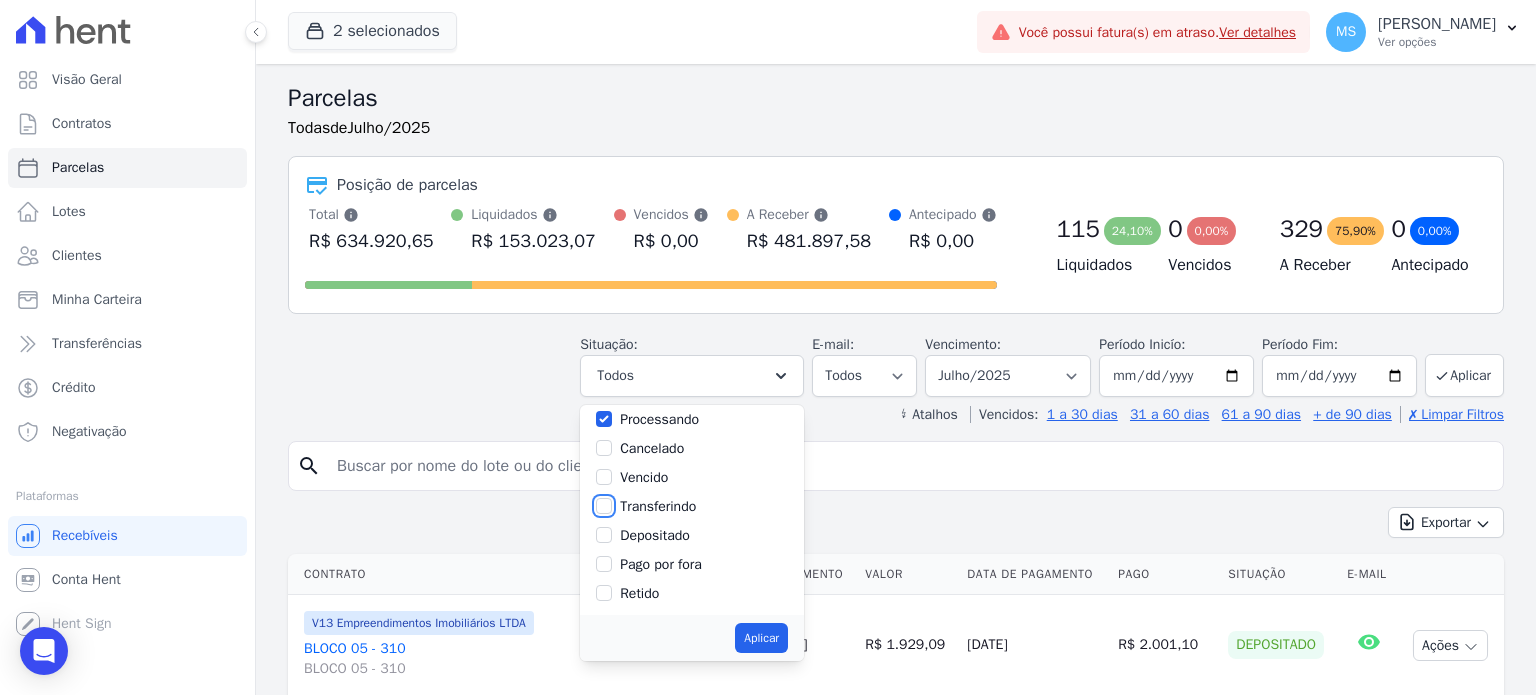 checkbox on "true" 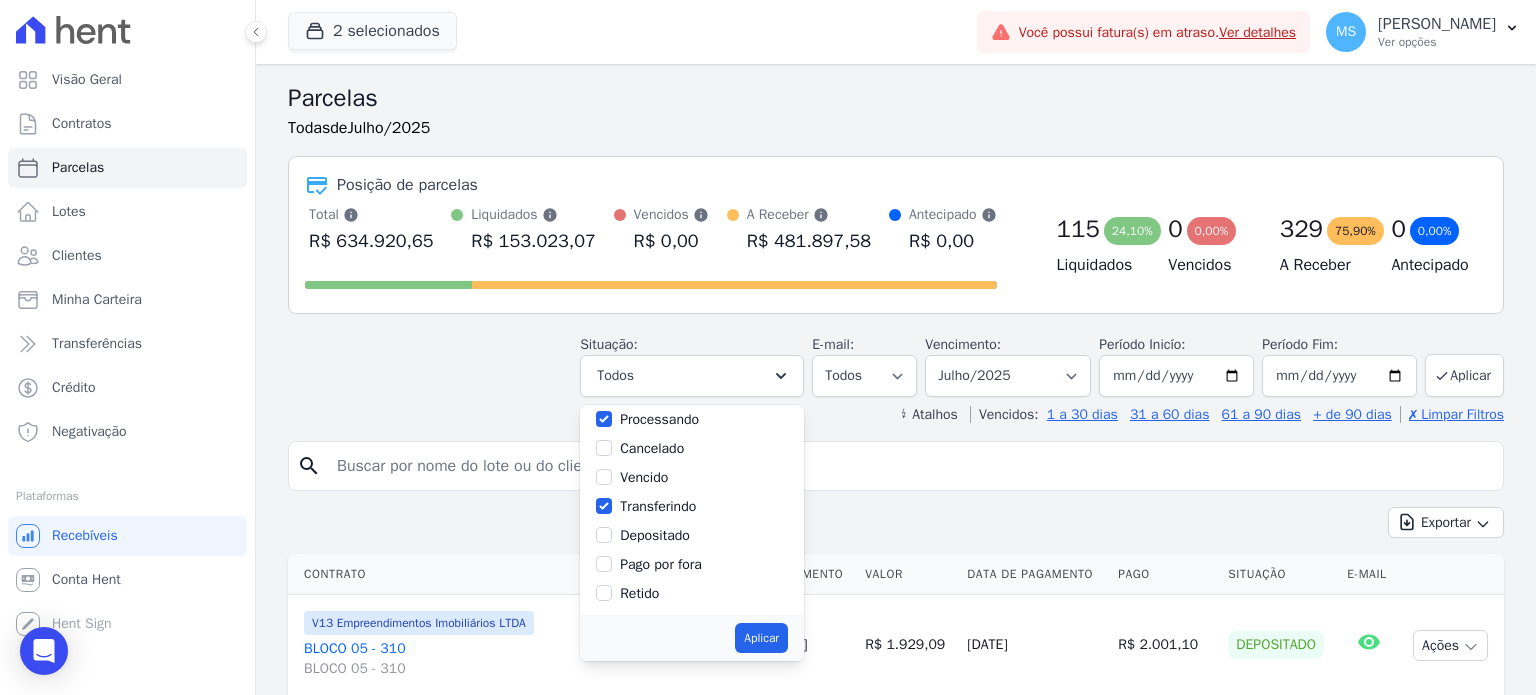 click on "Depositado" at bounding box center [655, 535] 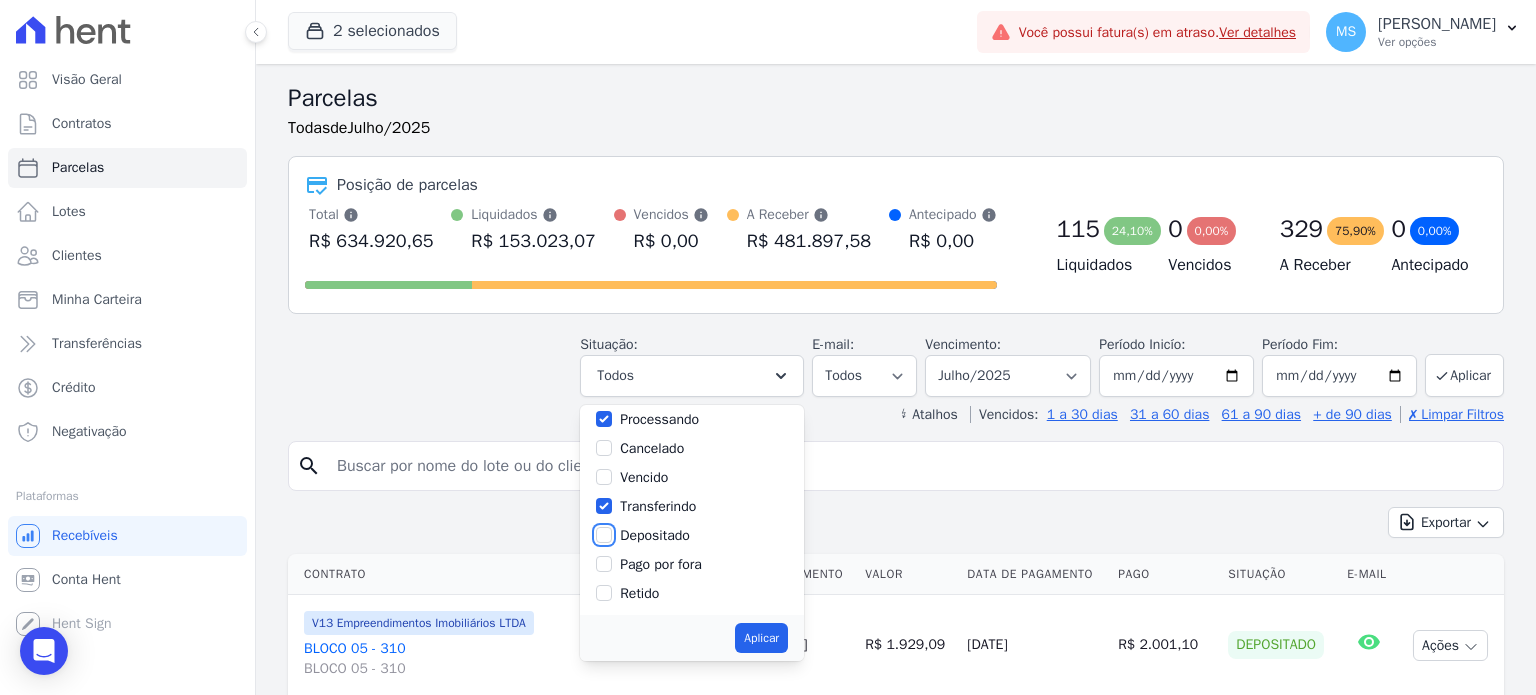 click on "Depositado" at bounding box center (604, 535) 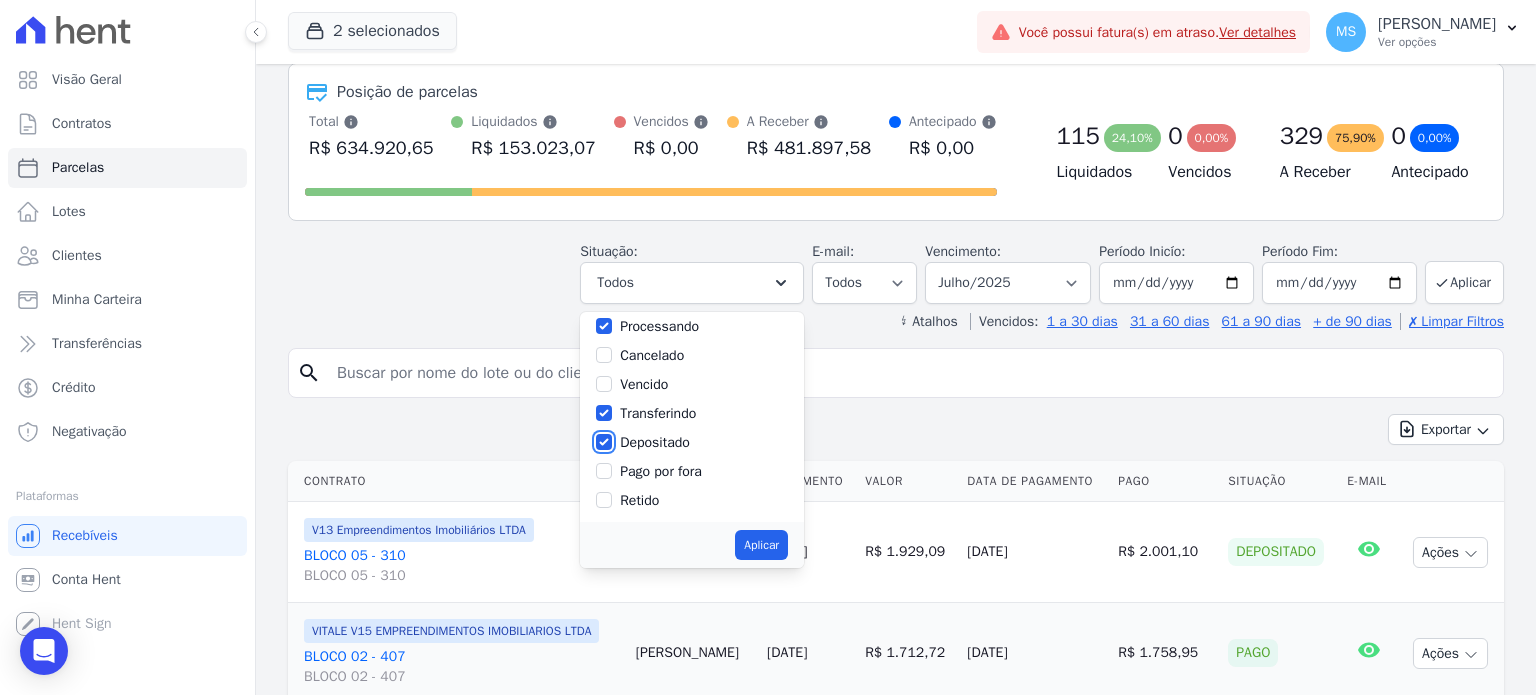 scroll, scrollTop: 200, scrollLeft: 0, axis: vertical 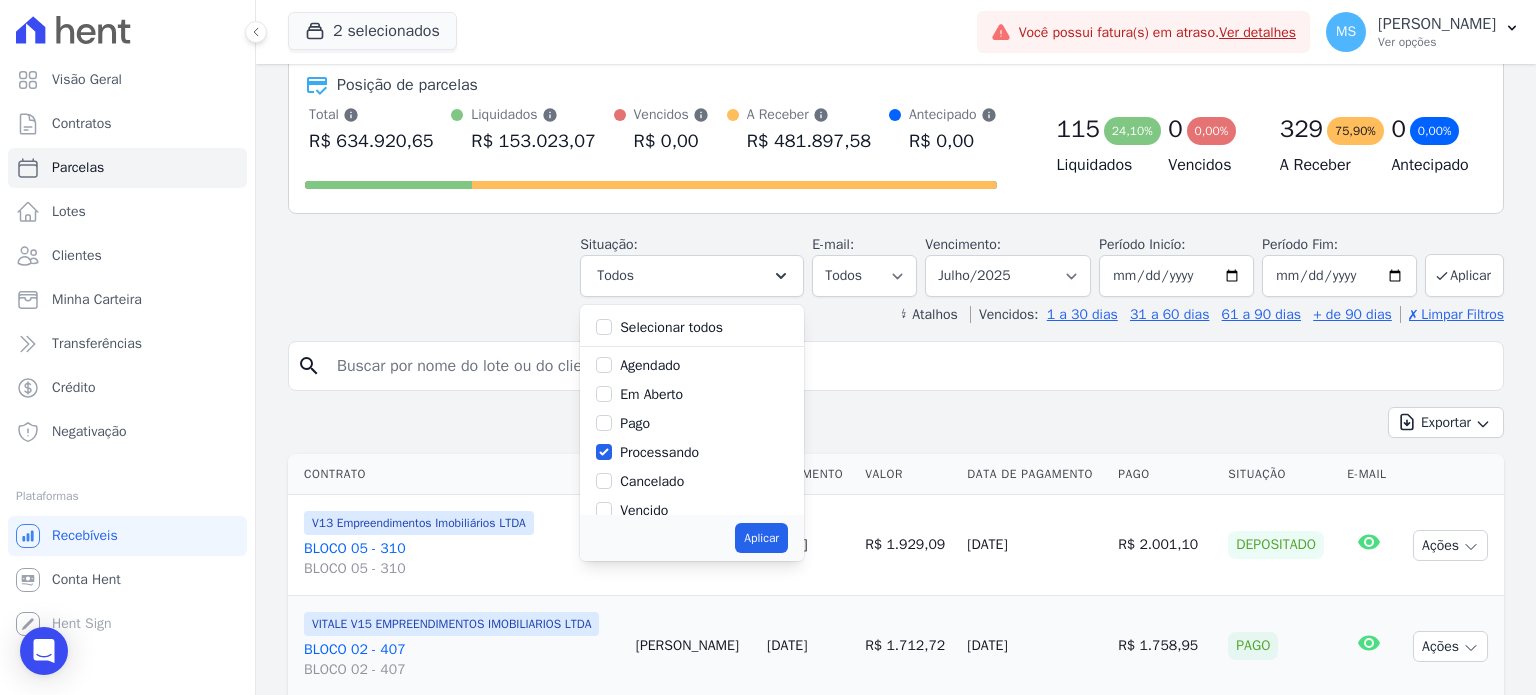 click on "Pago" at bounding box center [635, 423] 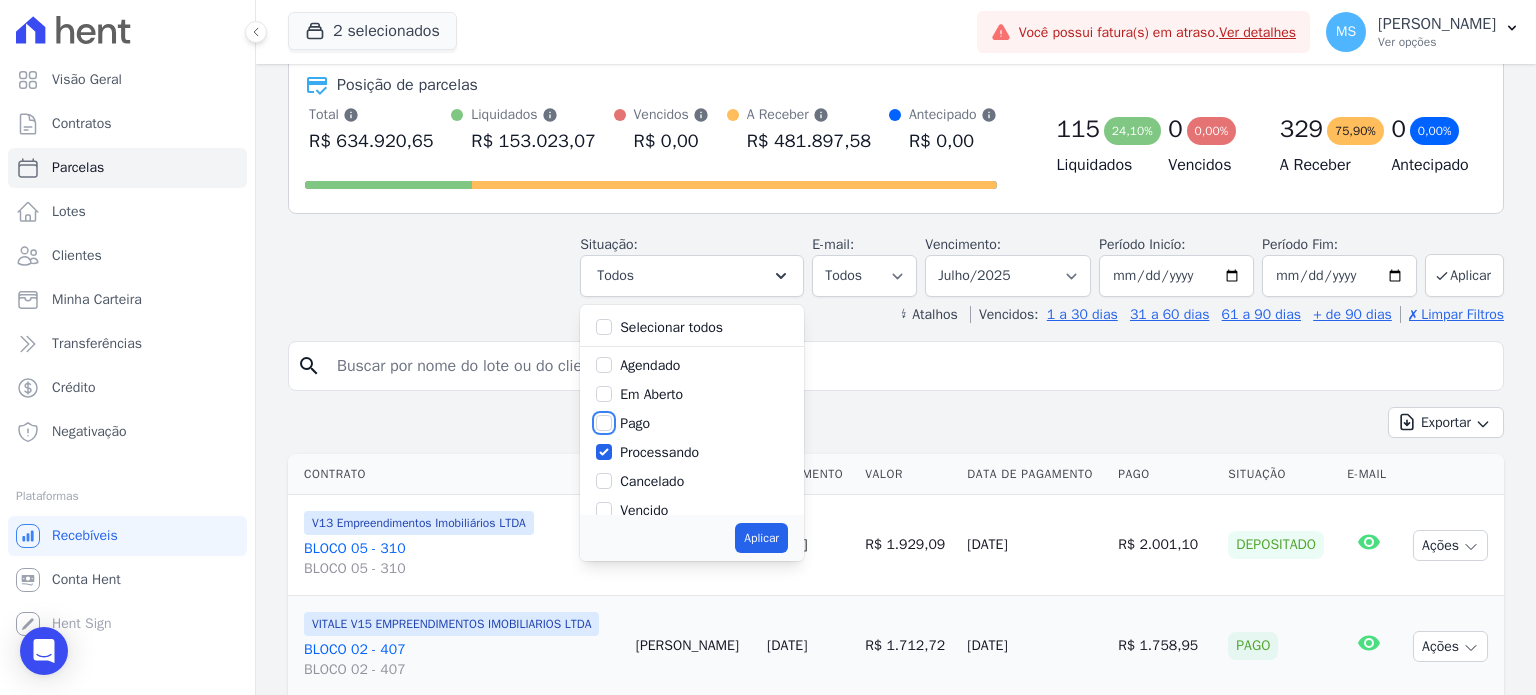 checkbox on "true" 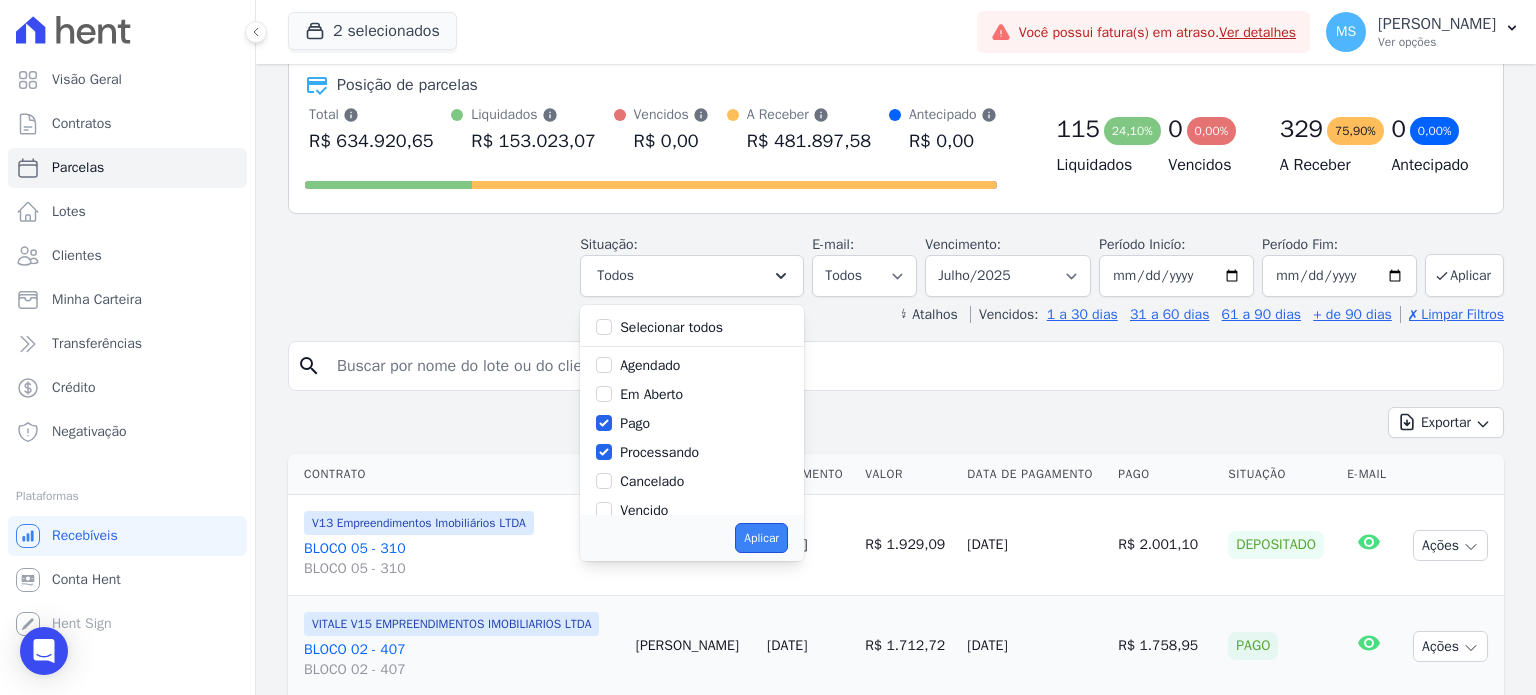 click on "Aplicar" at bounding box center [761, 538] 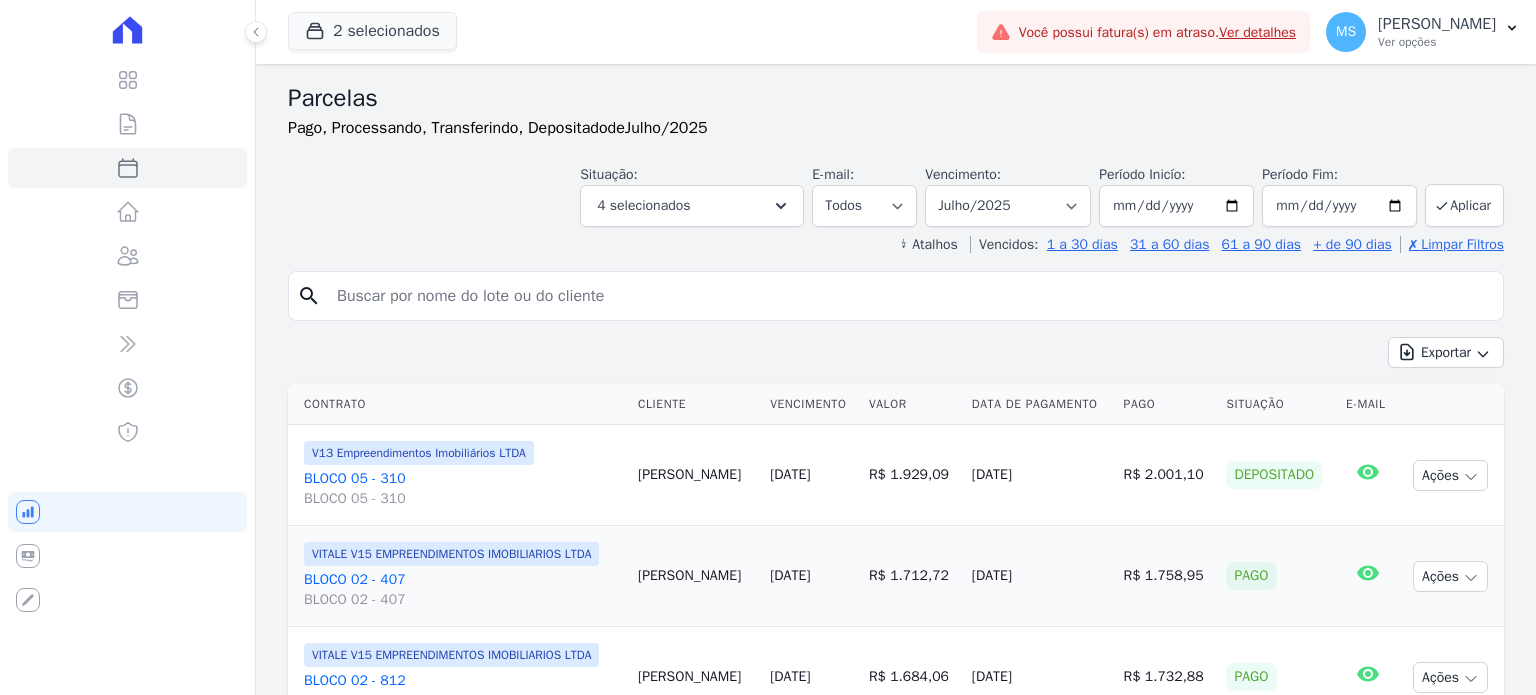 select 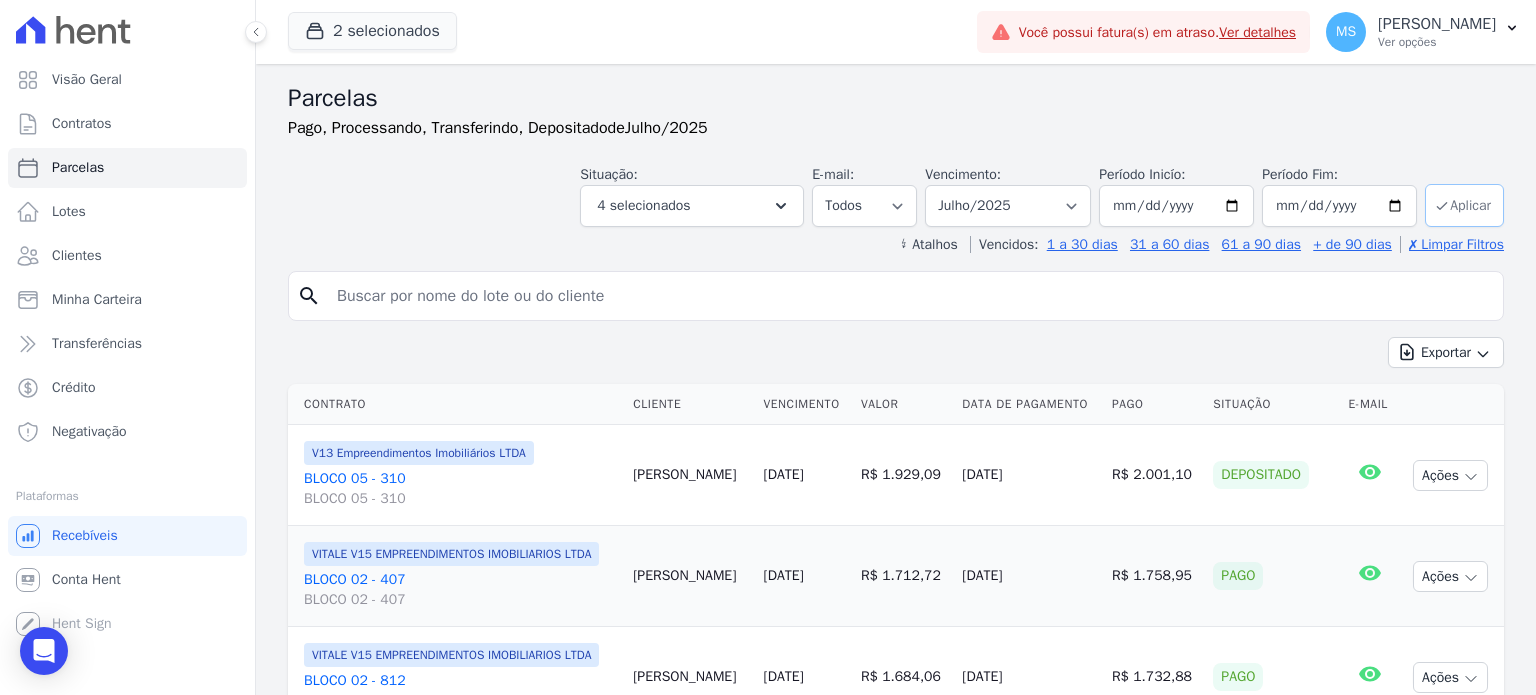 click on "Aplicar" at bounding box center [1464, 205] 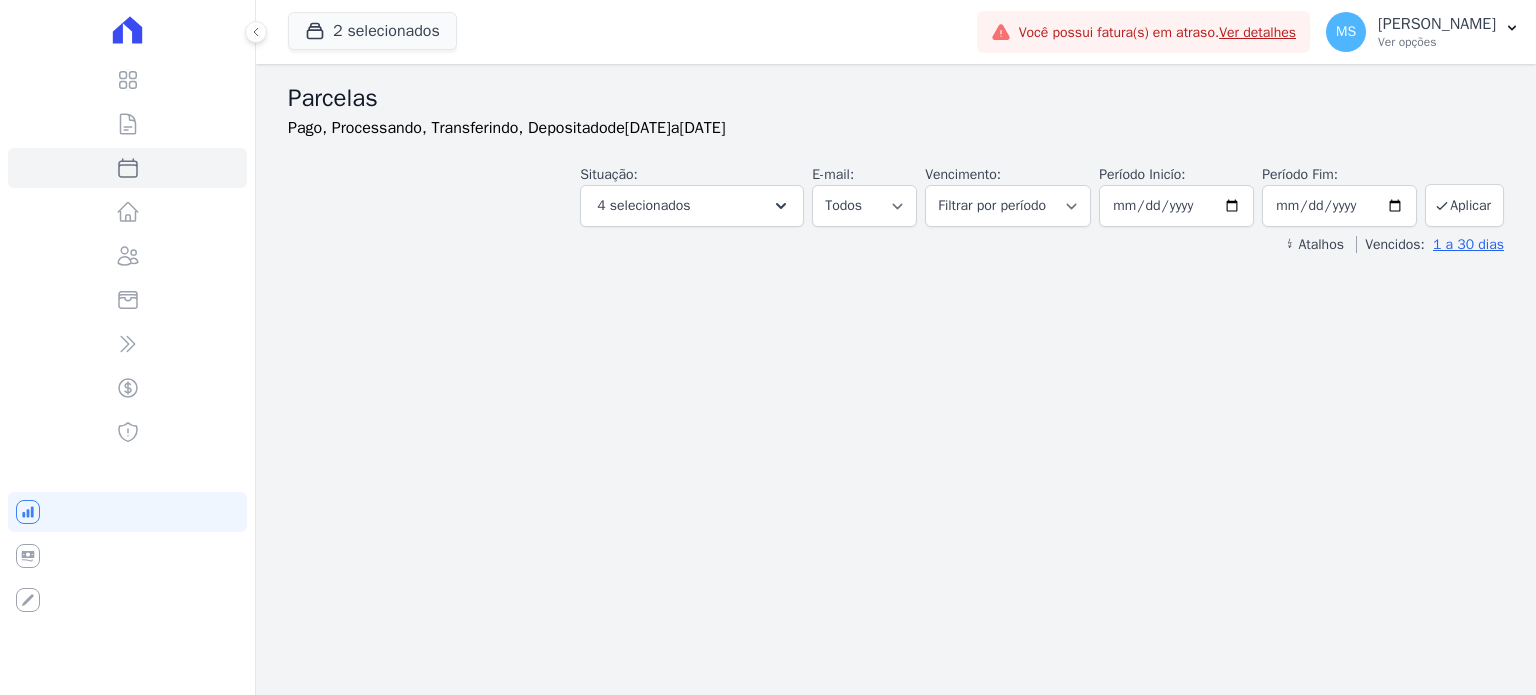 select 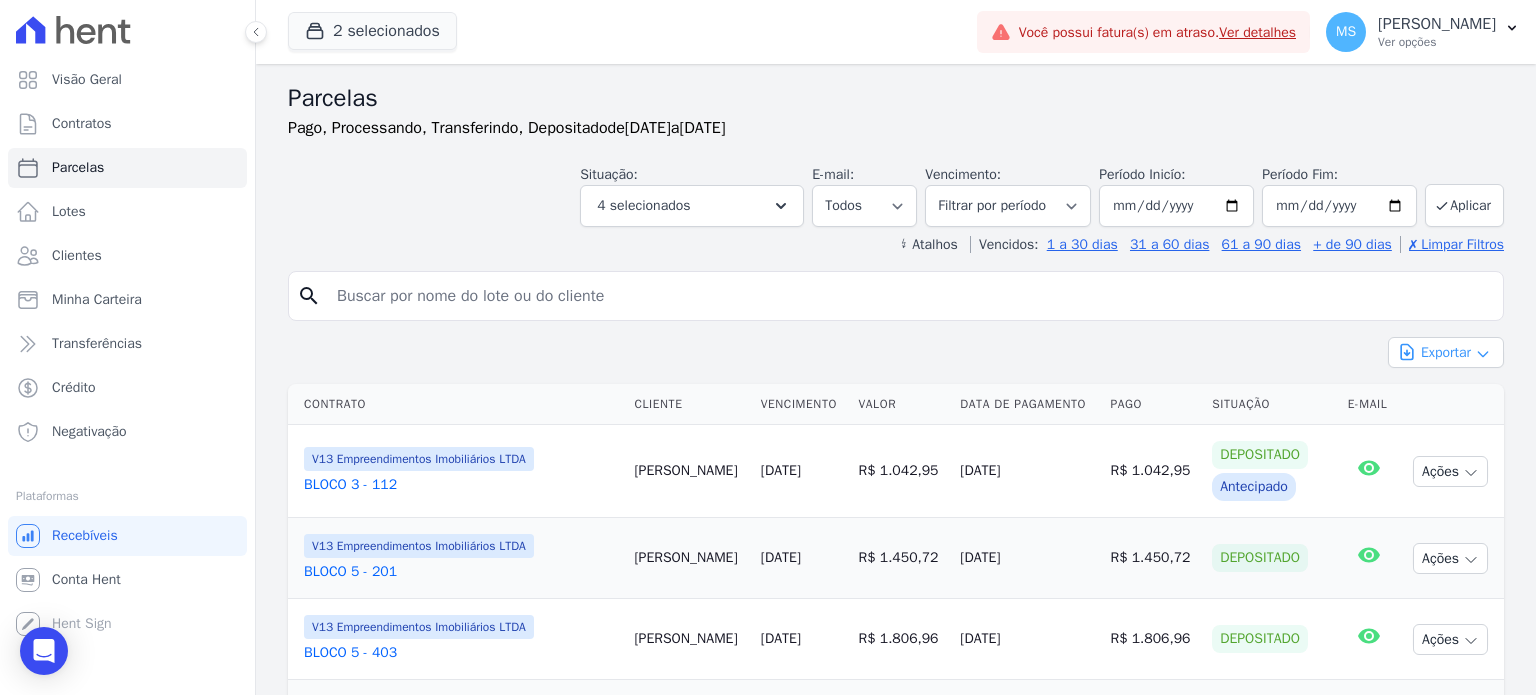 click on "Exportar" at bounding box center (1446, 352) 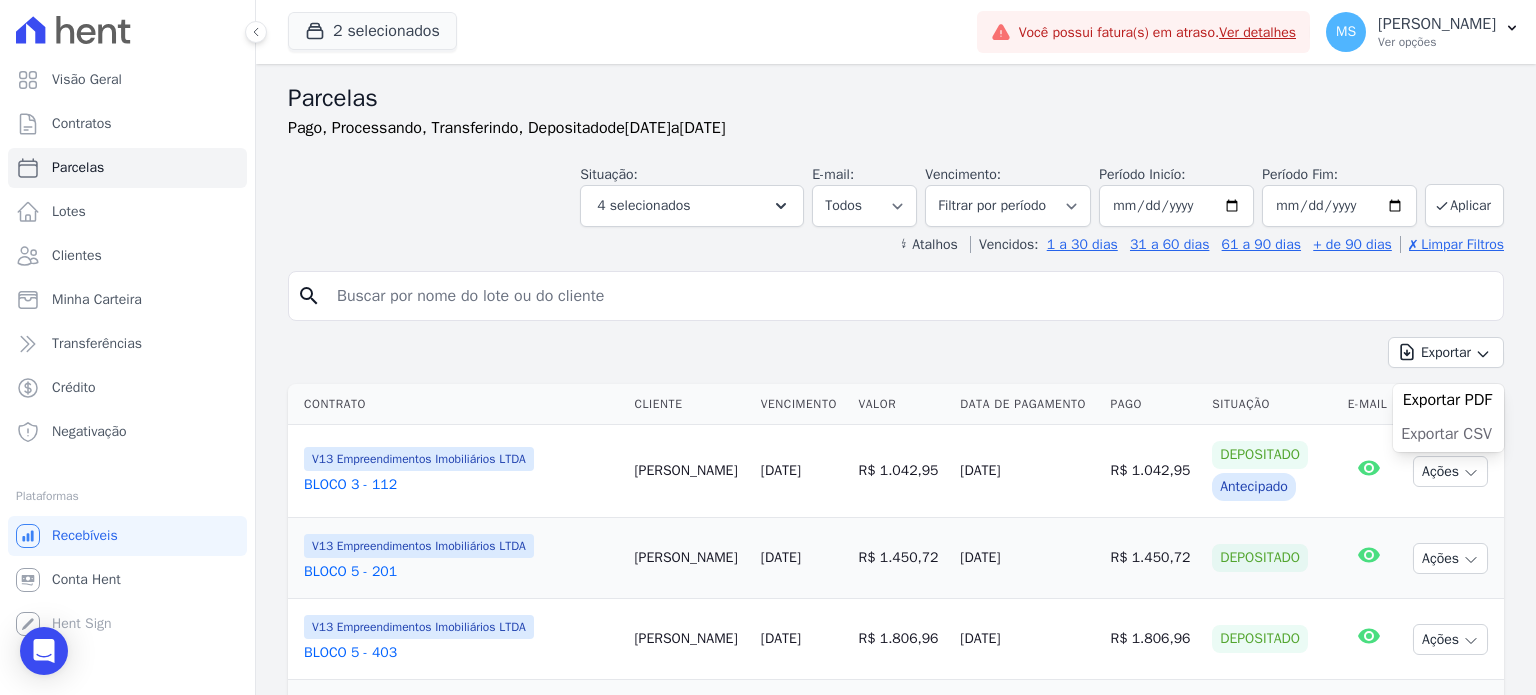 click on "Exportar CSV" at bounding box center (1446, 434) 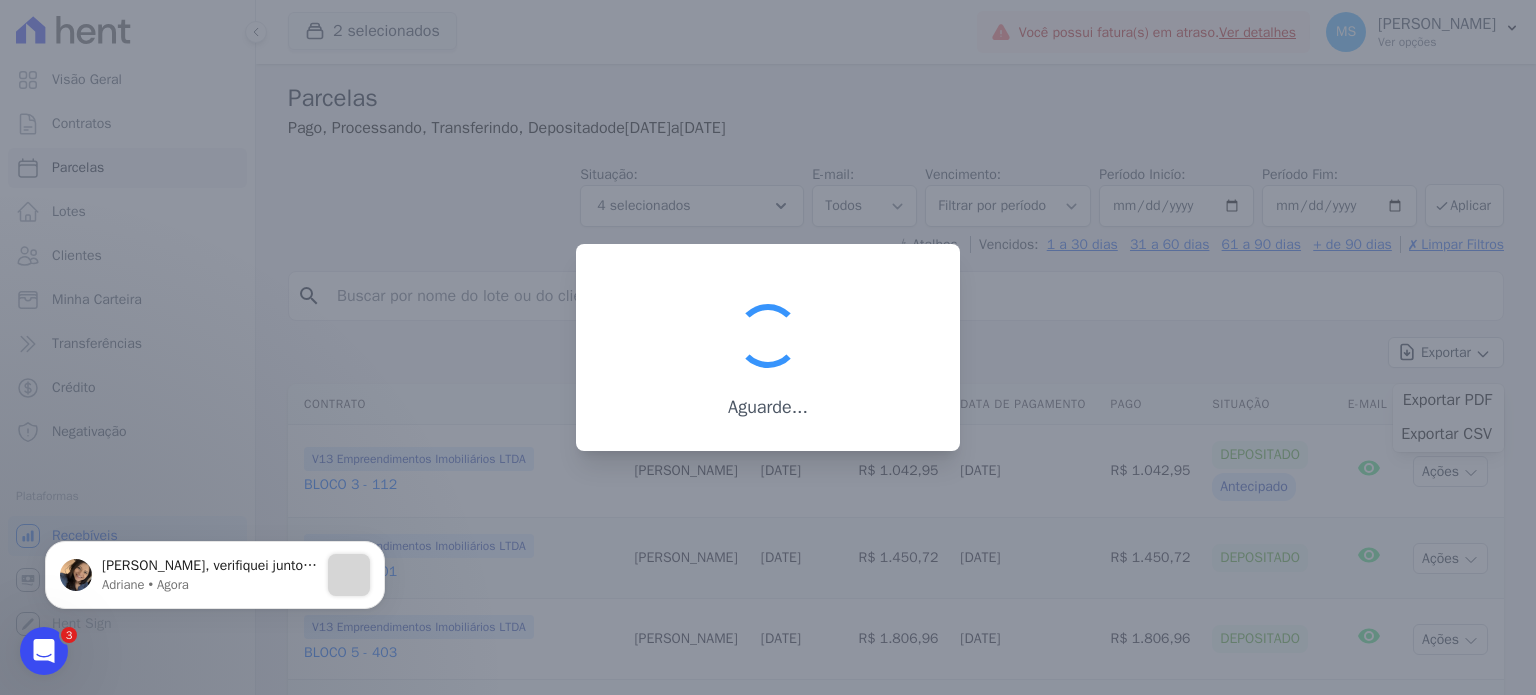 scroll, scrollTop: 0, scrollLeft: 0, axis: both 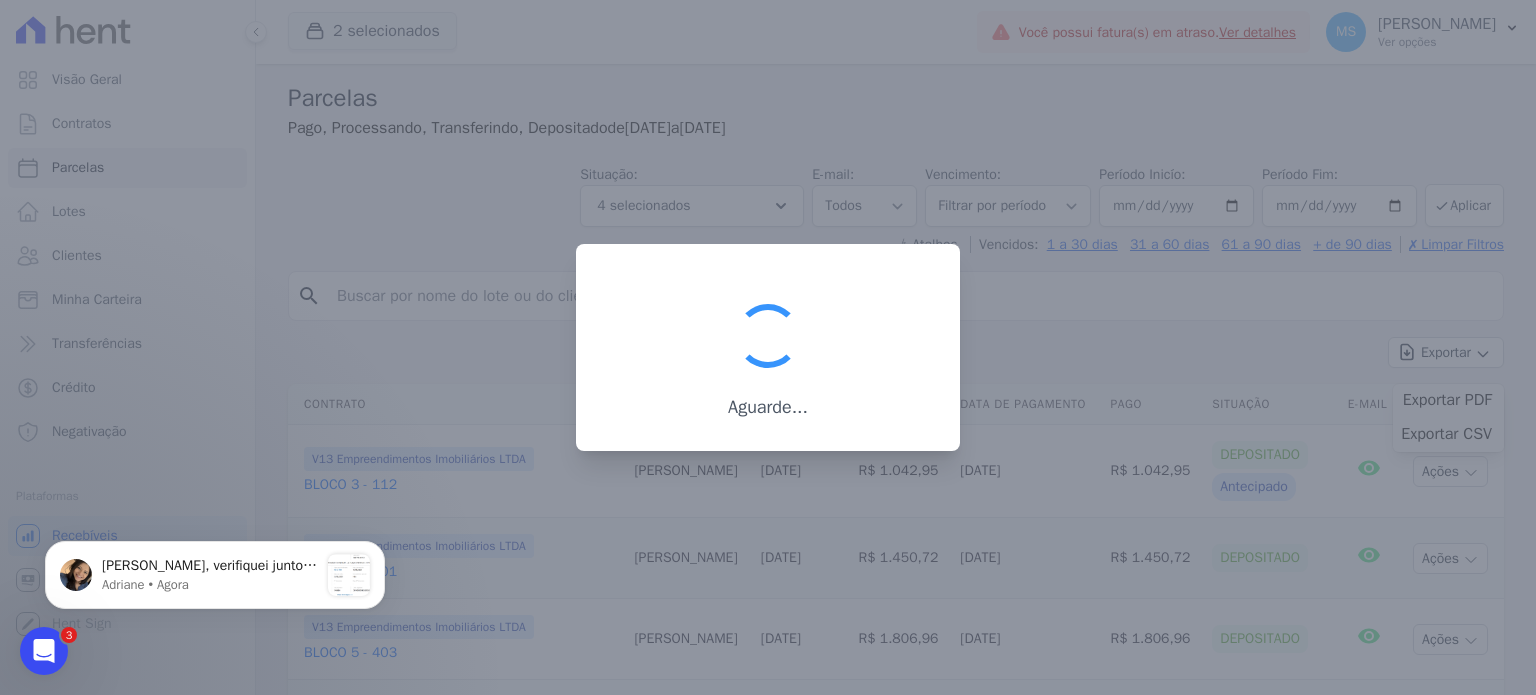 click 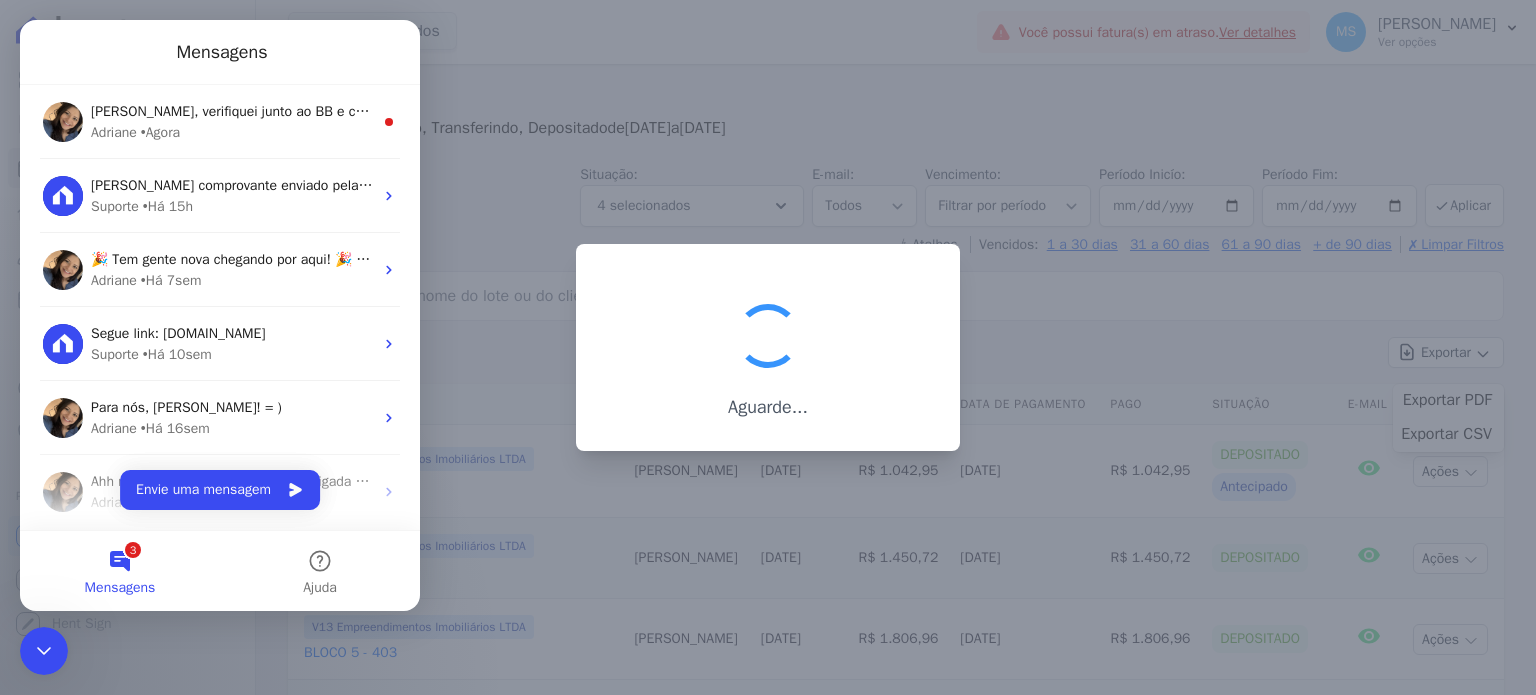 scroll, scrollTop: 0, scrollLeft: 0, axis: both 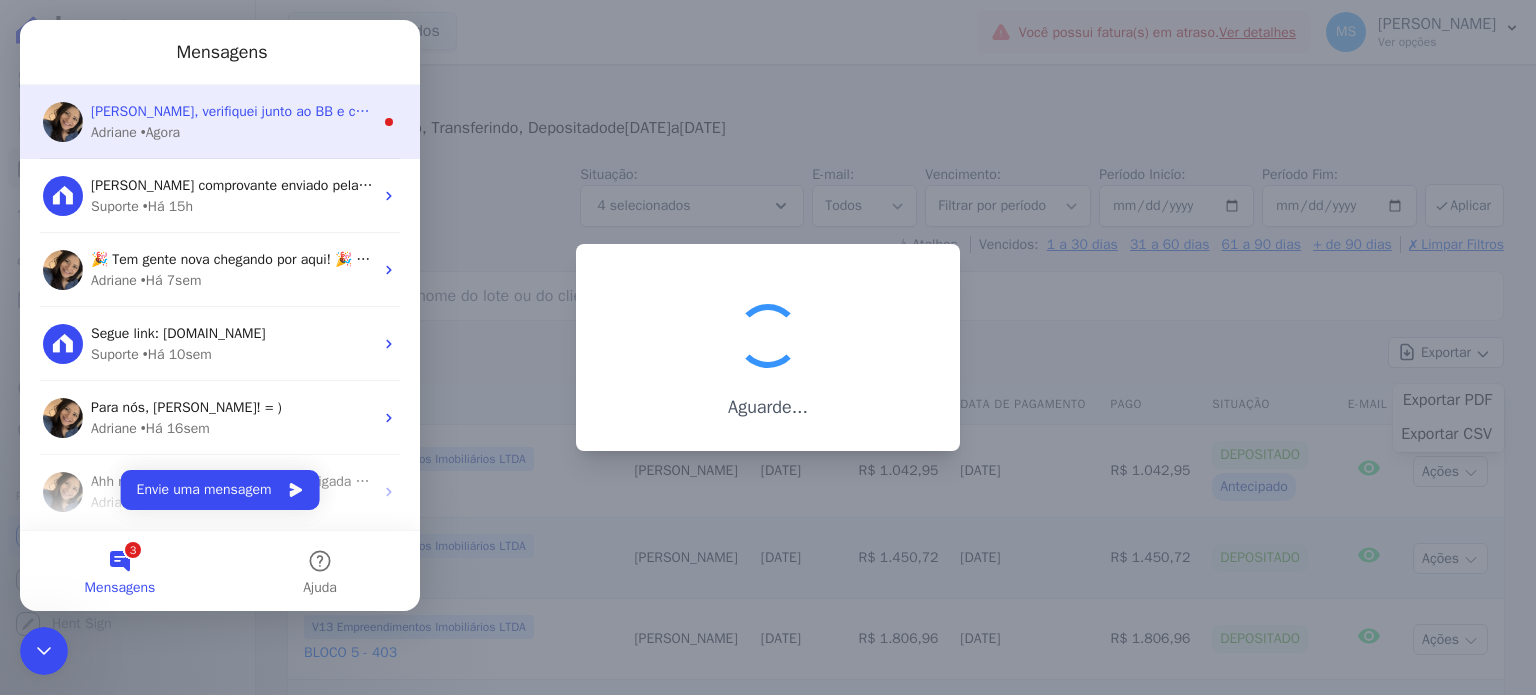 click on "Adriane •  Agora" at bounding box center (232, 132) 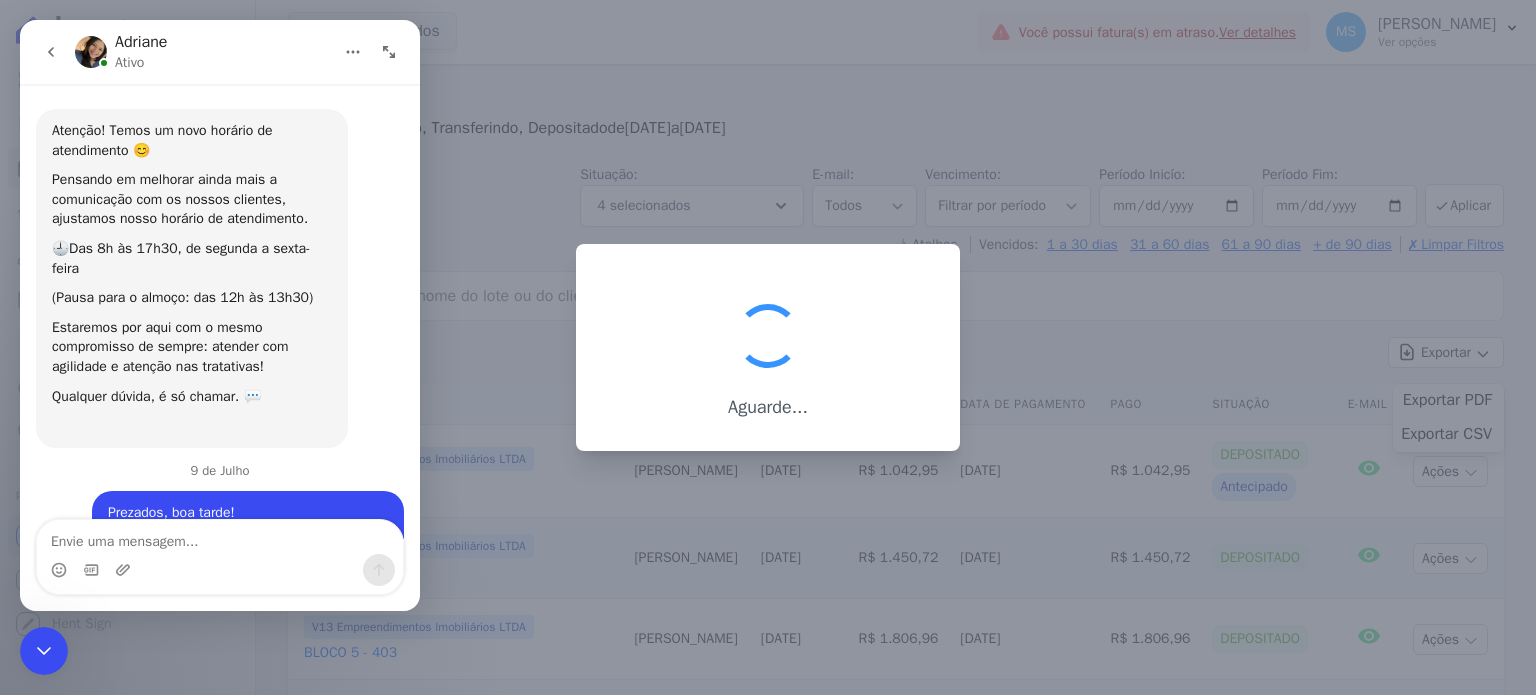 scroll, scrollTop: 3, scrollLeft: 0, axis: vertical 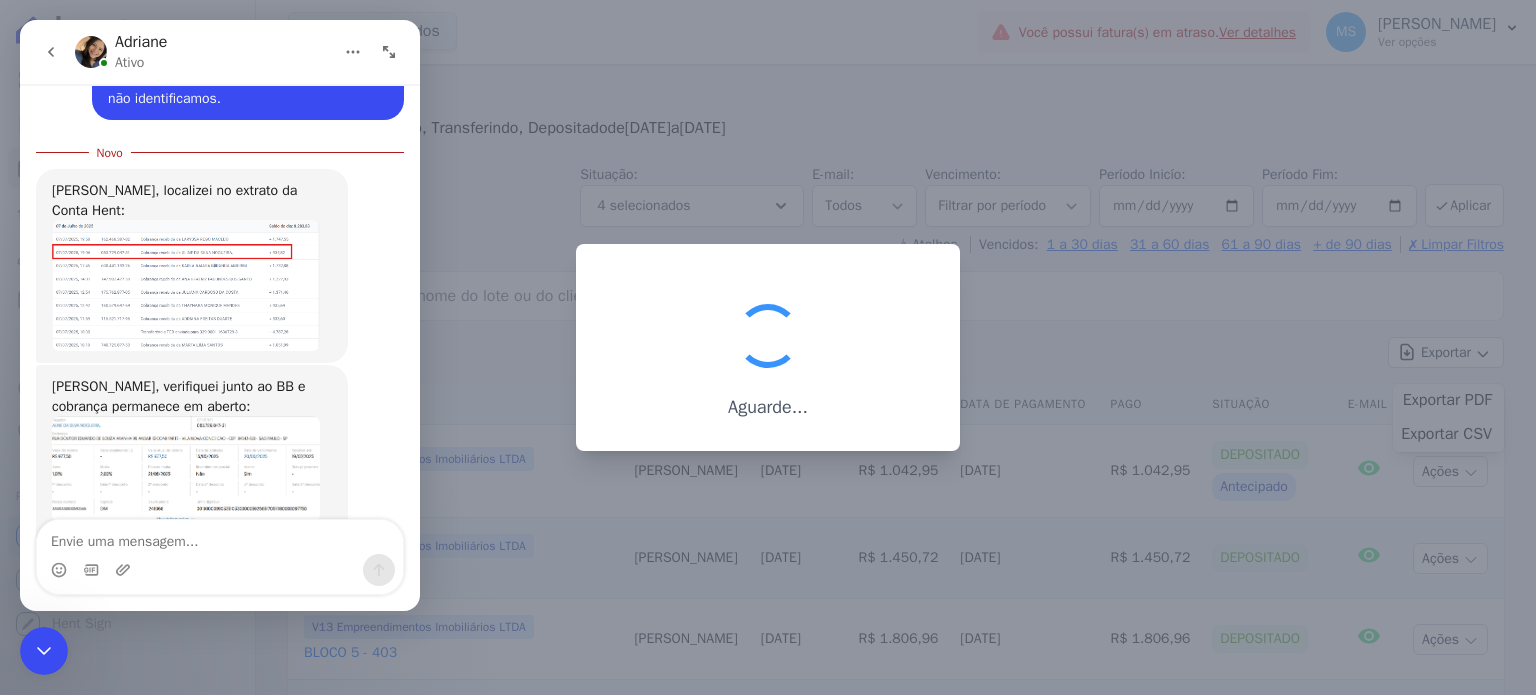 click at bounding box center [186, 285] 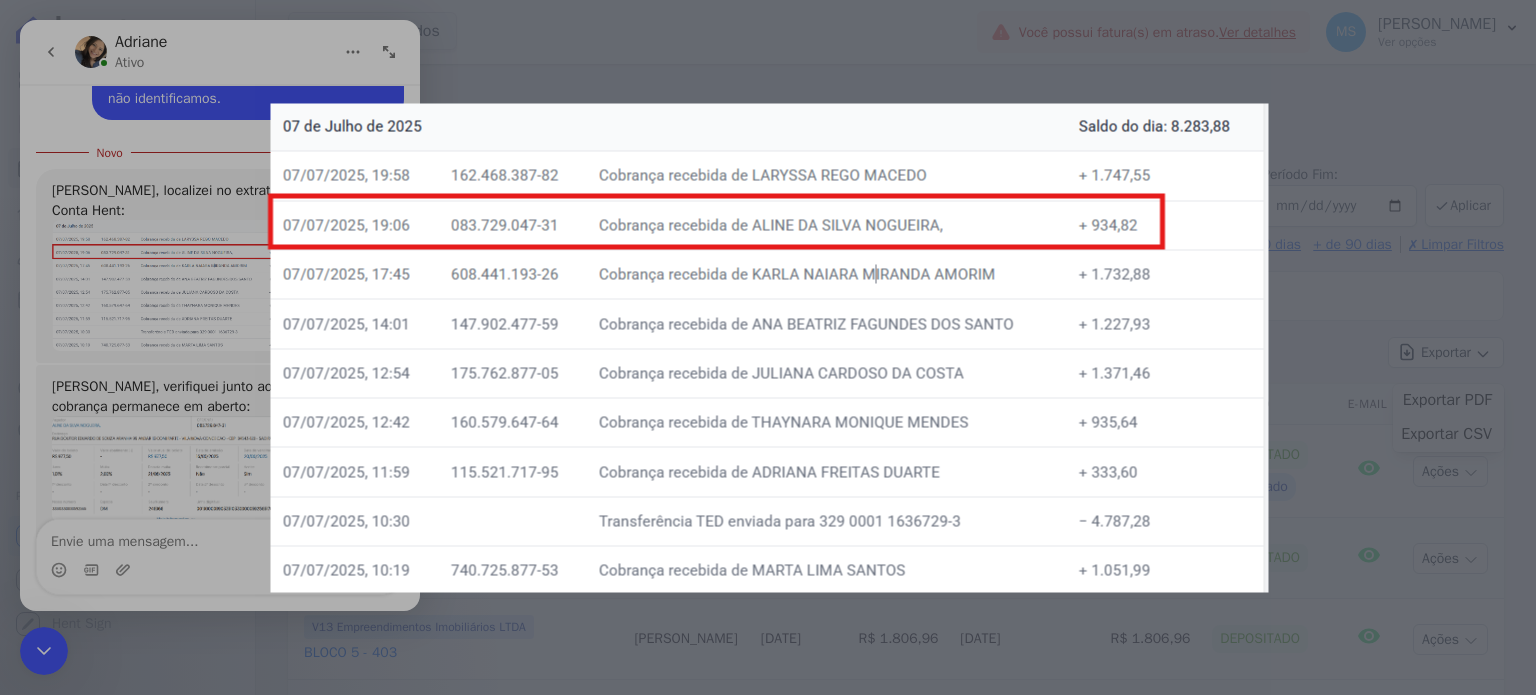 scroll, scrollTop: 0, scrollLeft: 0, axis: both 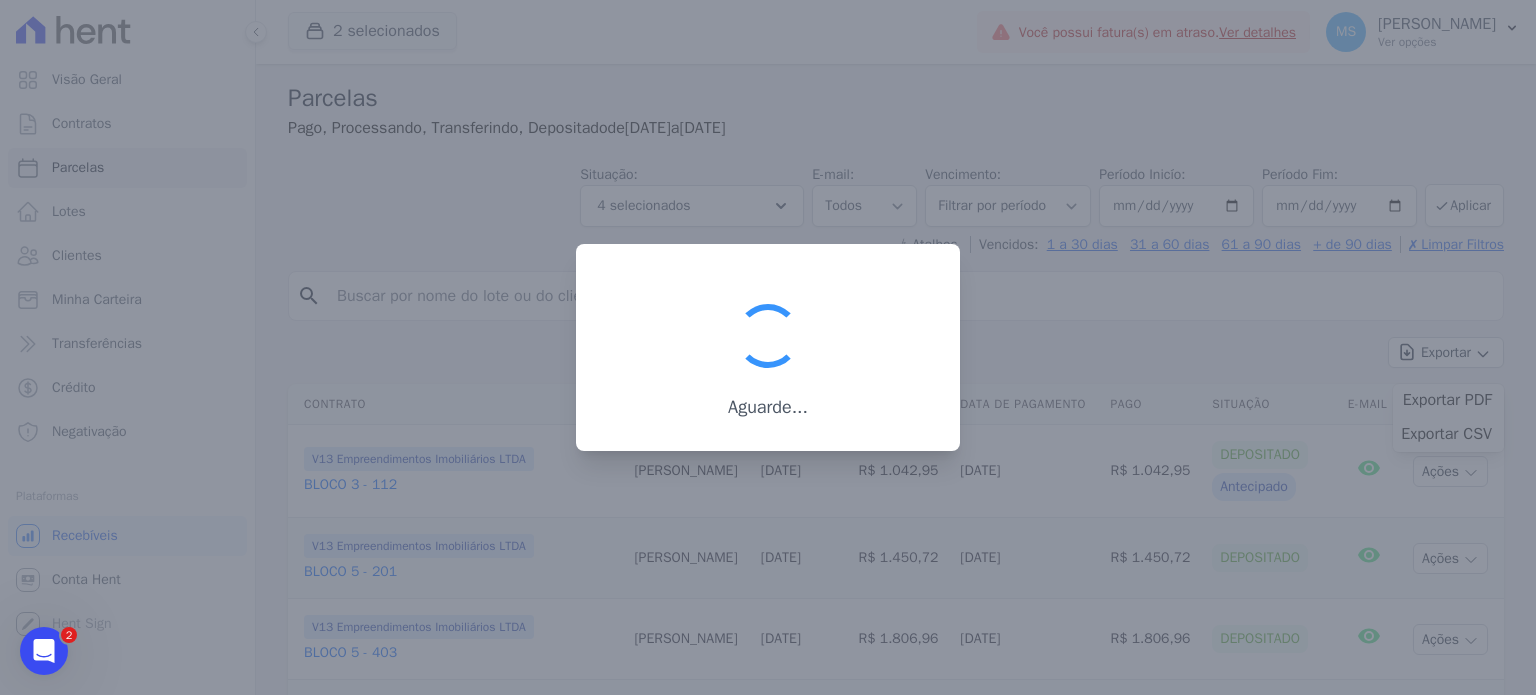 click at bounding box center [44, 651] 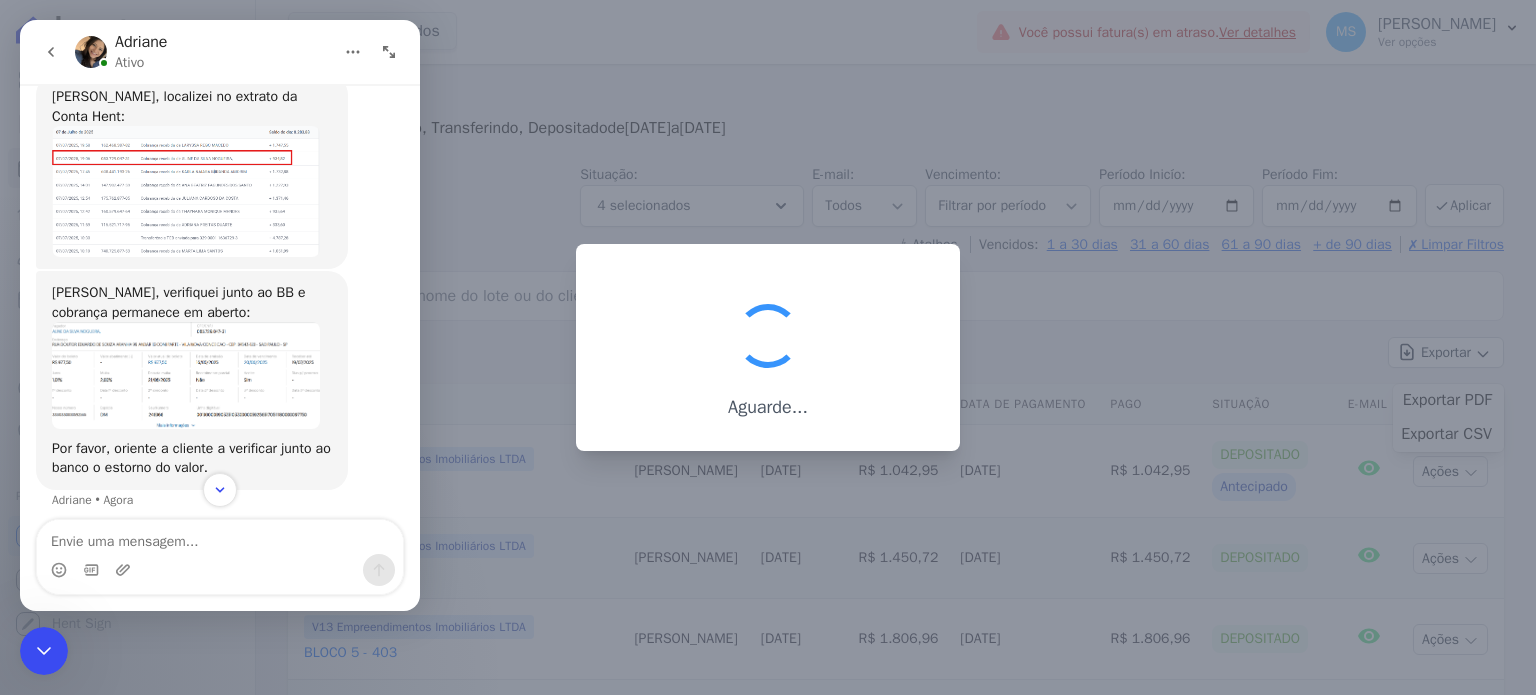 scroll, scrollTop: 1830, scrollLeft: 0, axis: vertical 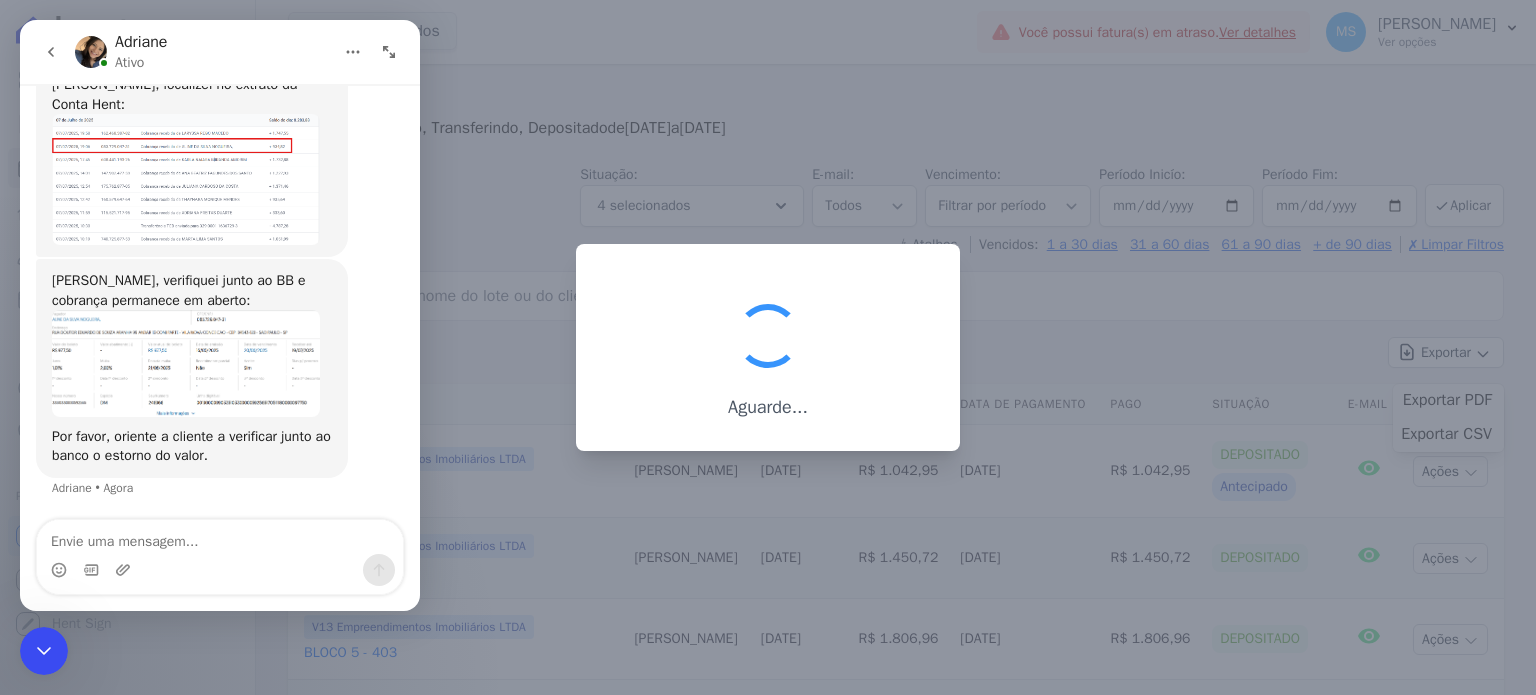click at bounding box center [186, 363] 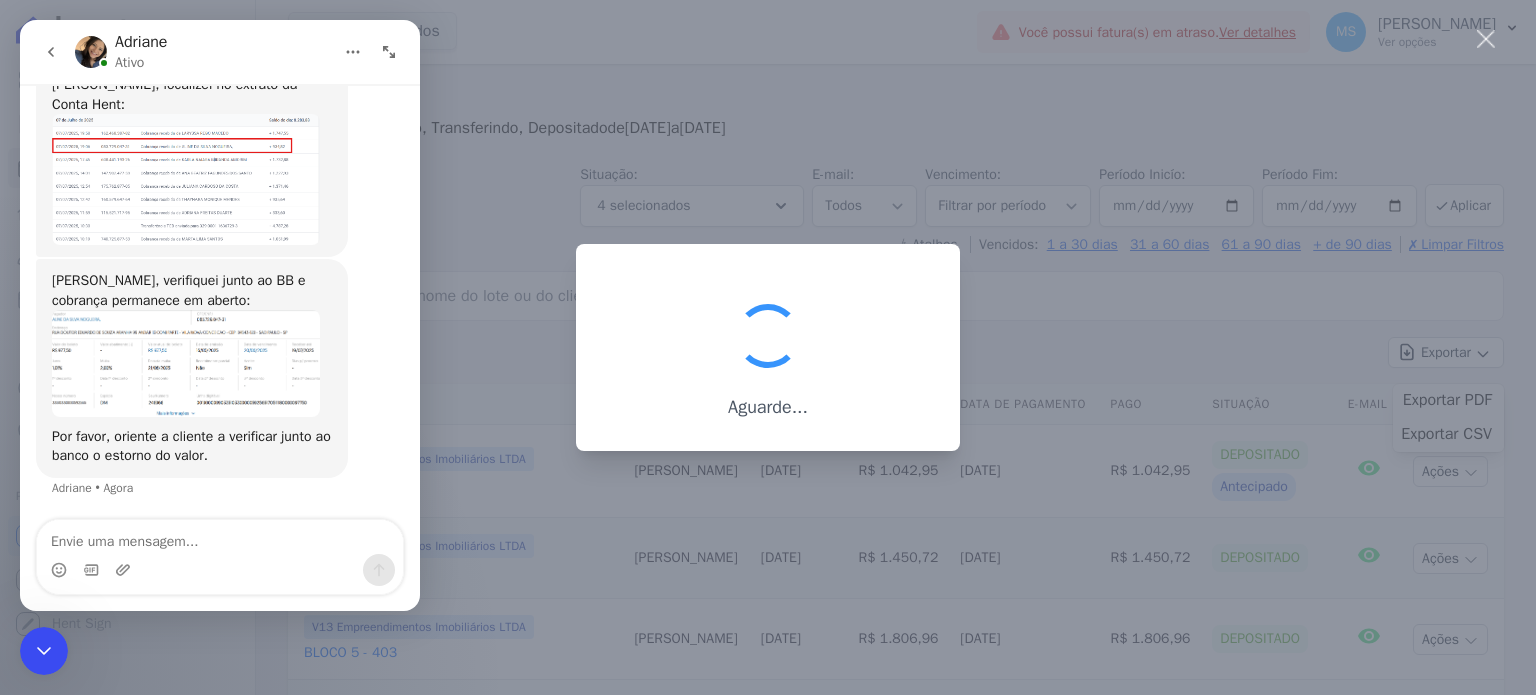 scroll, scrollTop: 0, scrollLeft: 0, axis: both 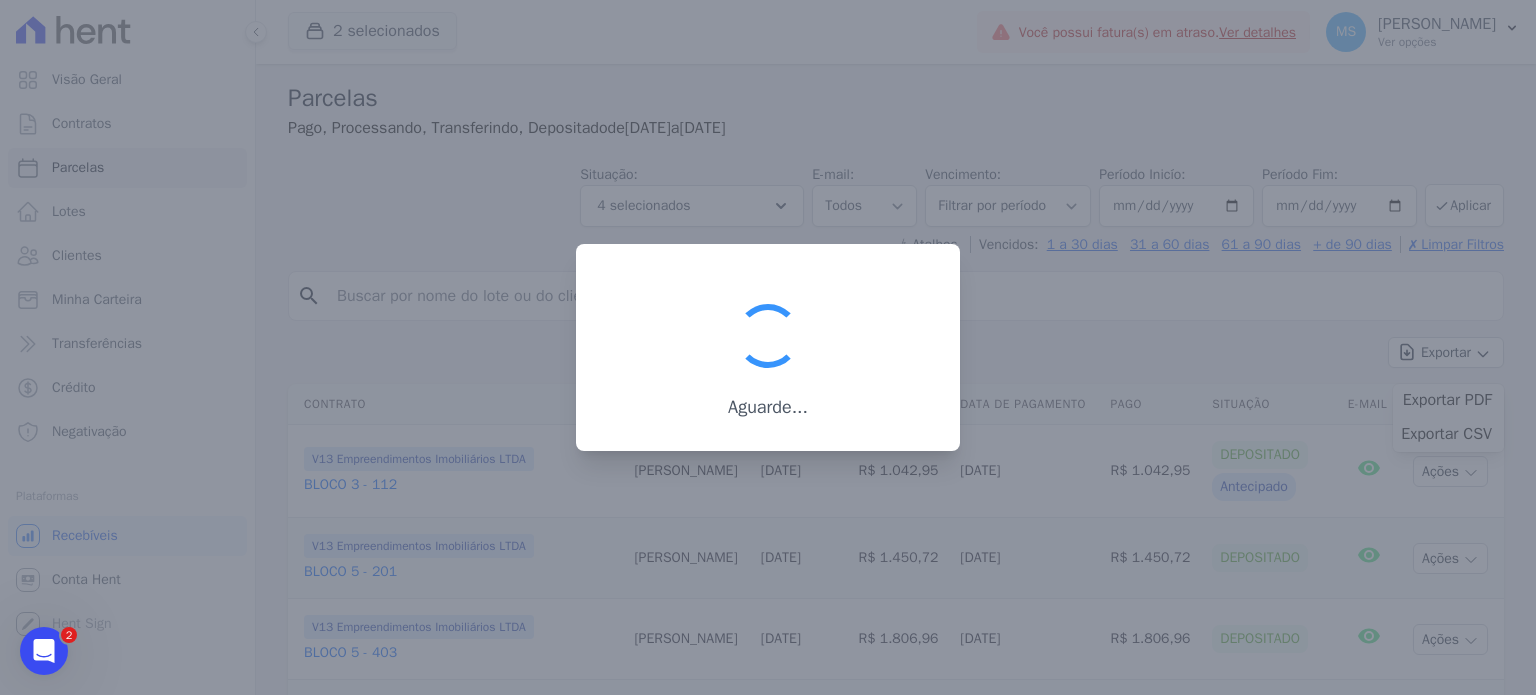 click at bounding box center [44, 651] 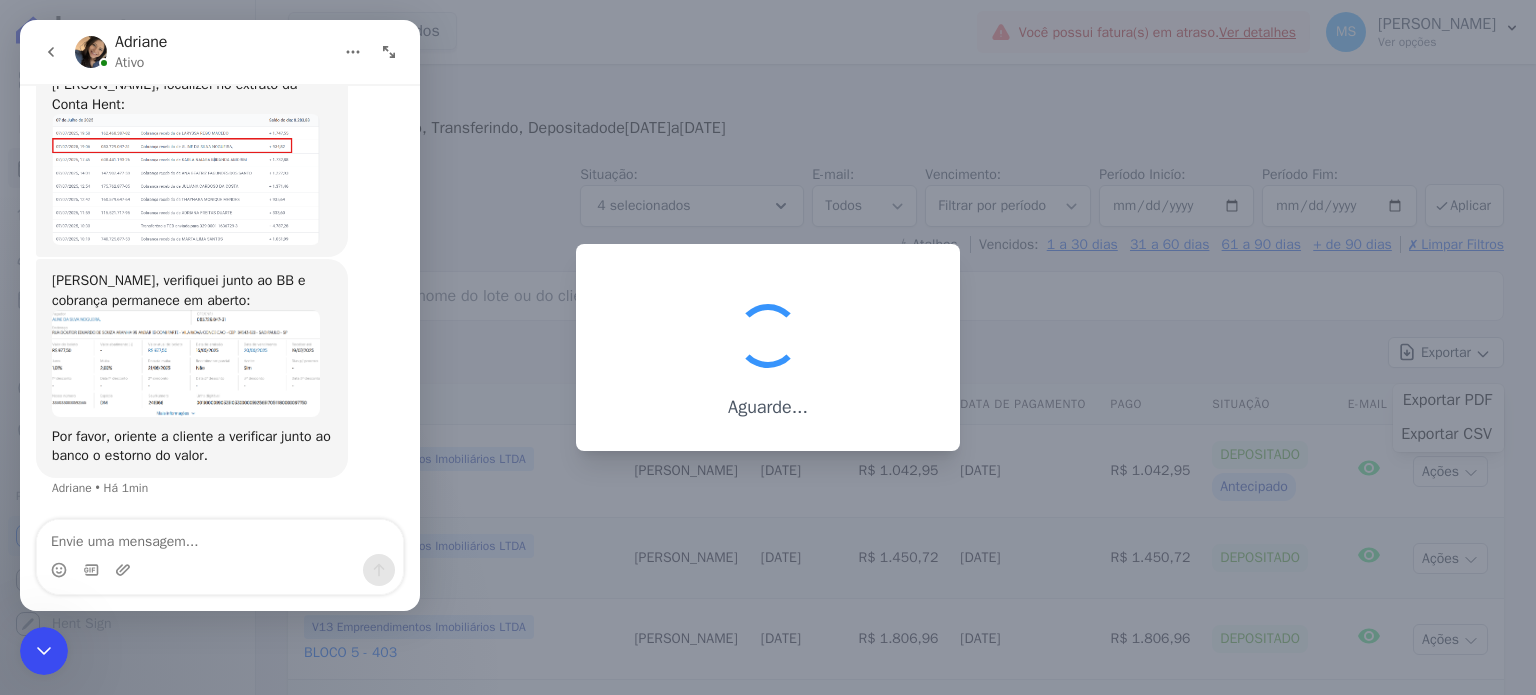 scroll, scrollTop: 1830, scrollLeft: 0, axis: vertical 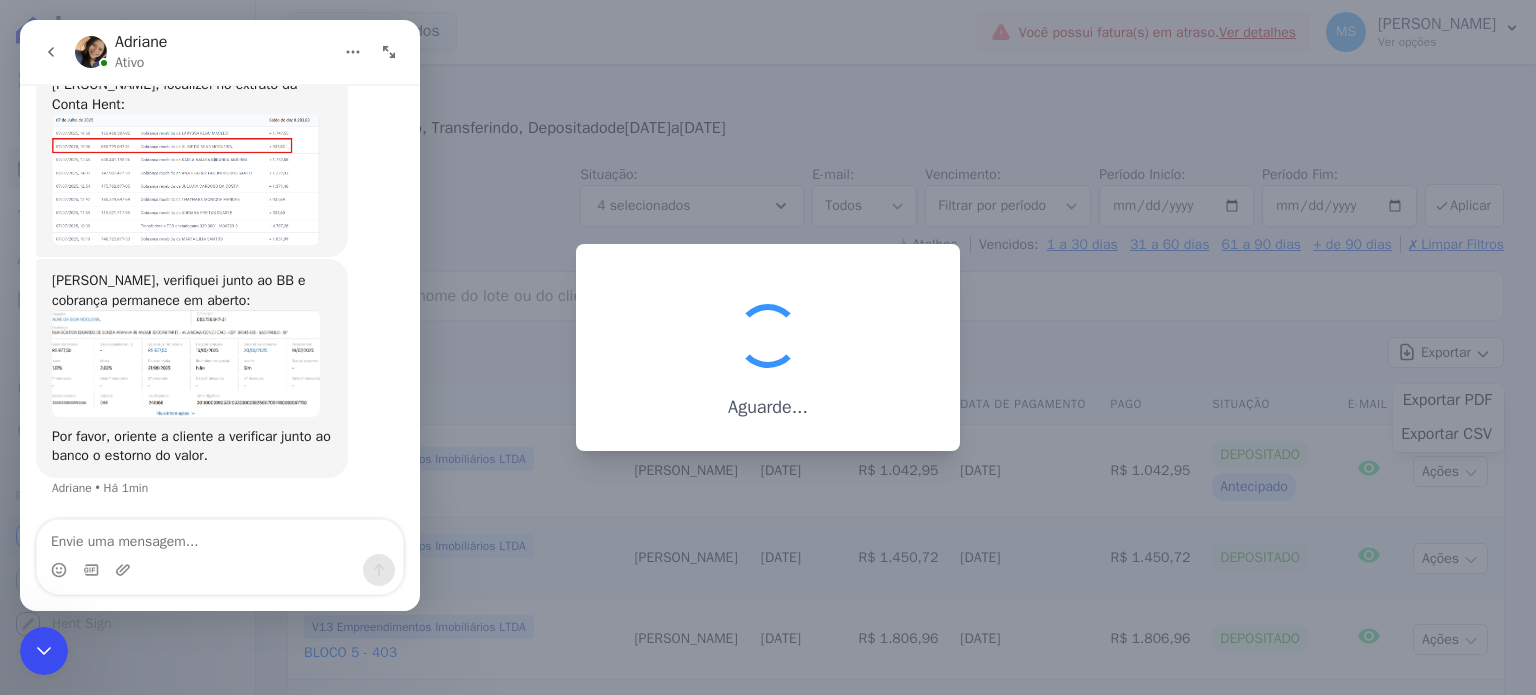 click at bounding box center [220, 537] 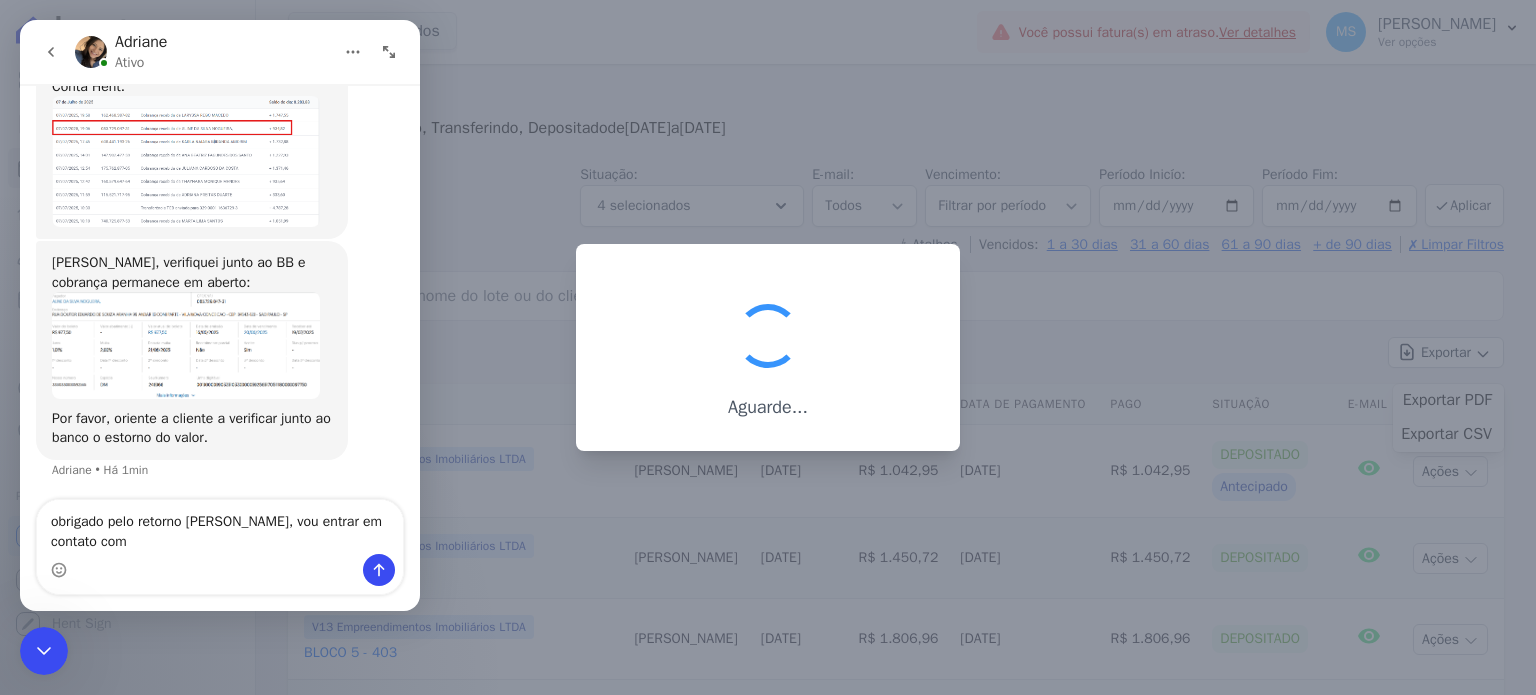 scroll, scrollTop: 1850, scrollLeft: 0, axis: vertical 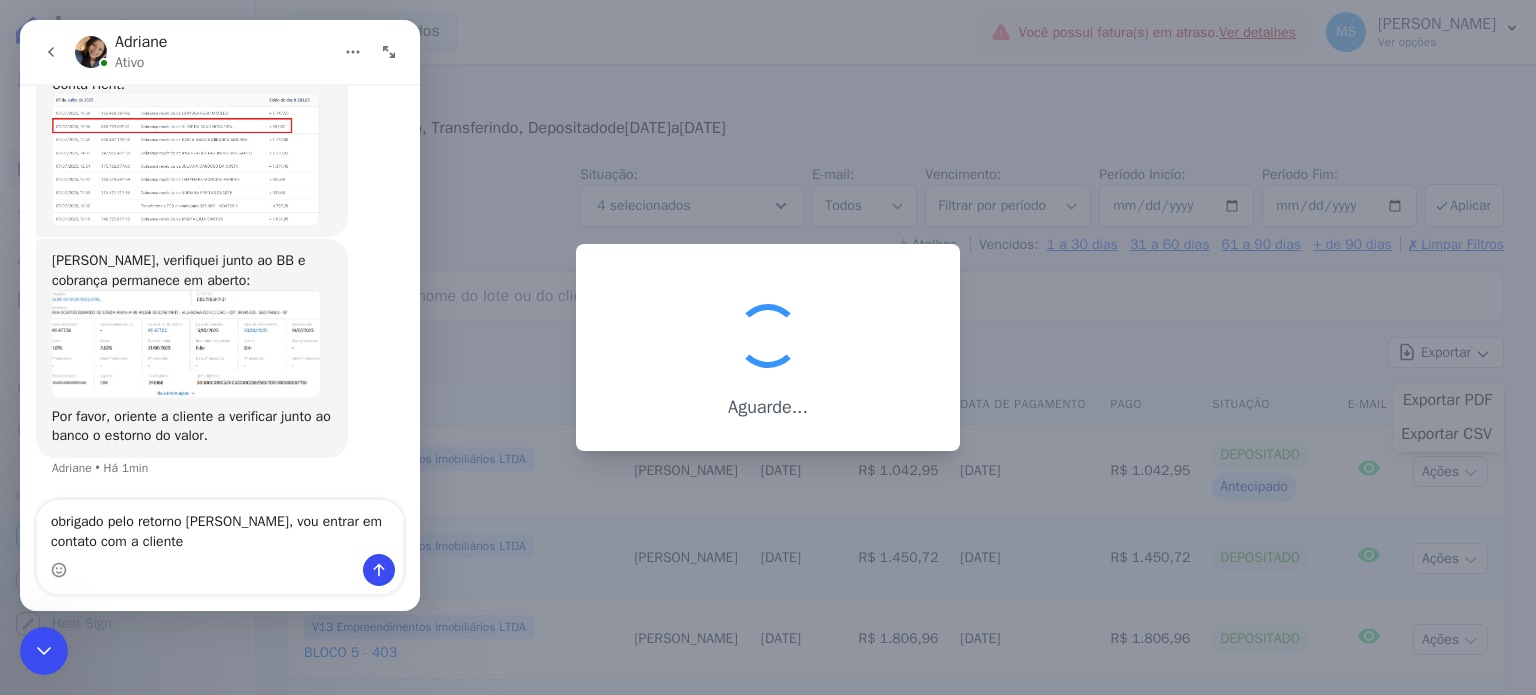 type on "obrigado pelo retorno [PERSON_NAME], vou entrar em contato com a cliente." 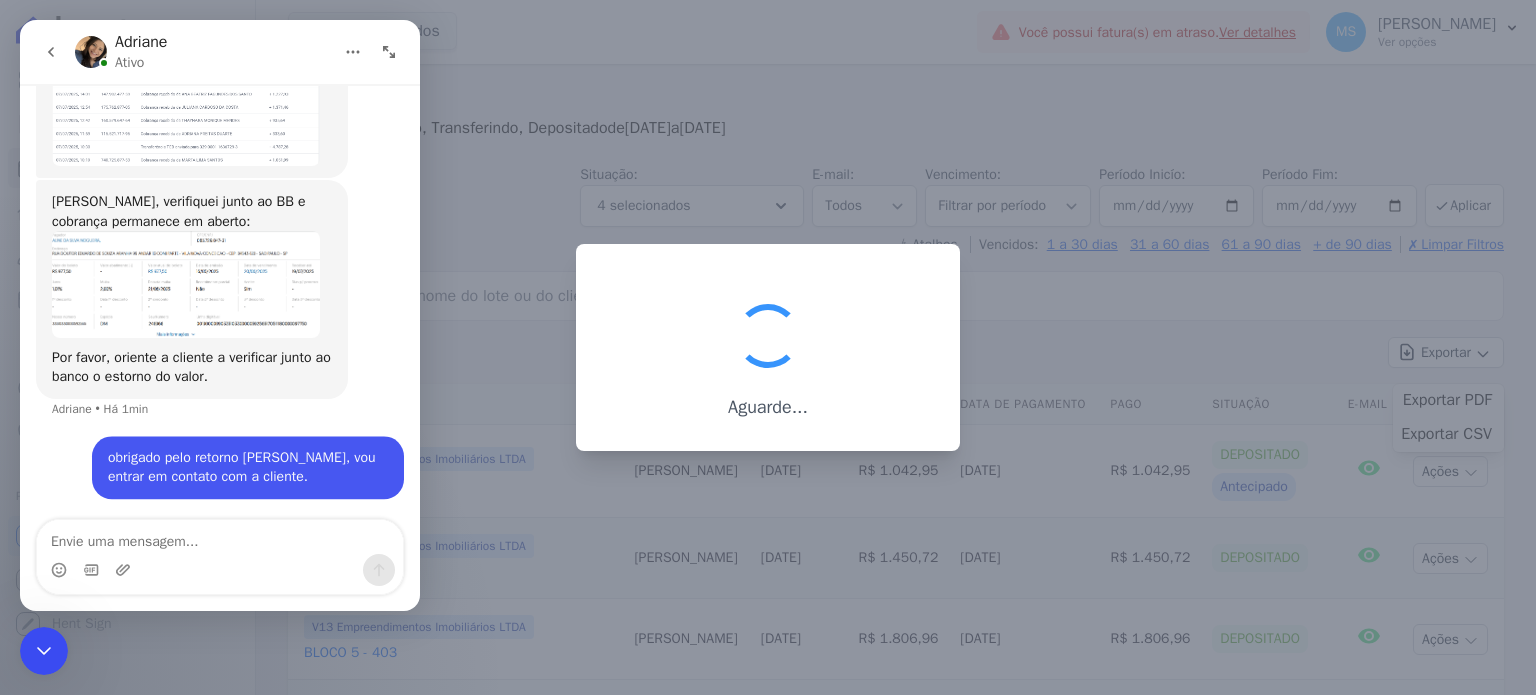 scroll, scrollTop: 1909, scrollLeft: 0, axis: vertical 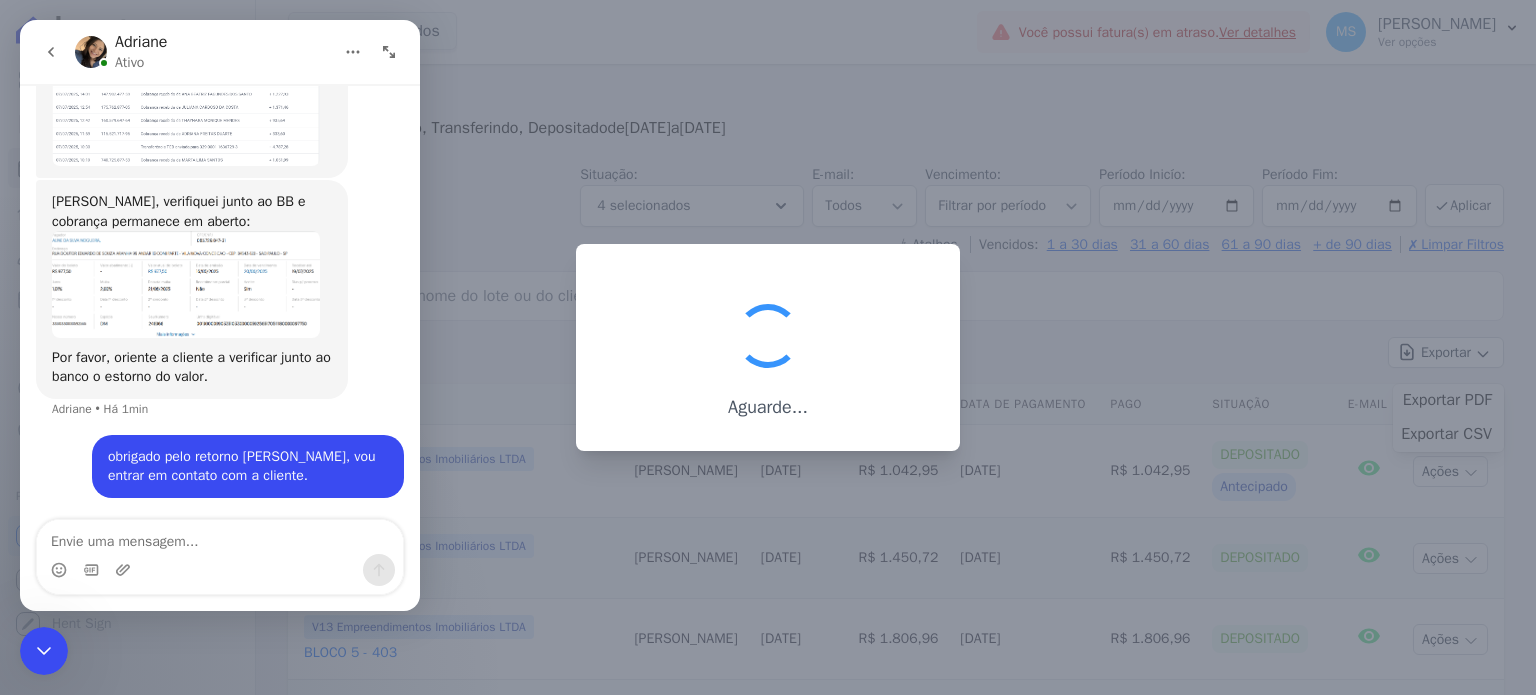 type on "o" 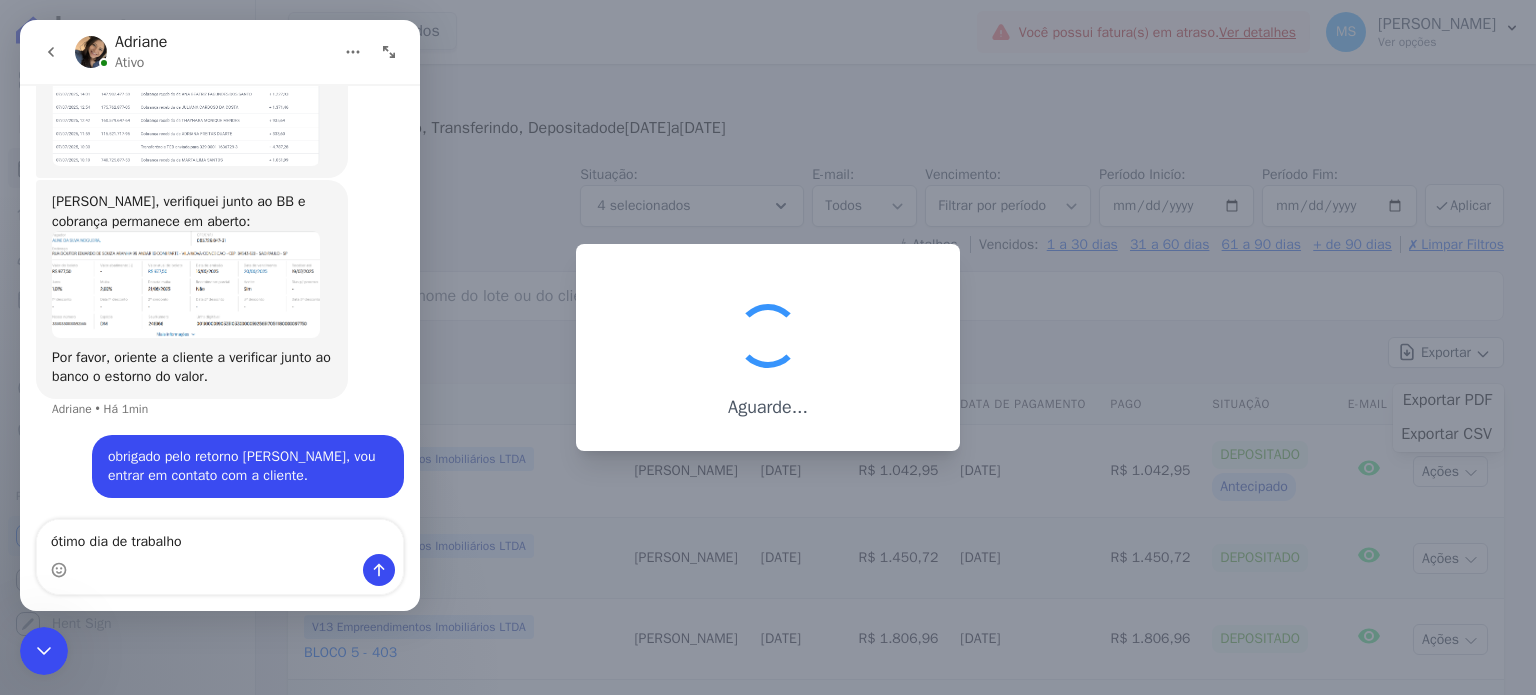 type on "ótimo dia de trabalho!" 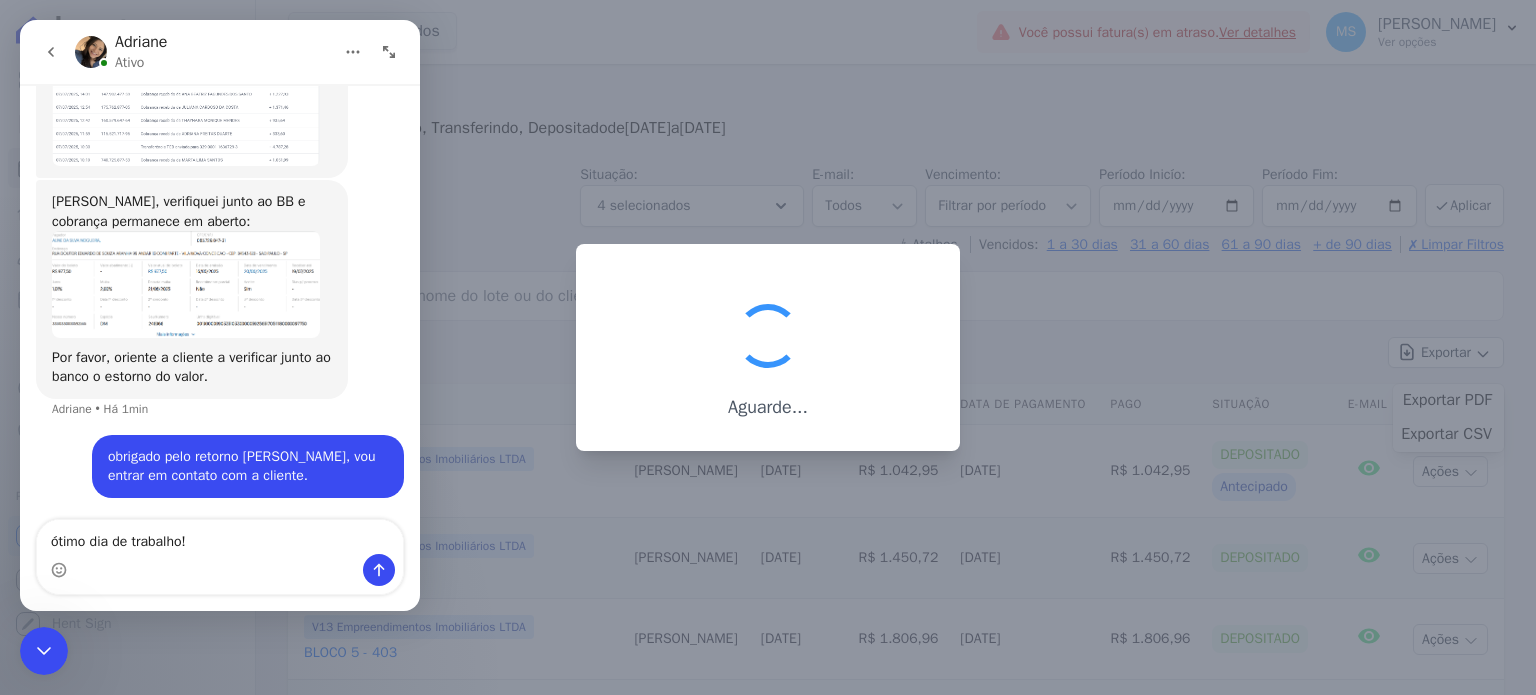 type 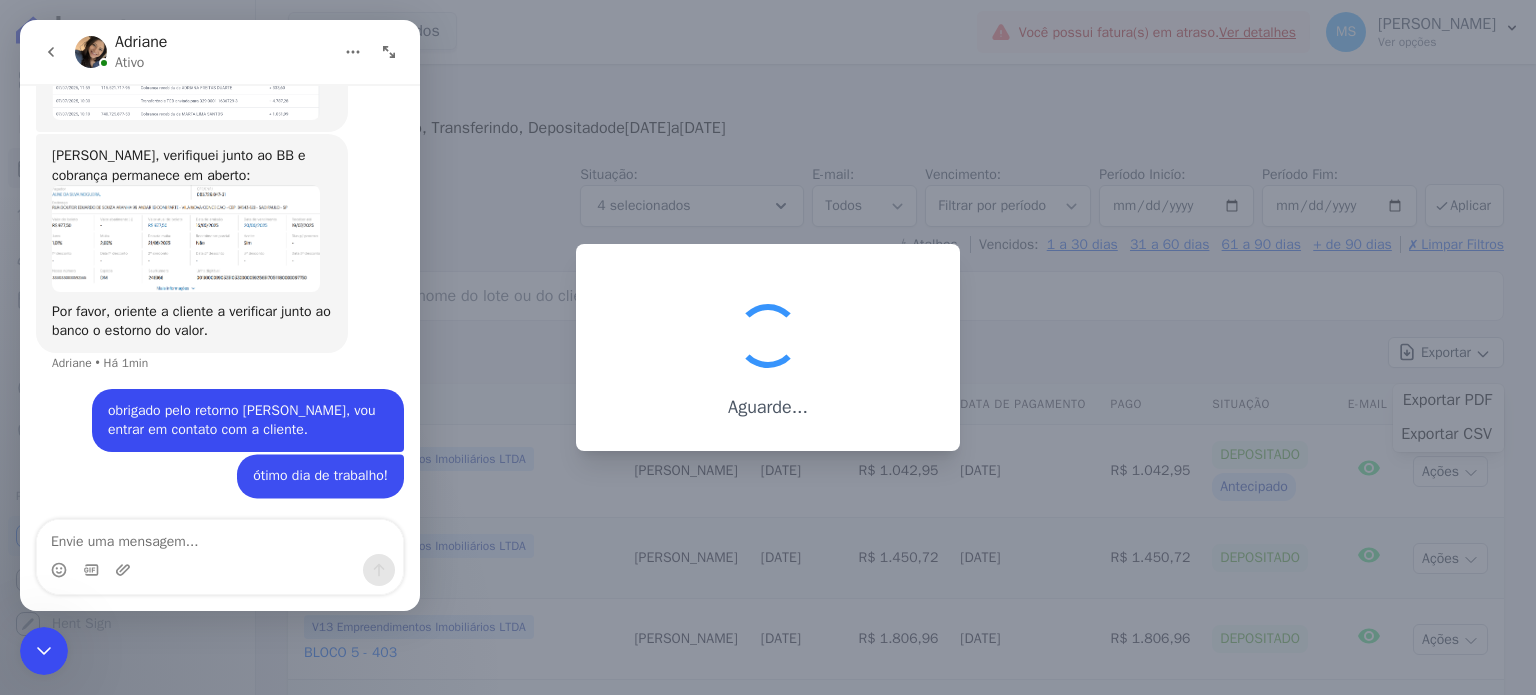 scroll, scrollTop: 1955, scrollLeft: 0, axis: vertical 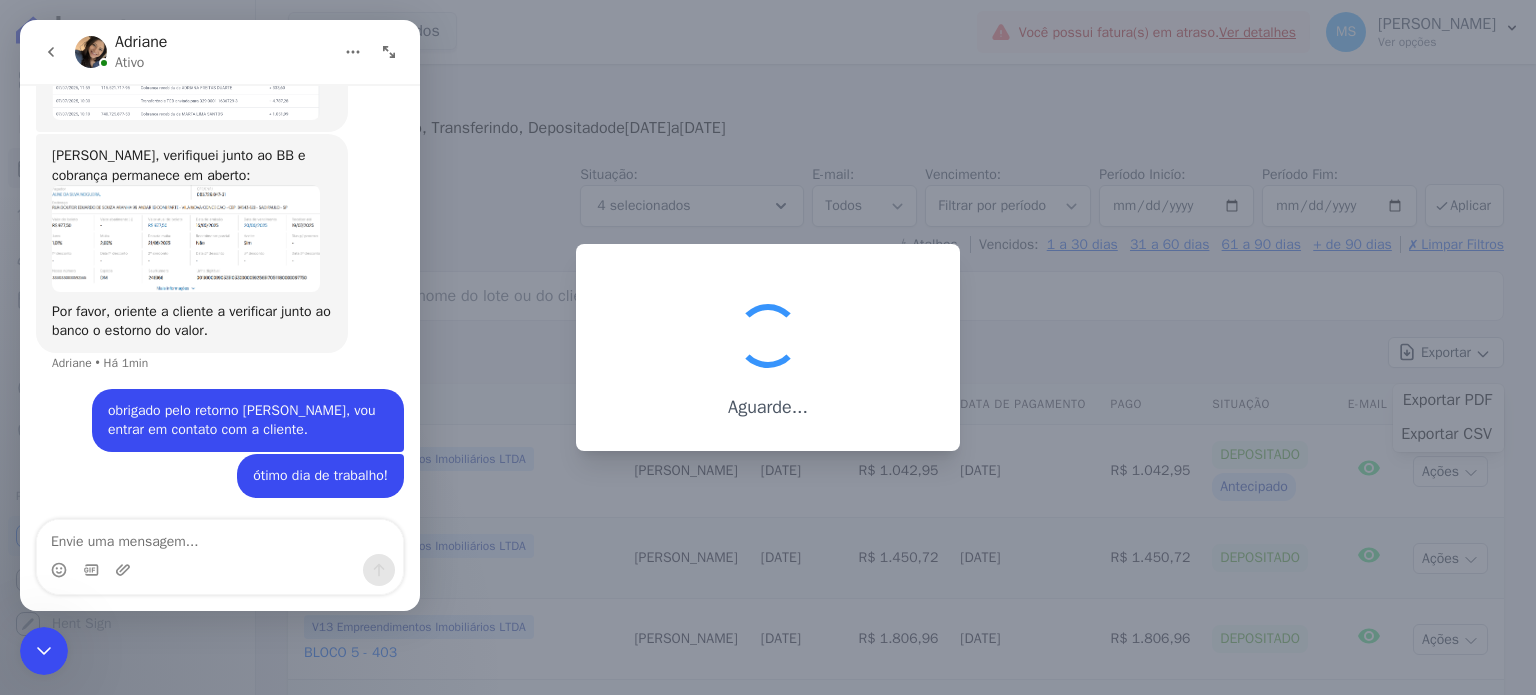 click at bounding box center [186, 238] 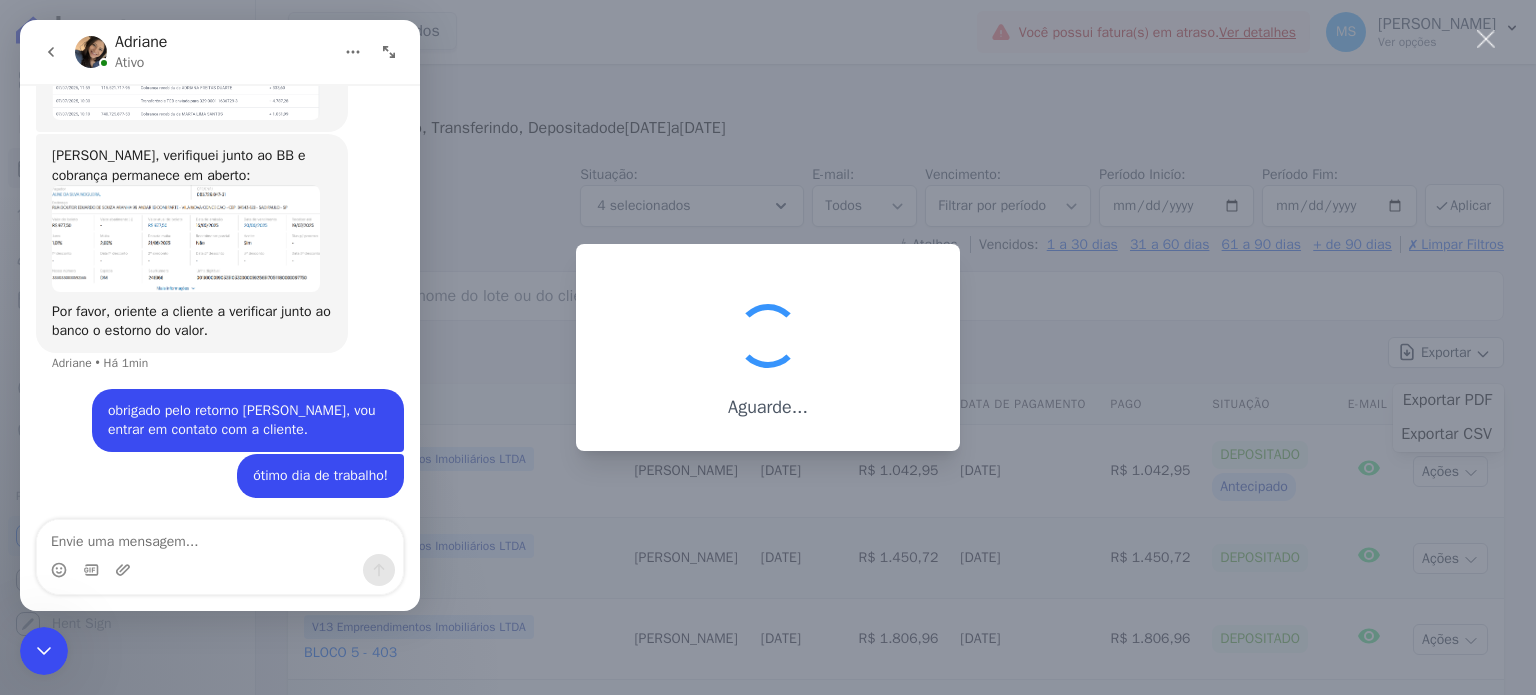 scroll, scrollTop: 0, scrollLeft: 0, axis: both 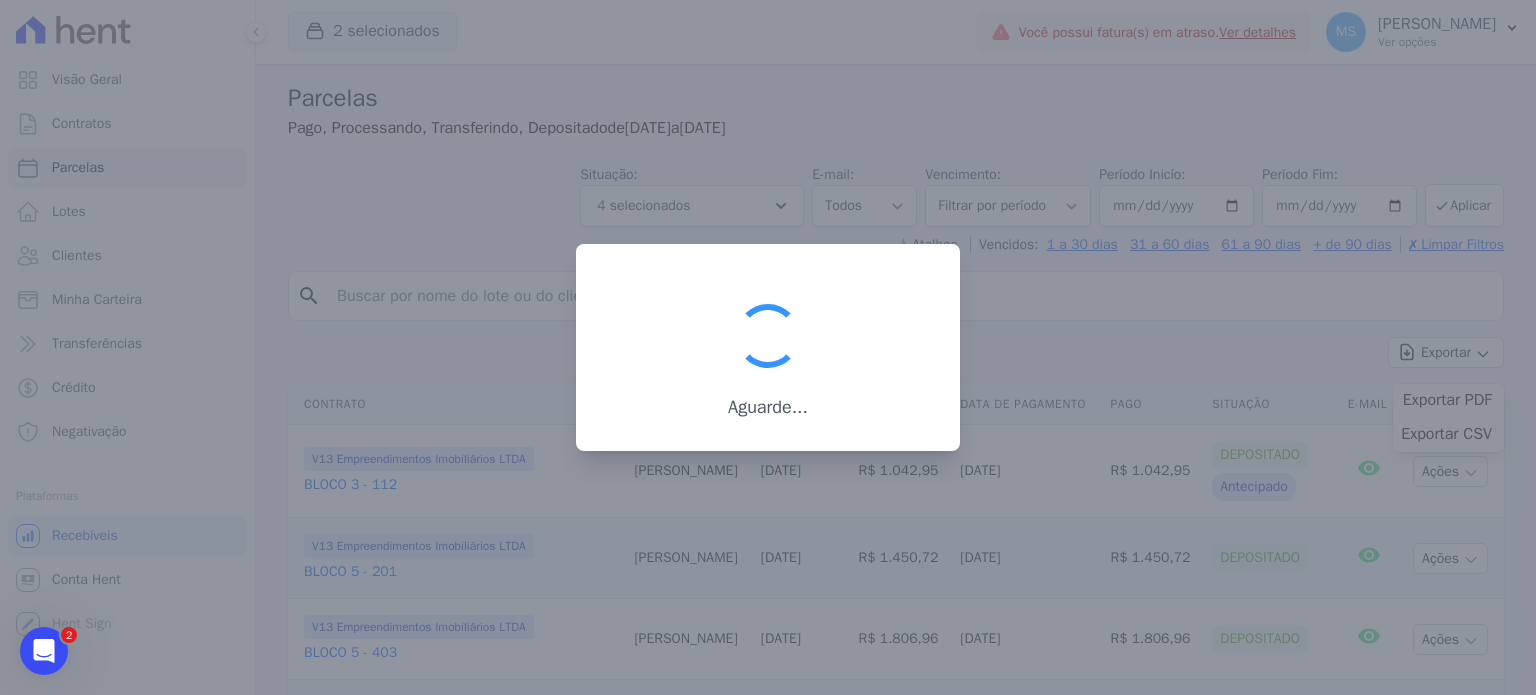 click on "2" at bounding box center [44, 651] 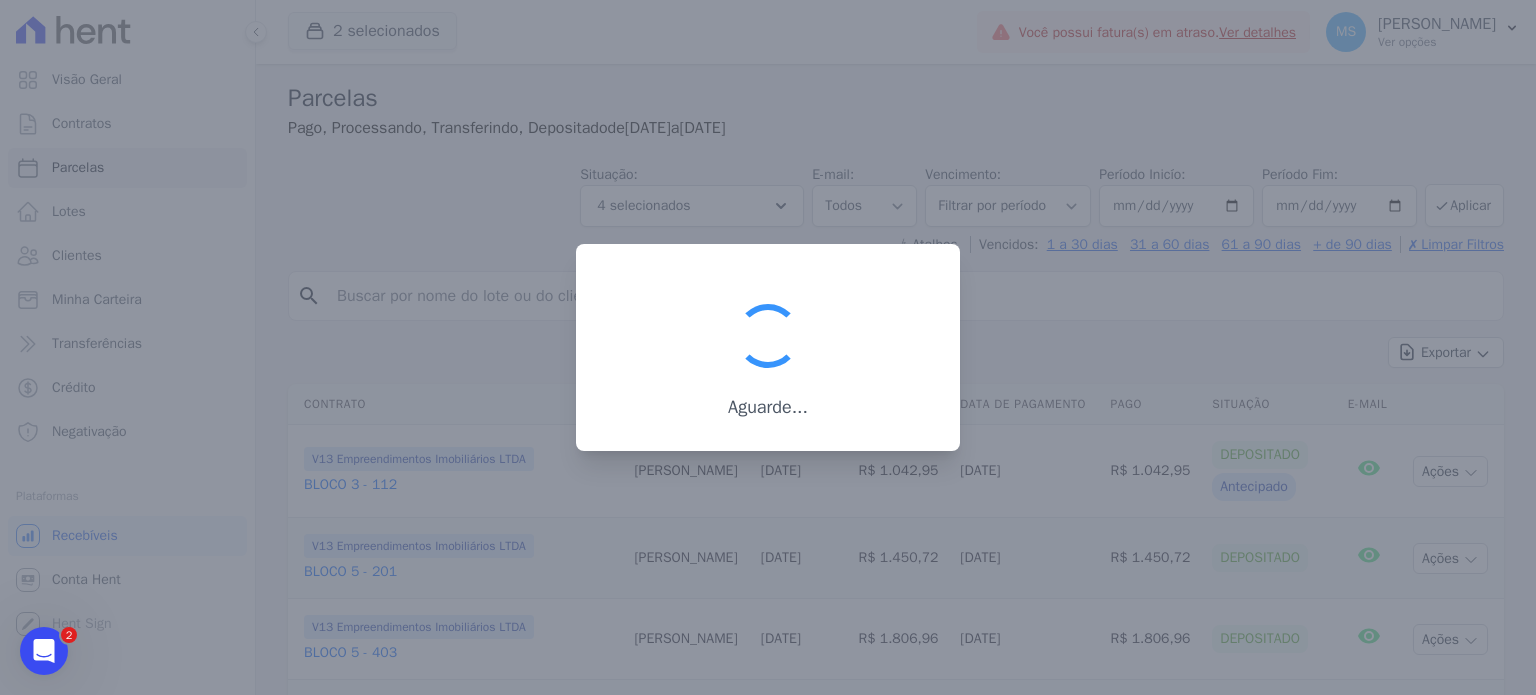 click at bounding box center (44, 651) 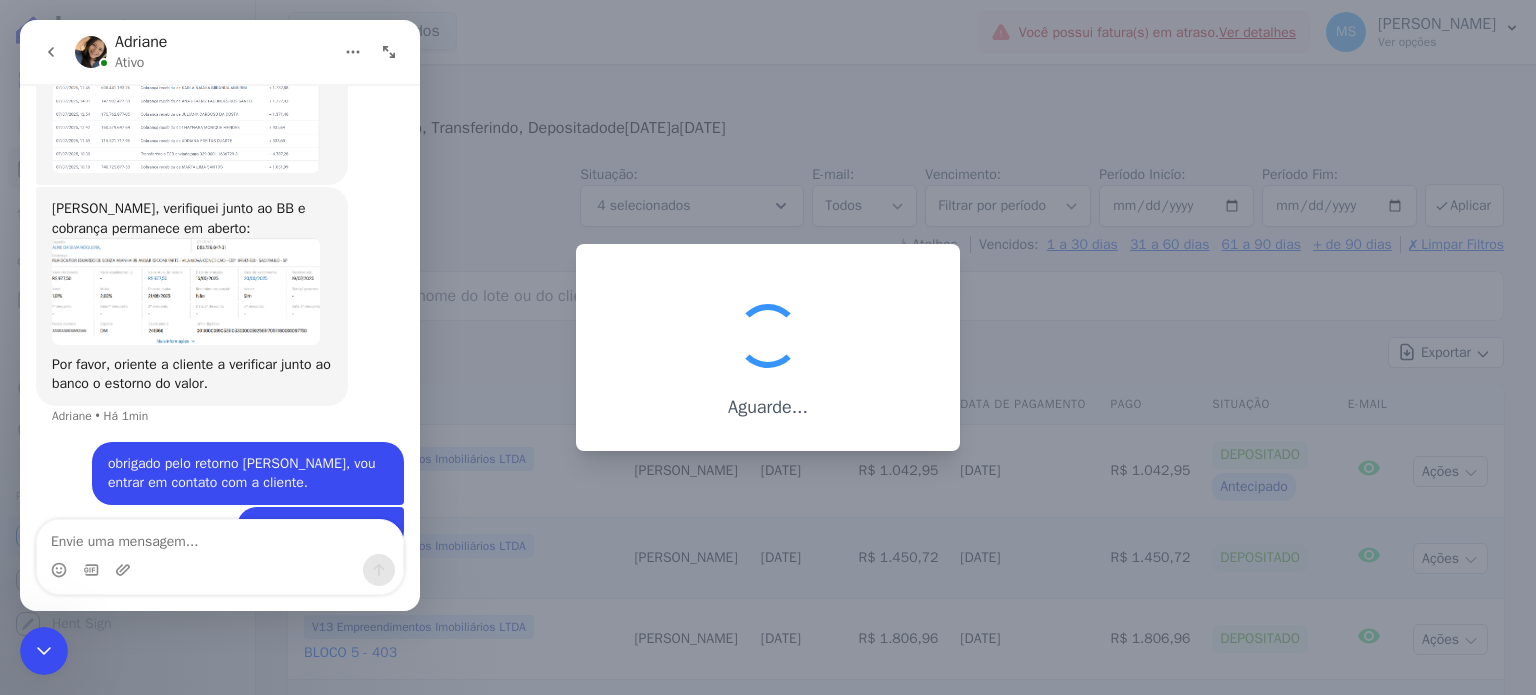 scroll, scrollTop: 1855, scrollLeft: 0, axis: vertical 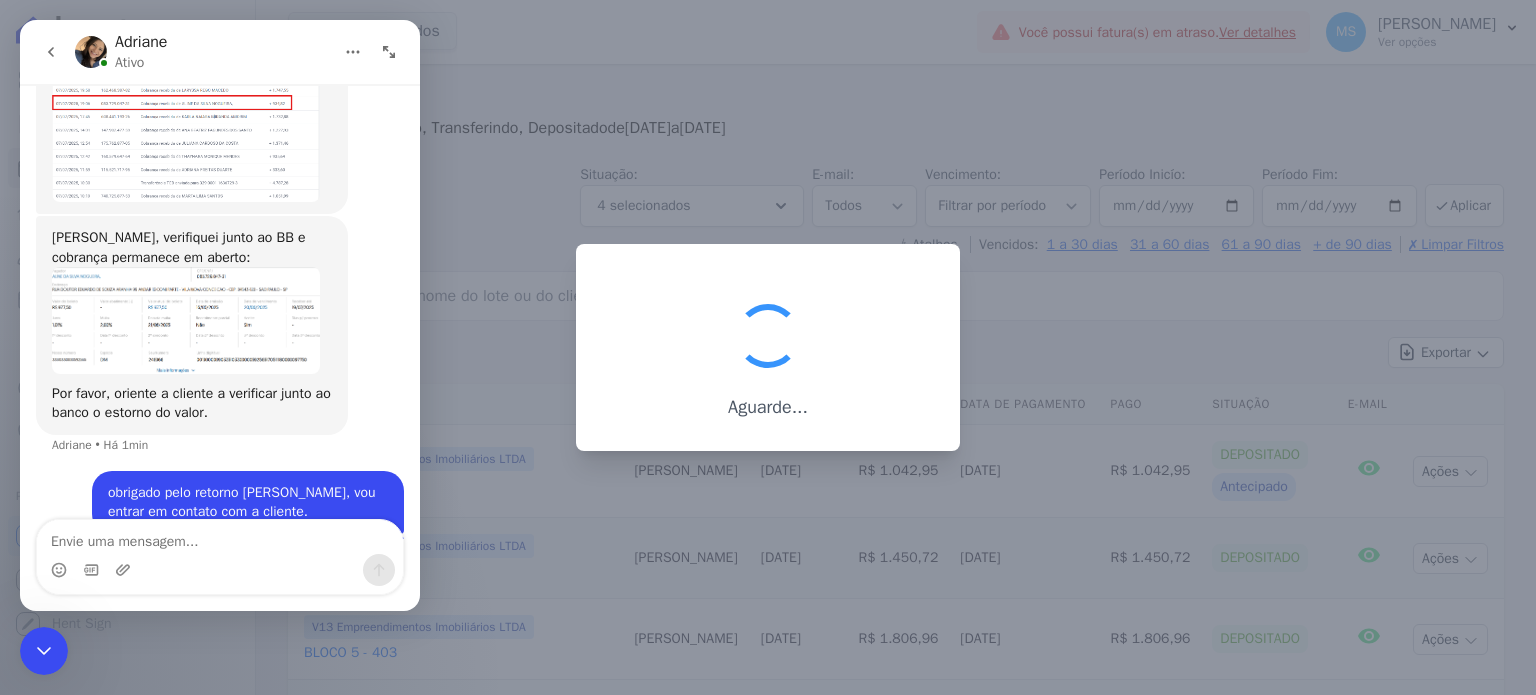 click at bounding box center (186, 320) 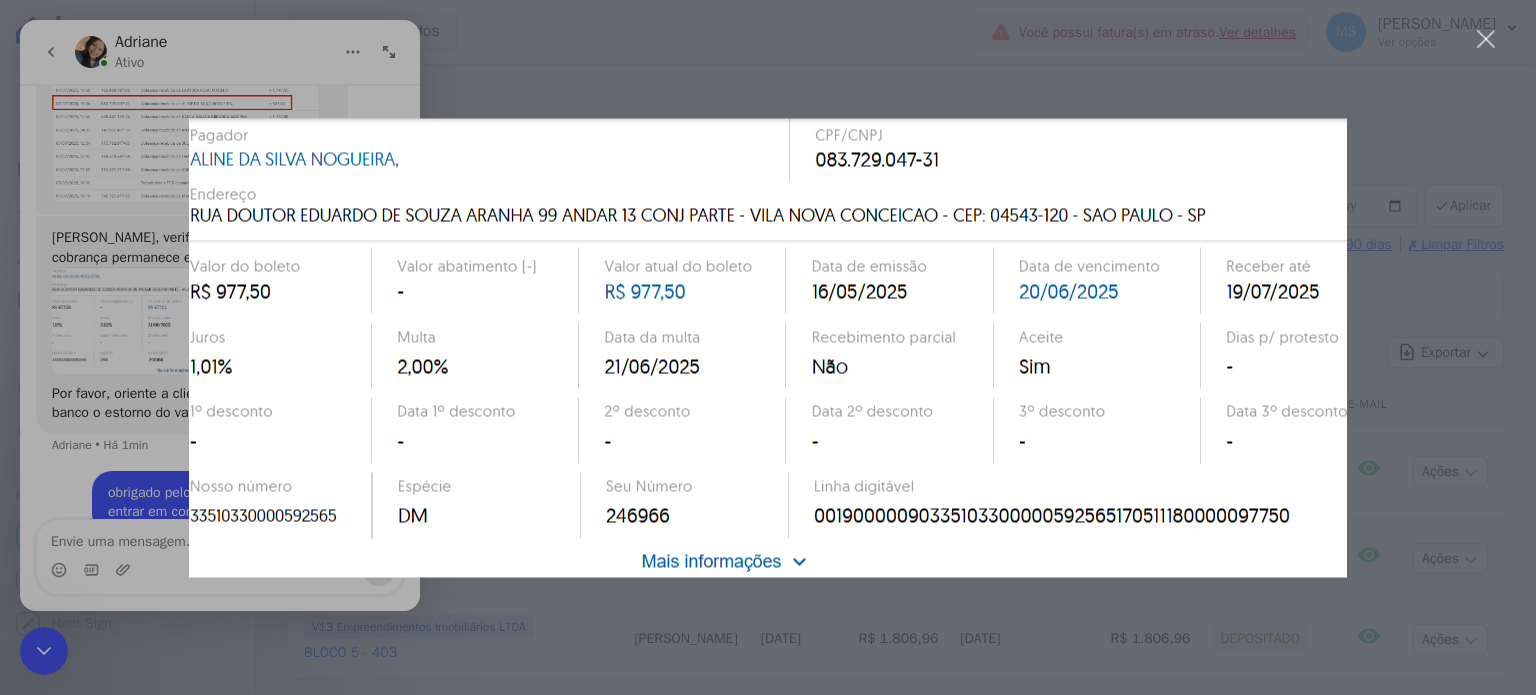scroll, scrollTop: 0, scrollLeft: 0, axis: both 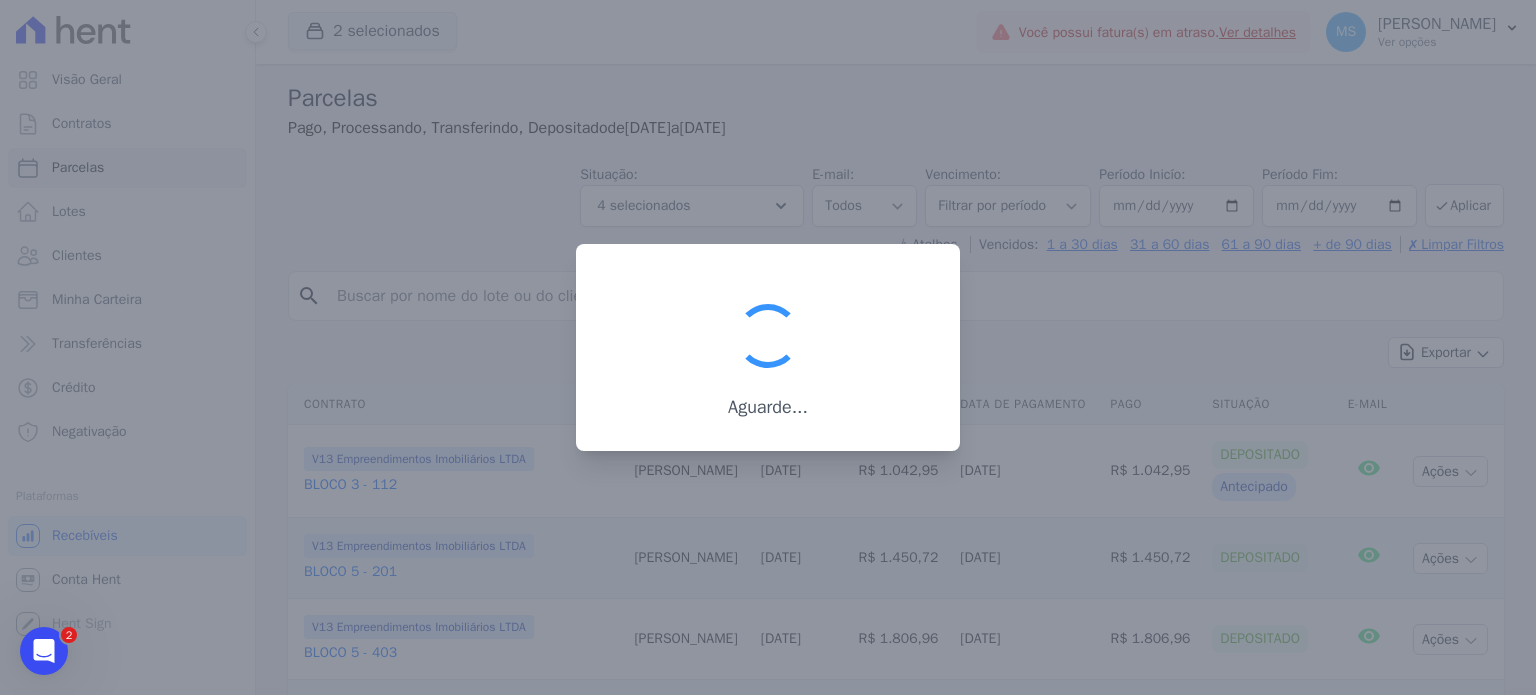click 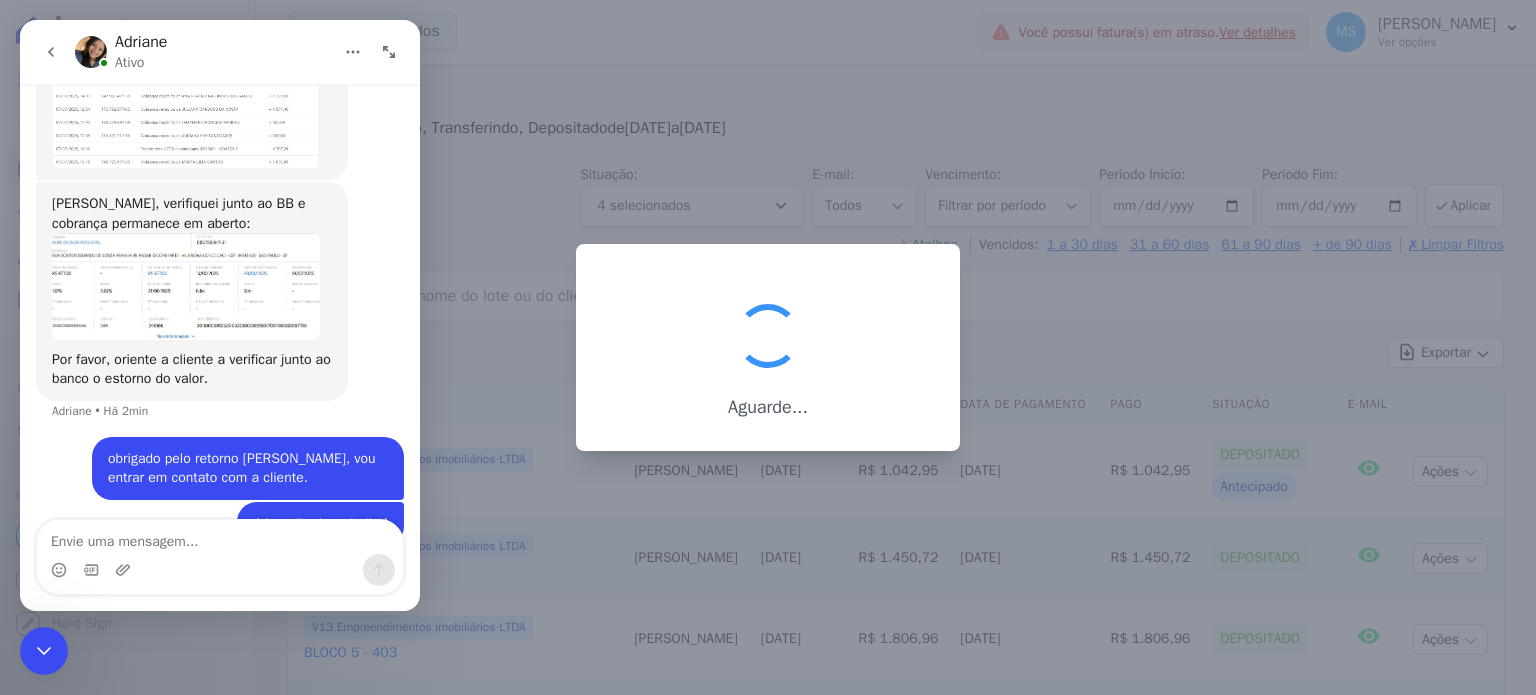 scroll, scrollTop: 1855, scrollLeft: 0, axis: vertical 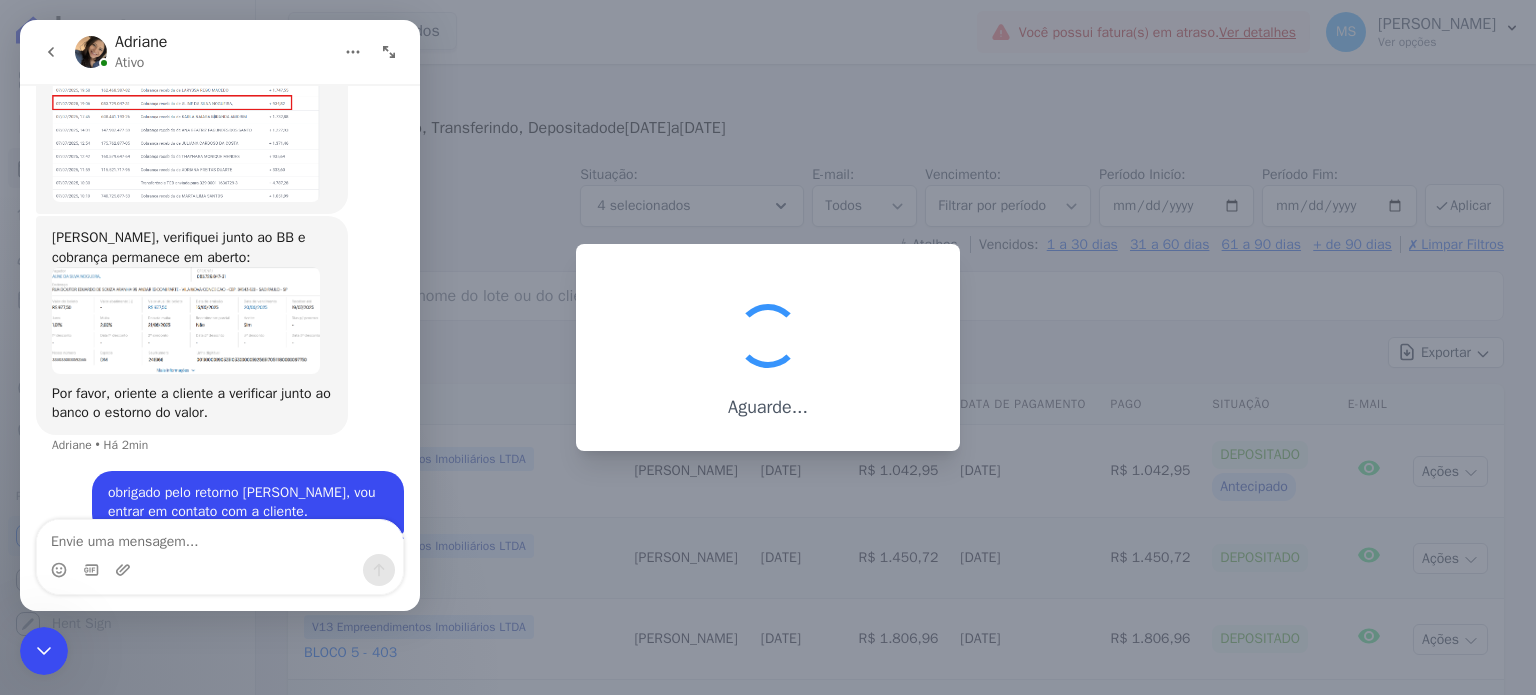 click at bounding box center [186, 136] 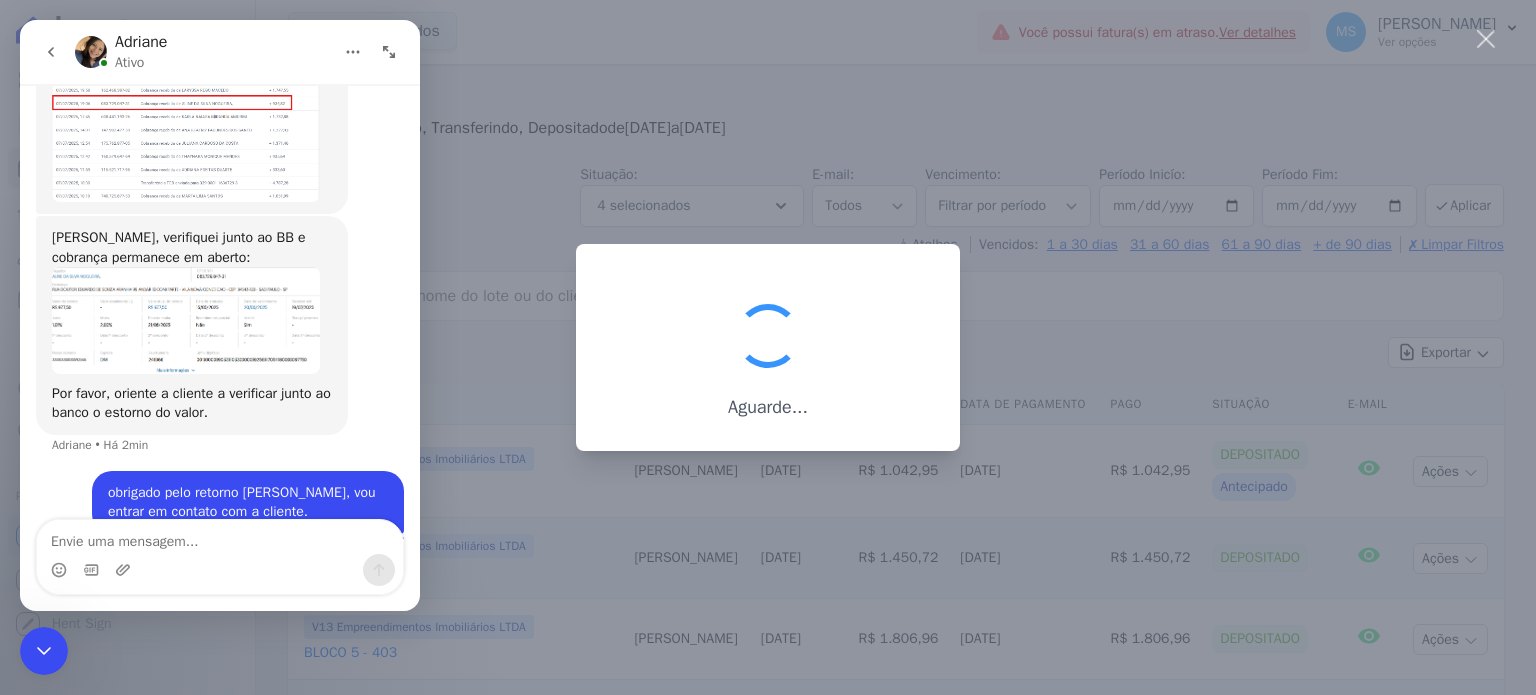 scroll, scrollTop: 0, scrollLeft: 0, axis: both 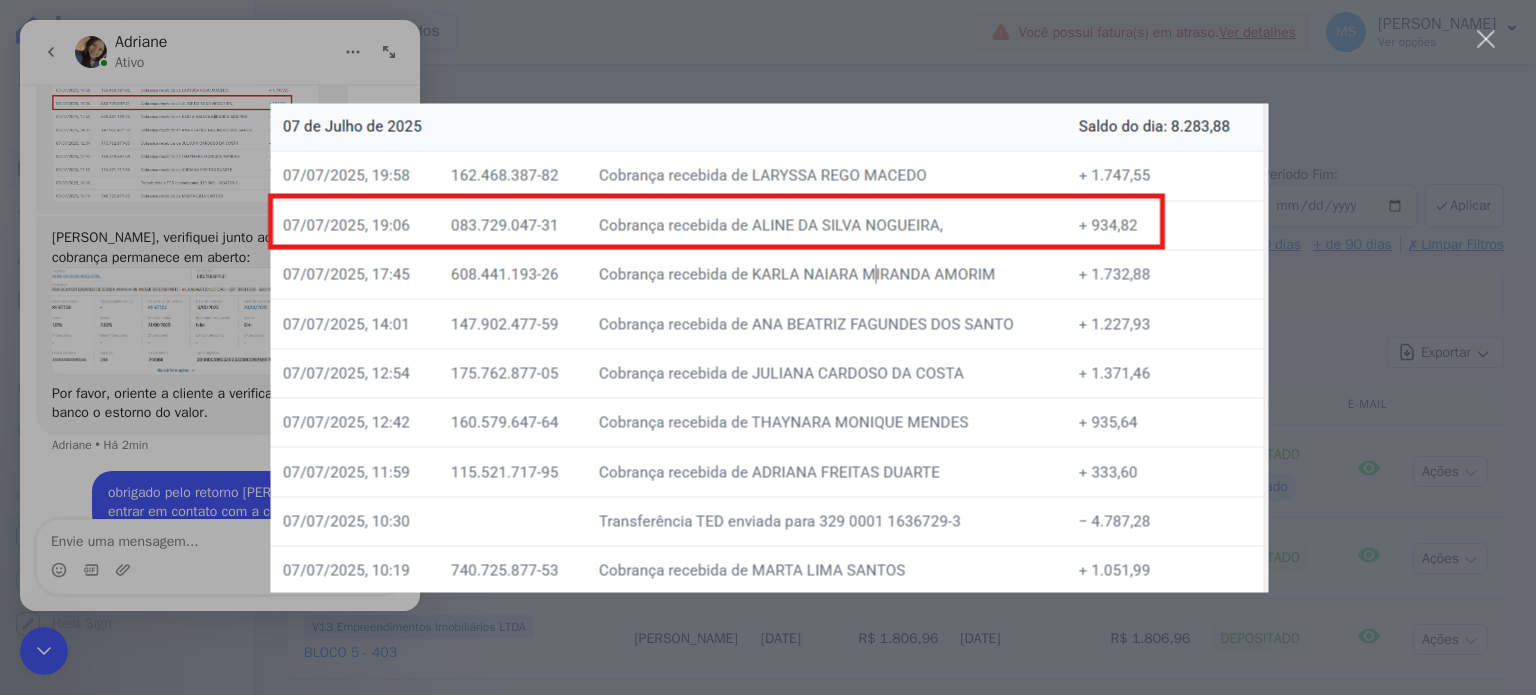 click at bounding box center (768, 347) 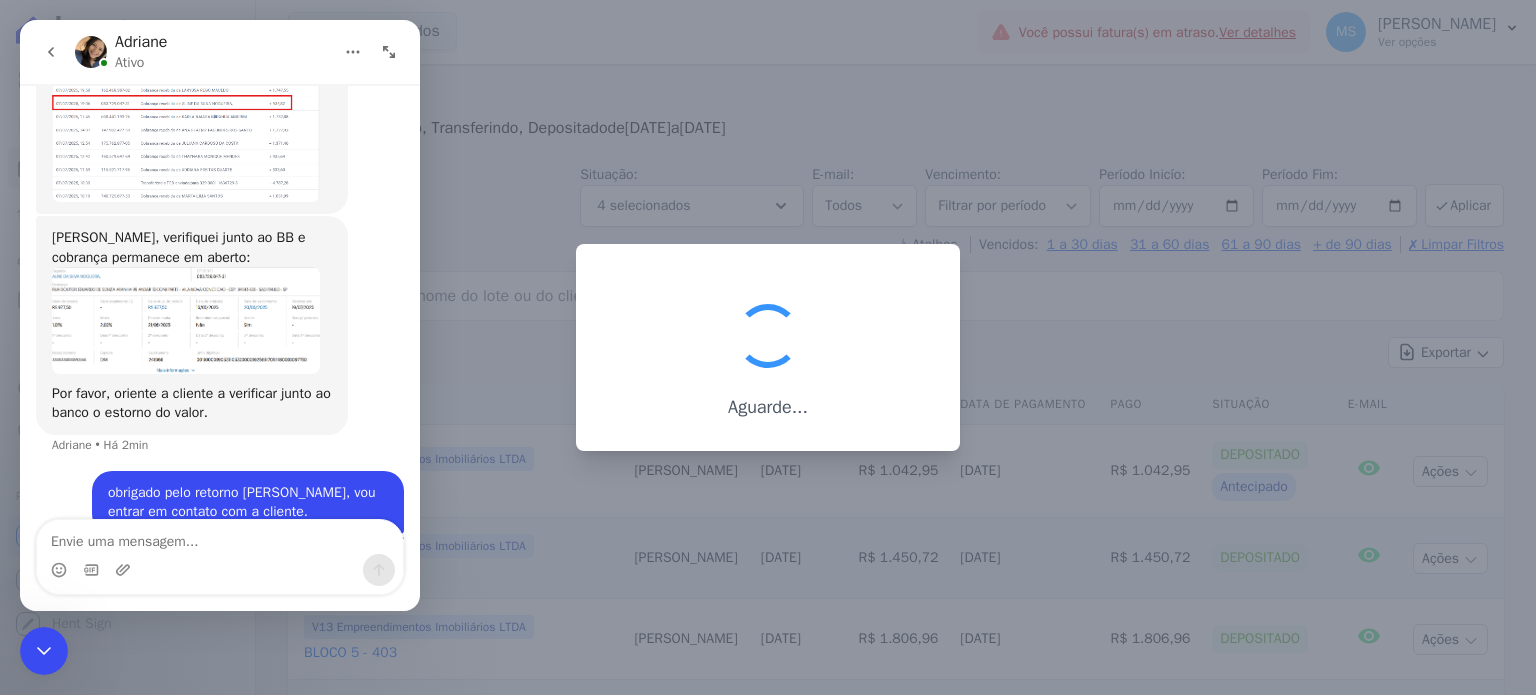 click at bounding box center (186, 320) 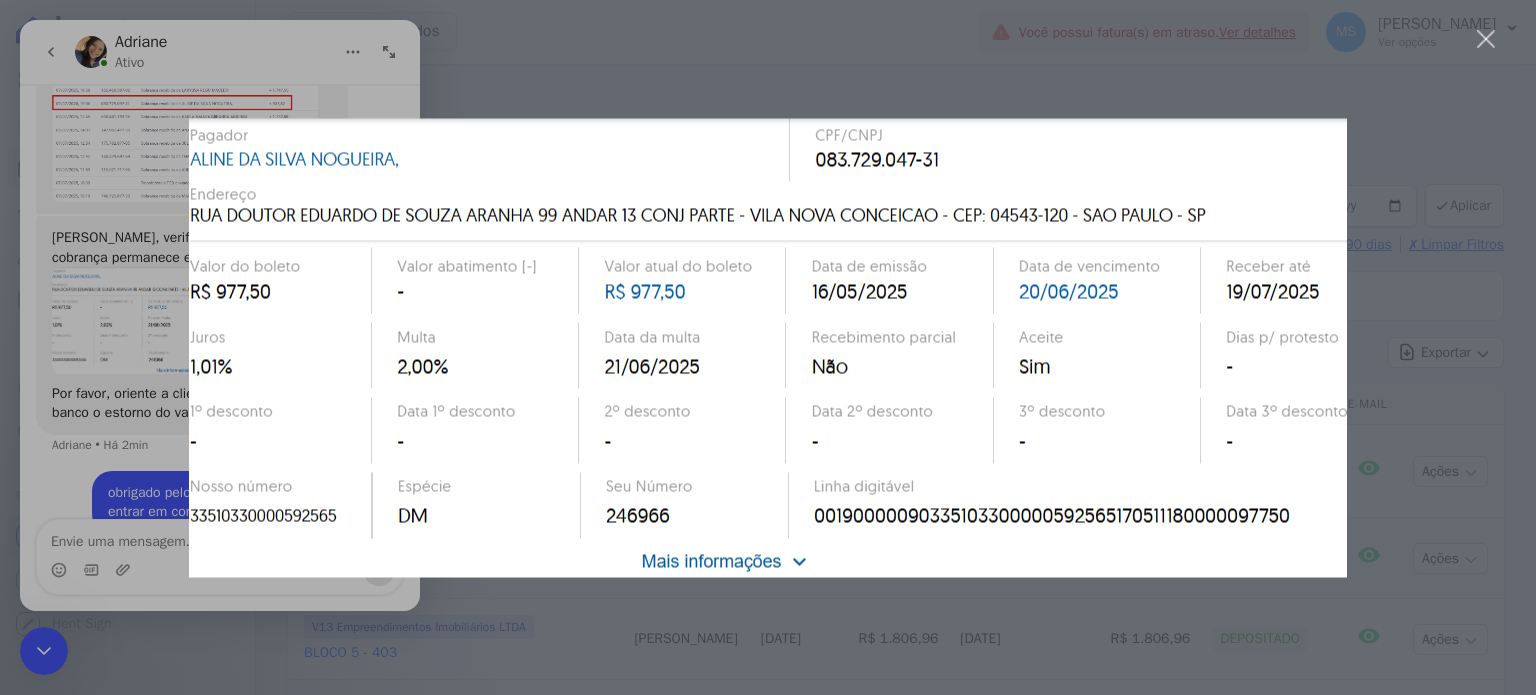 scroll, scrollTop: 0, scrollLeft: 0, axis: both 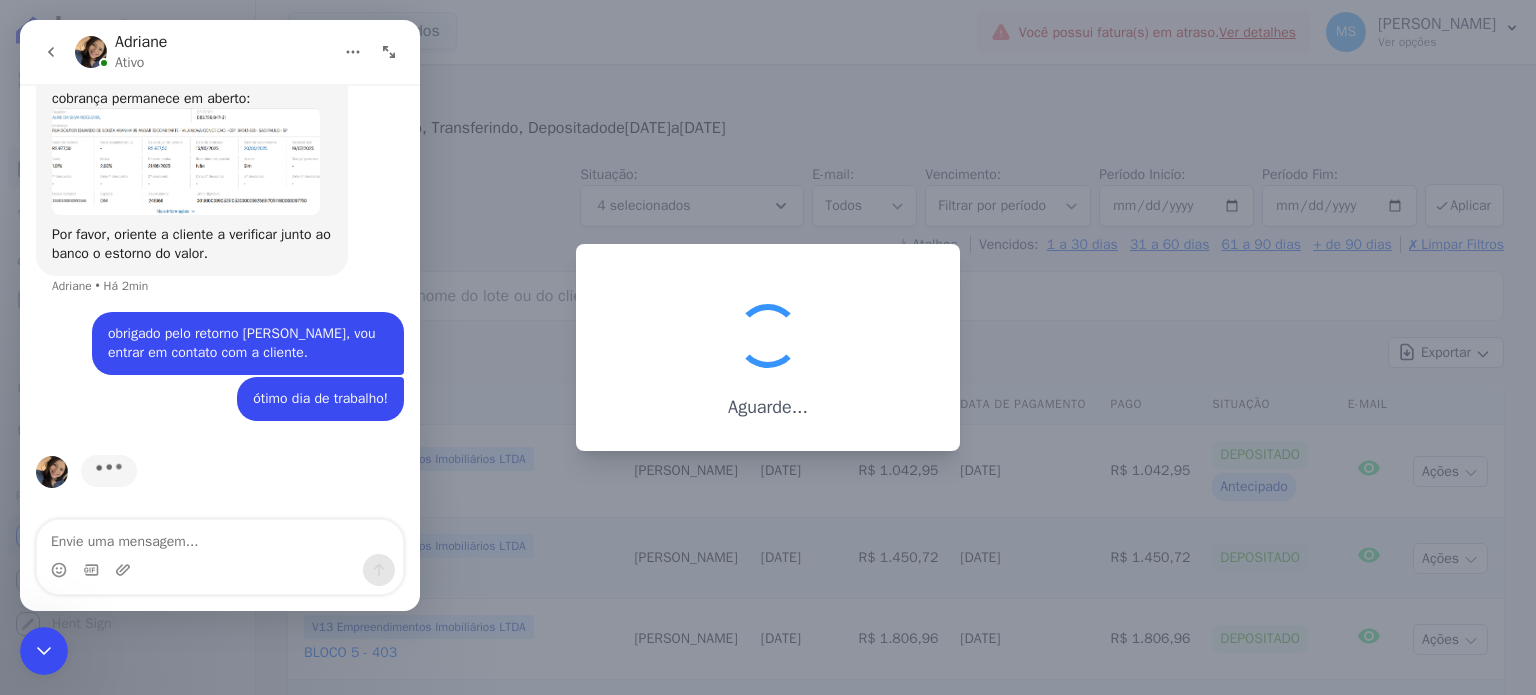 click at bounding box center [186, 161] 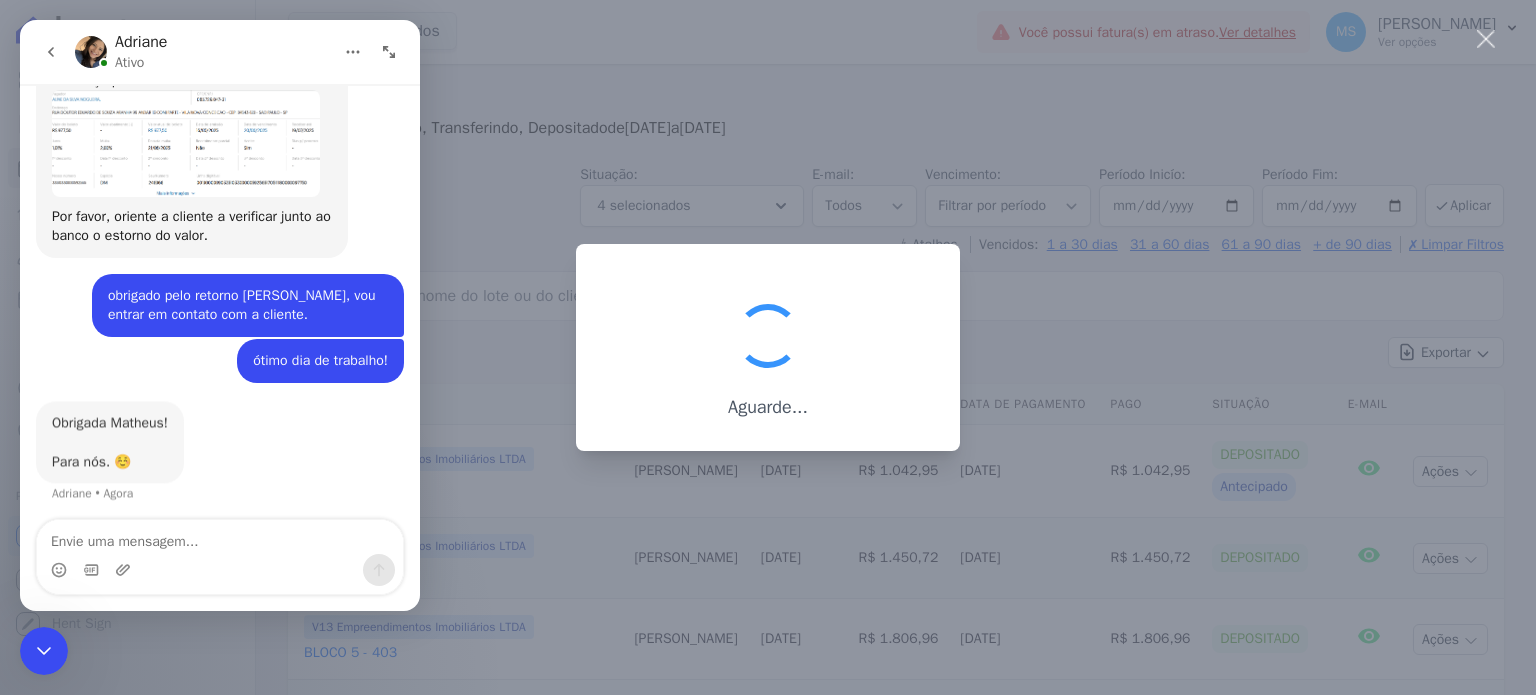 scroll, scrollTop: 0, scrollLeft: 0, axis: both 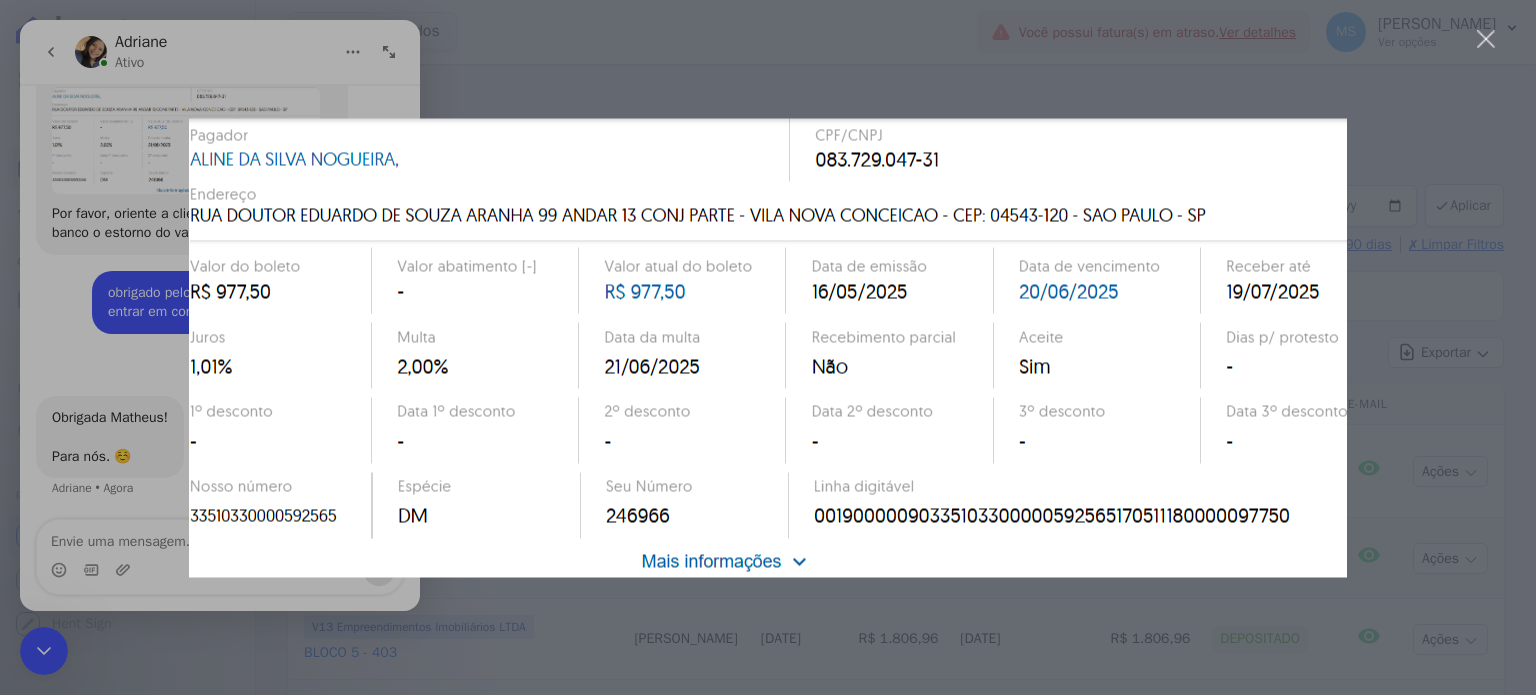 click at bounding box center [768, 347] 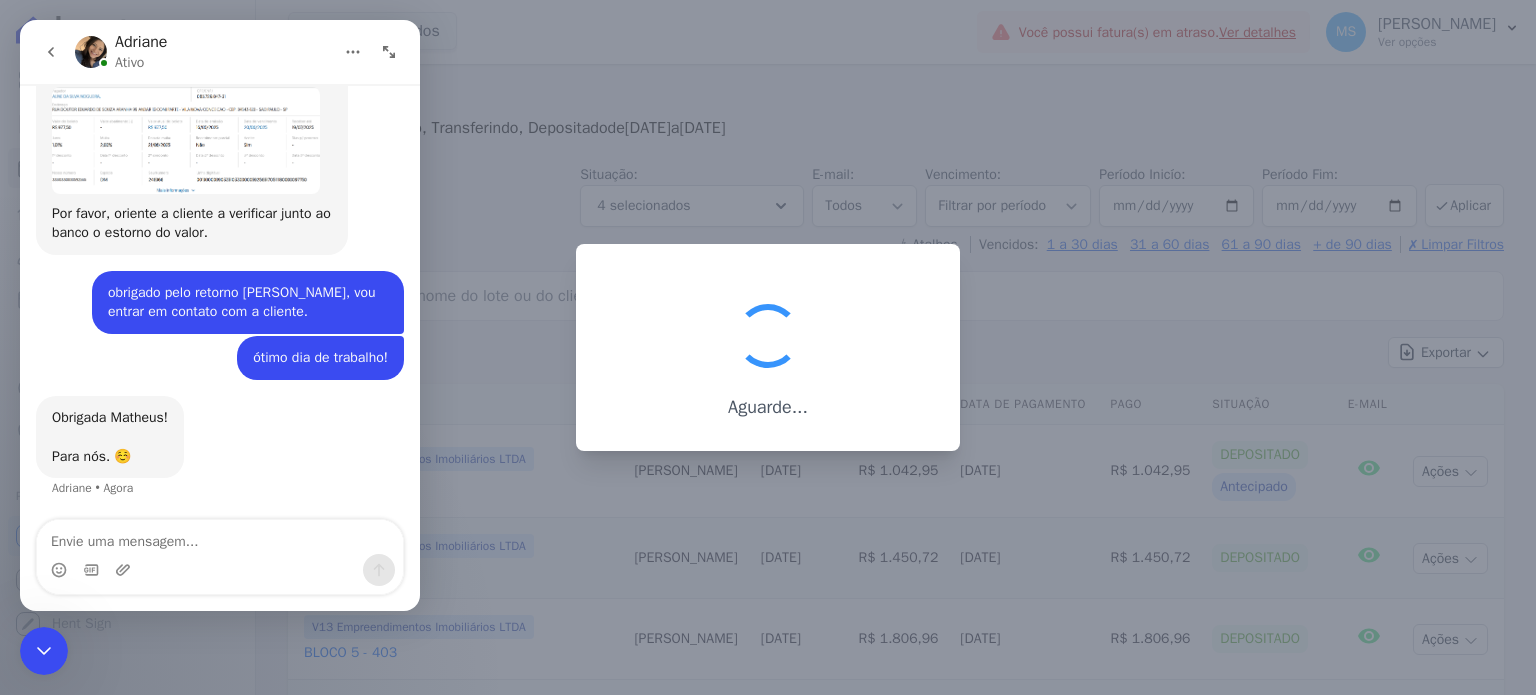 scroll, scrollTop: 1854, scrollLeft: 0, axis: vertical 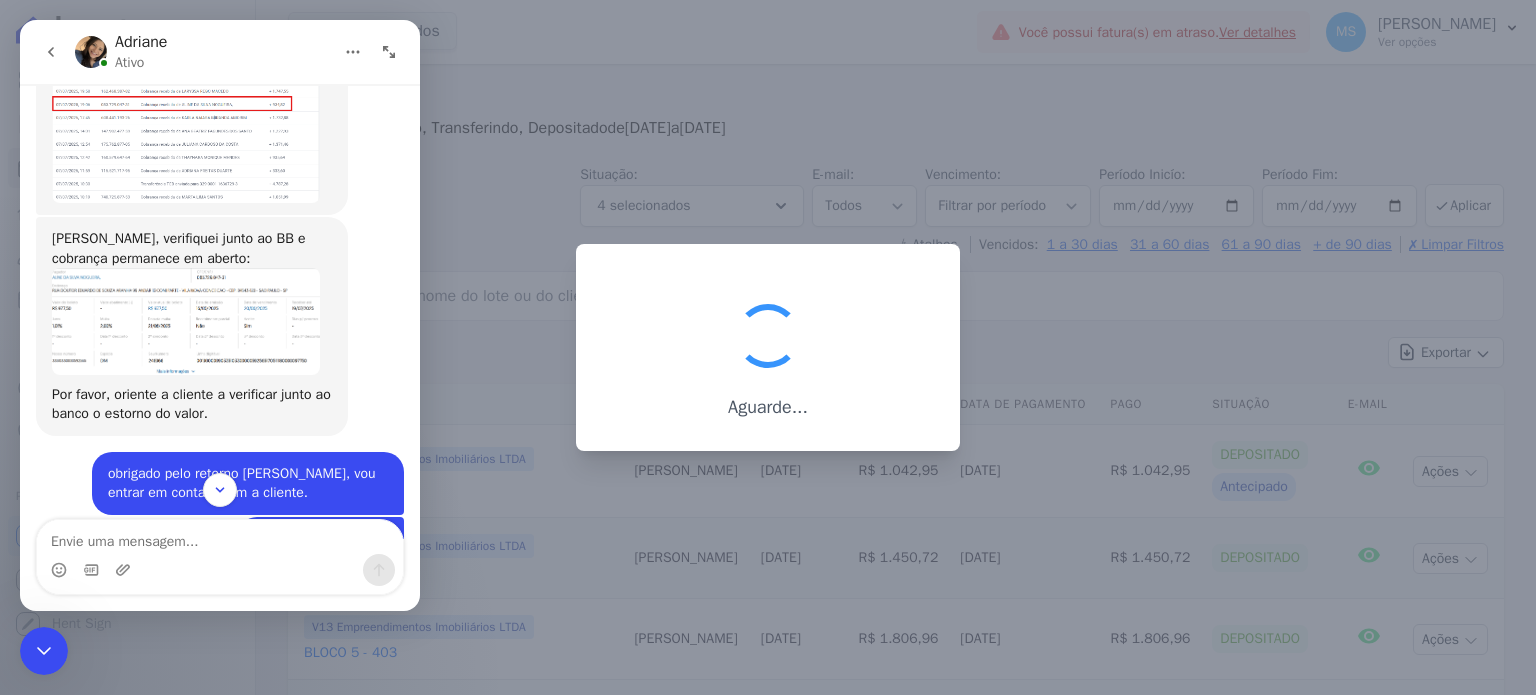 click at bounding box center (186, 137) 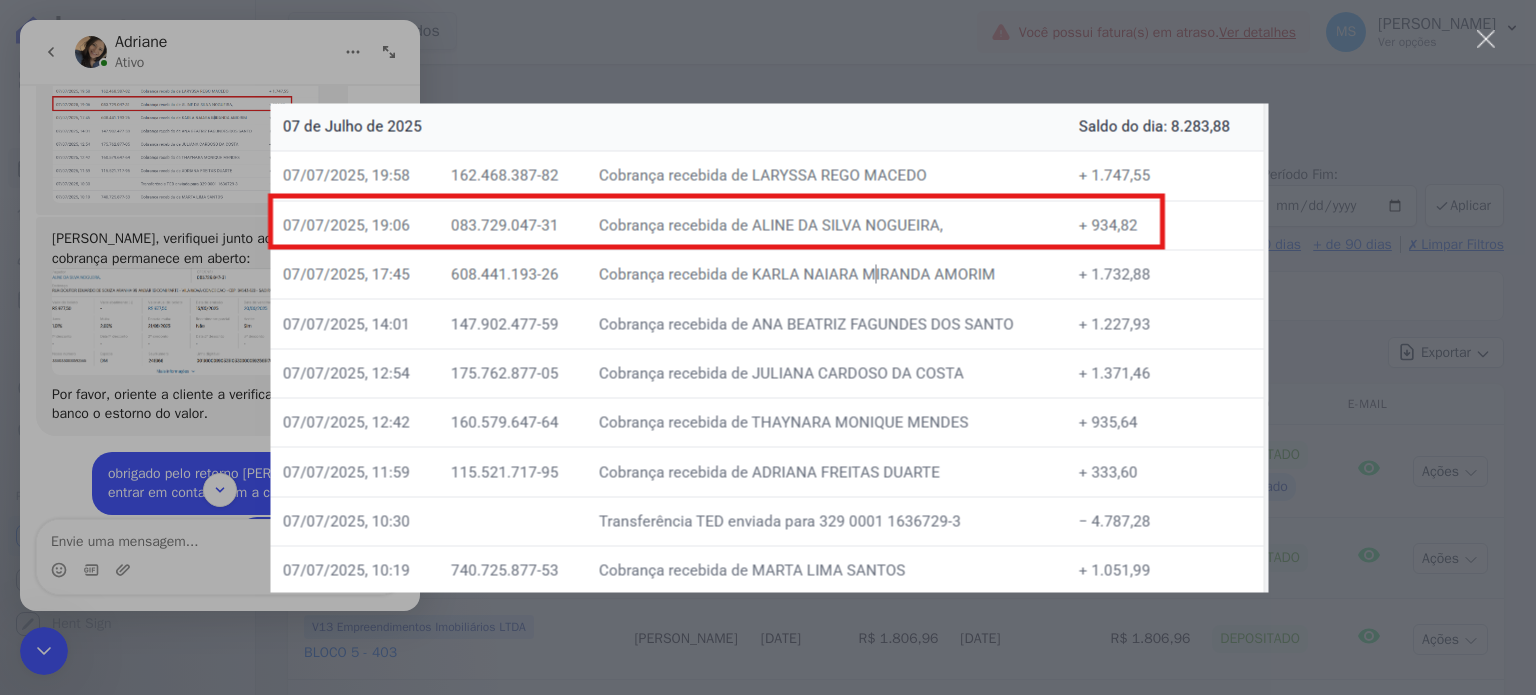 scroll, scrollTop: 0, scrollLeft: 0, axis: both 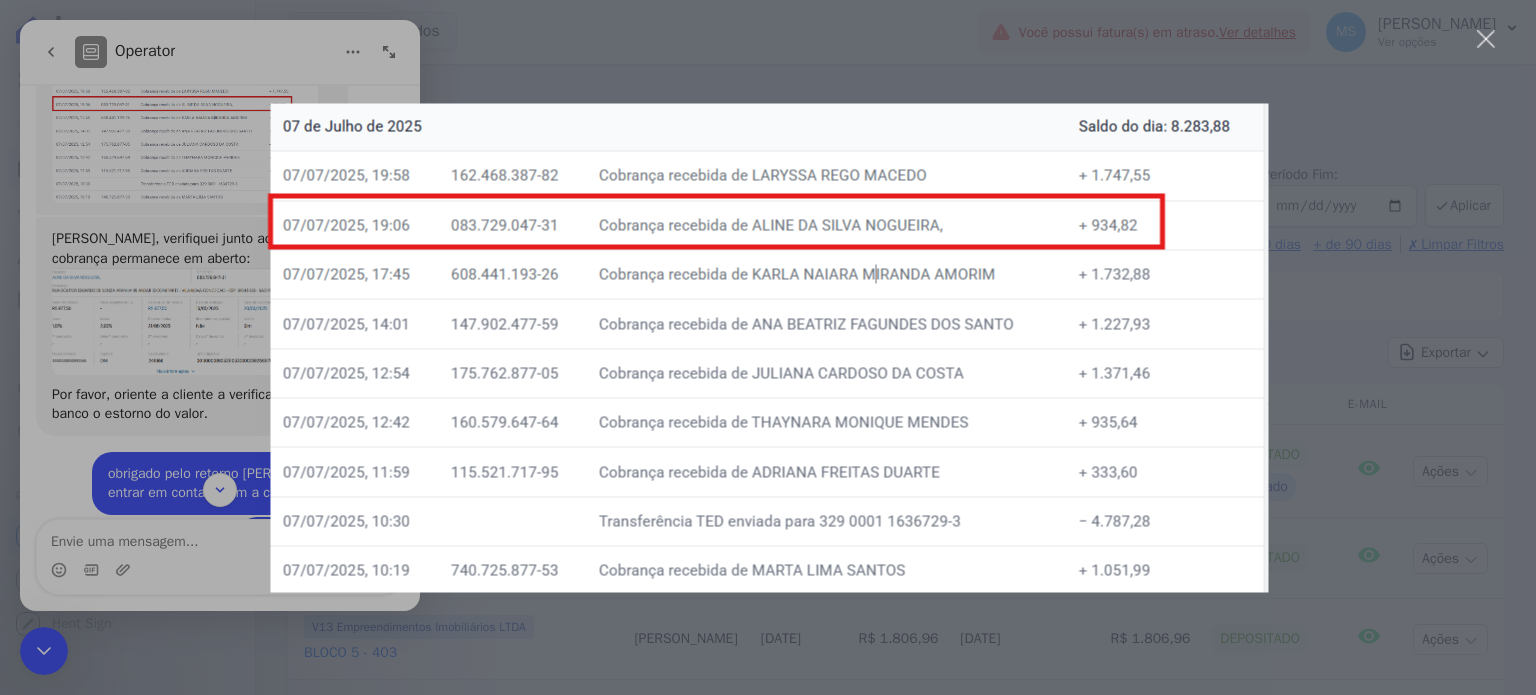 click at bounding box center [768, 347] 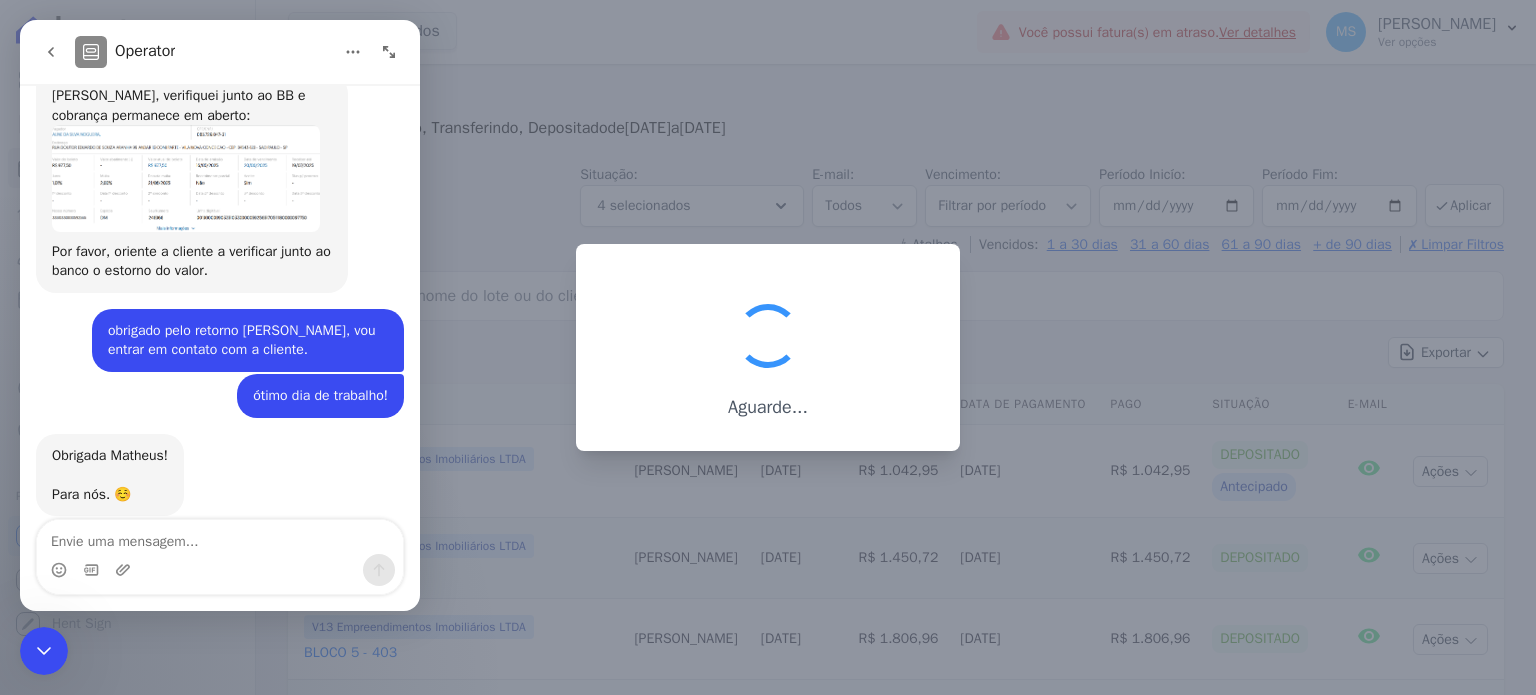 scroll, scrollTop: 1954, scrollLeft: 0, axis: vertical 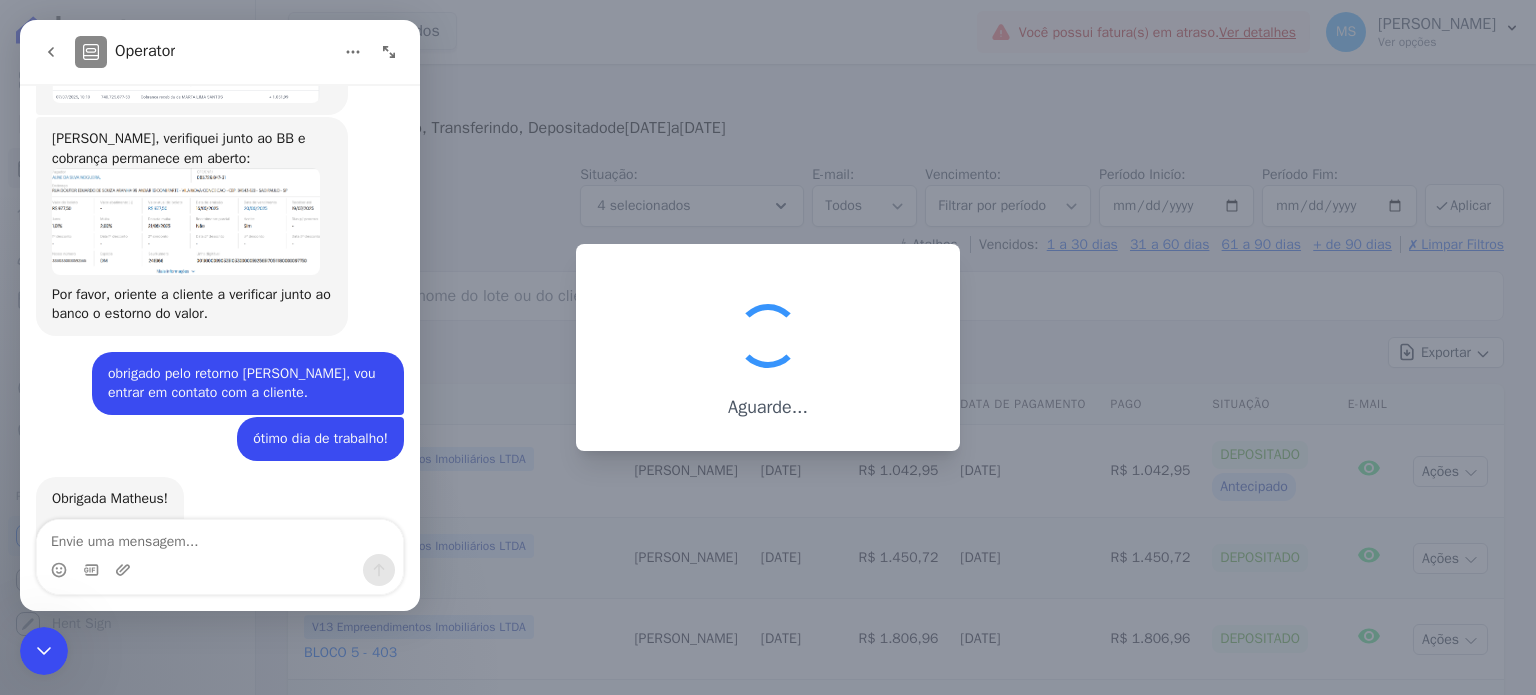 click at bounding box center [186, 221] 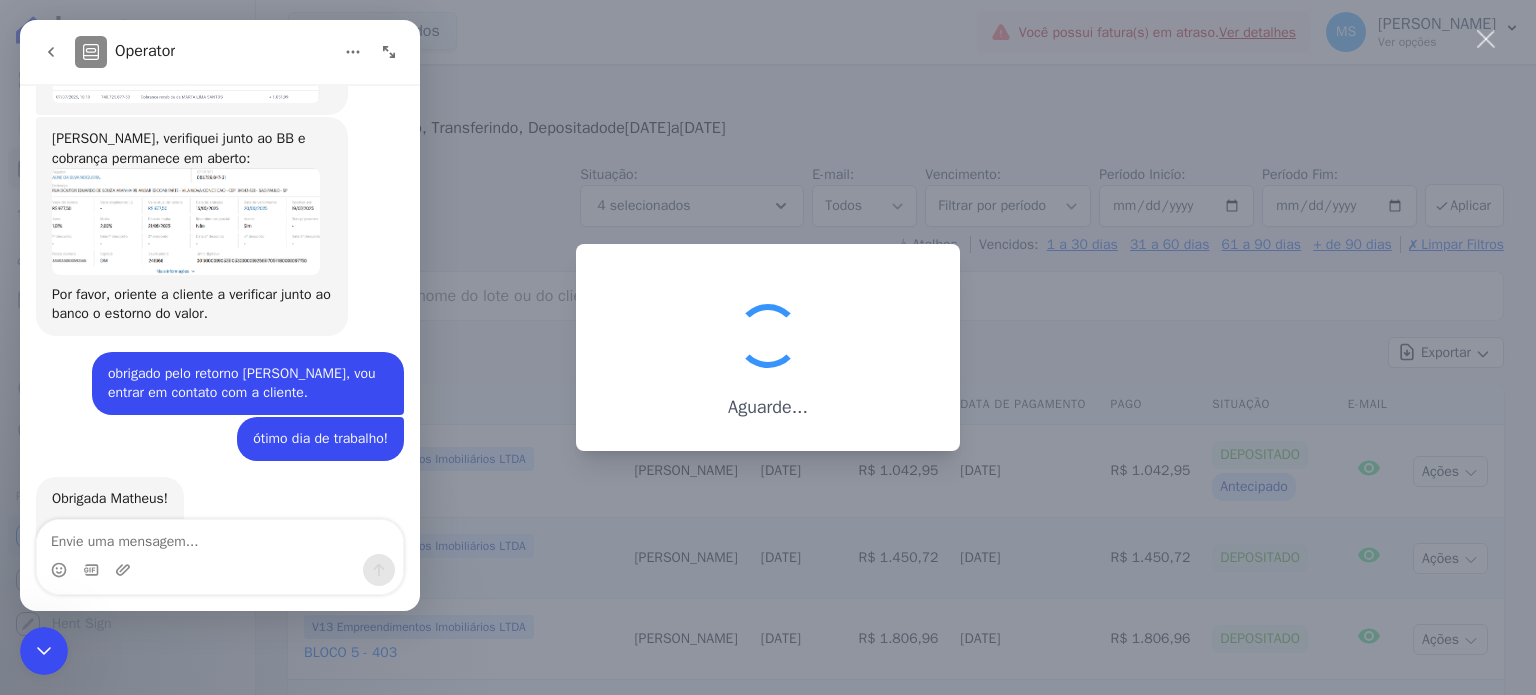 scroll, scrollTop: 0, scrollLeft: 0, axis: both 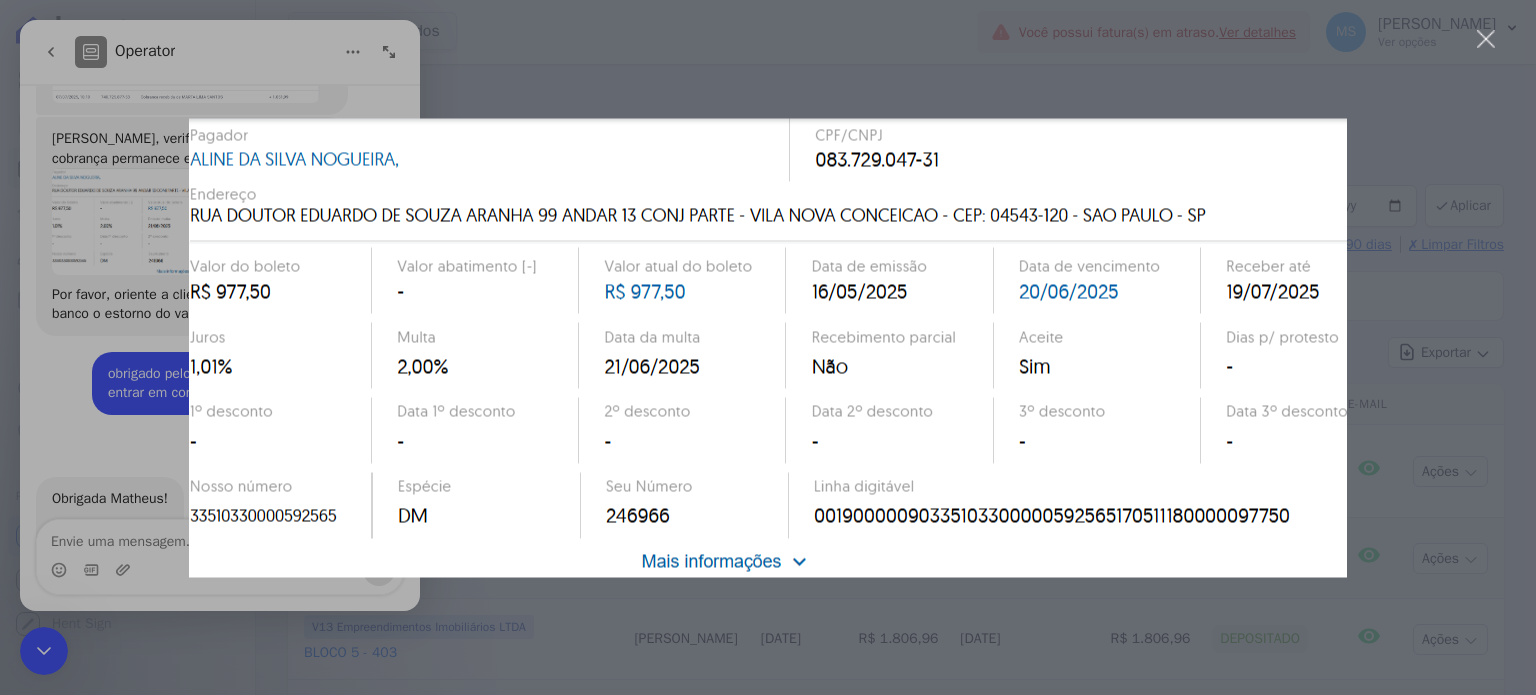 click at bounding box center [768, 347] 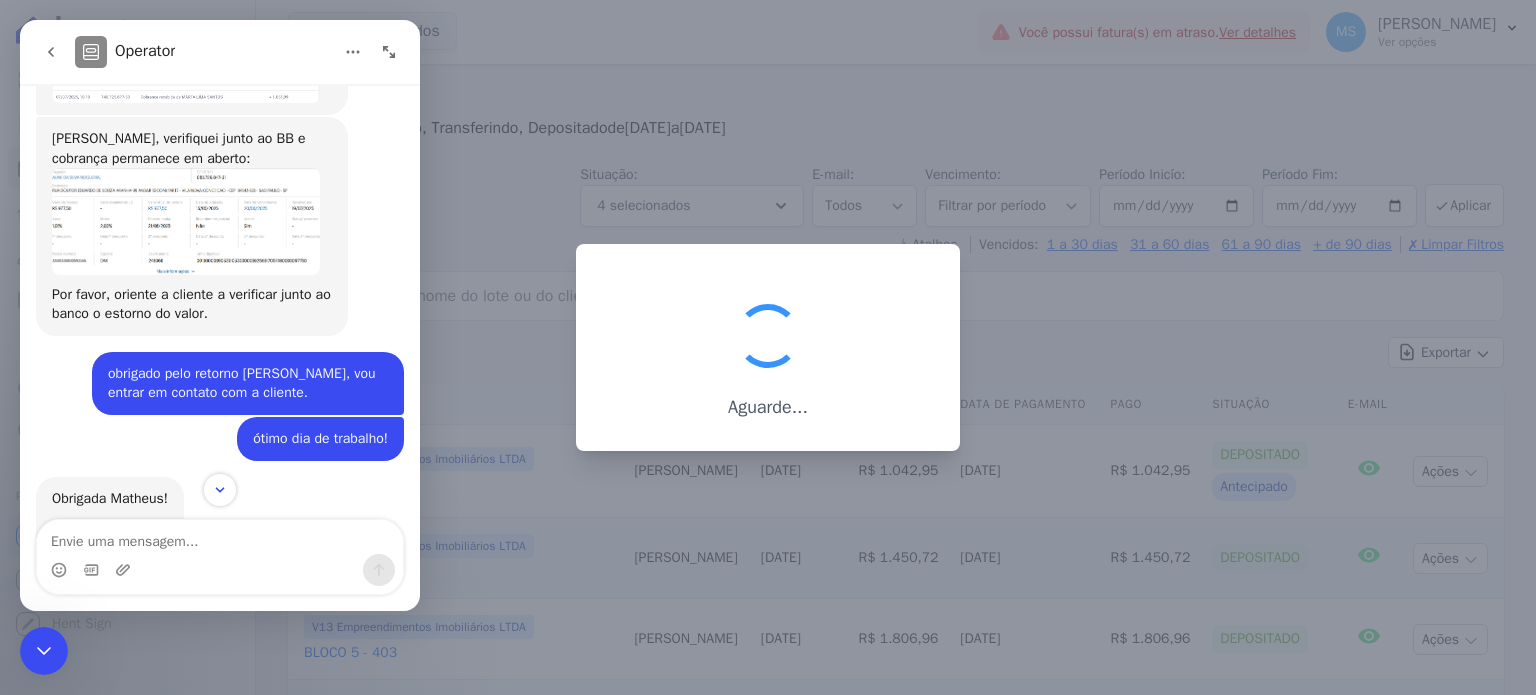 scroll, scrollTop: 2054, scrollLeft: 0, axis: vertical 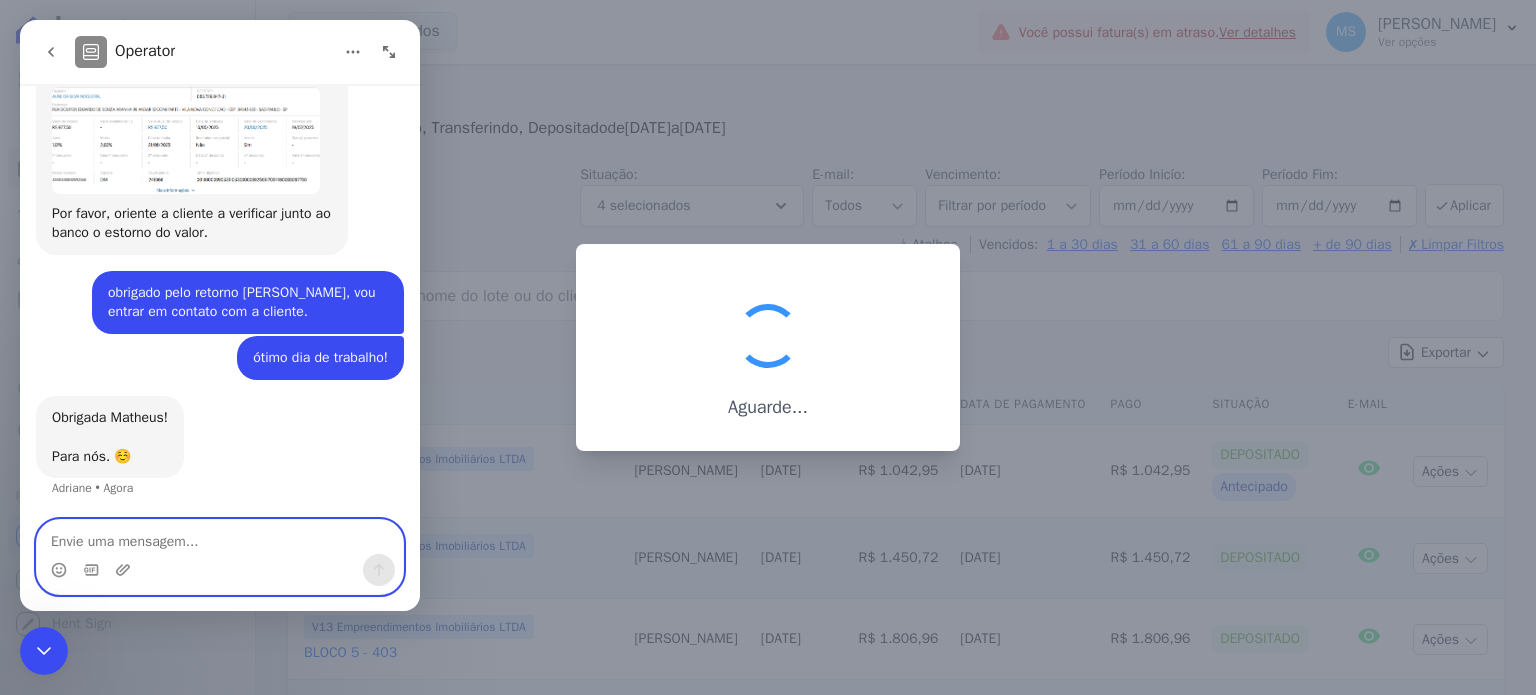 click at bounding box center (220, 537) 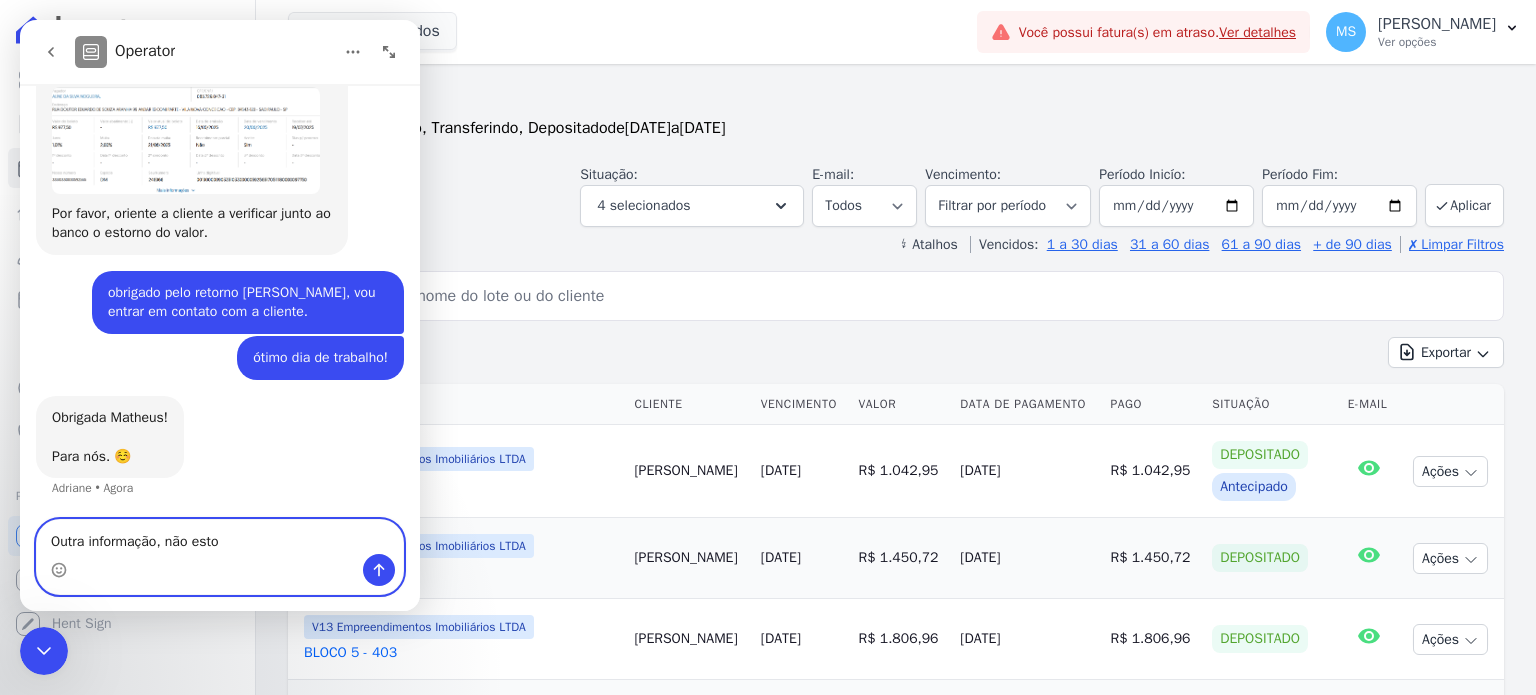 type on "Outra informação, não esto" 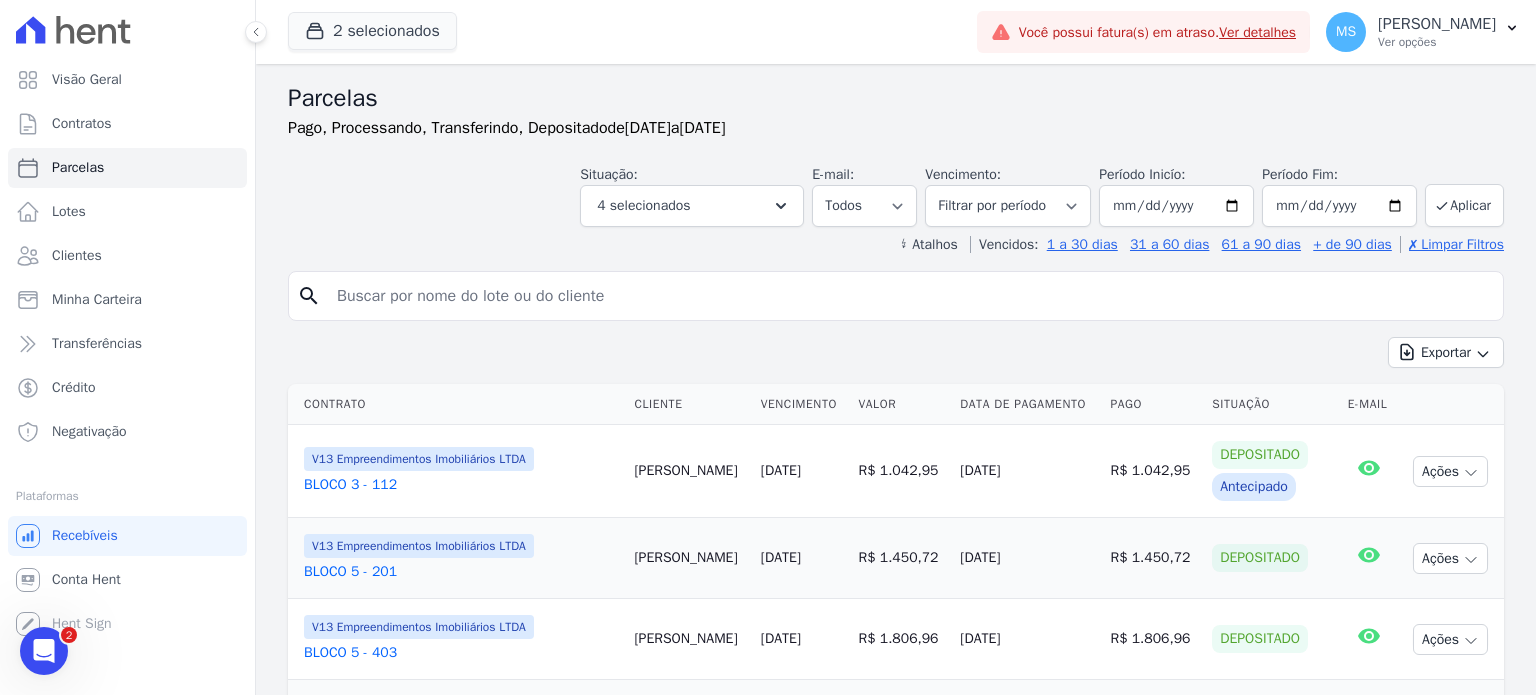 click 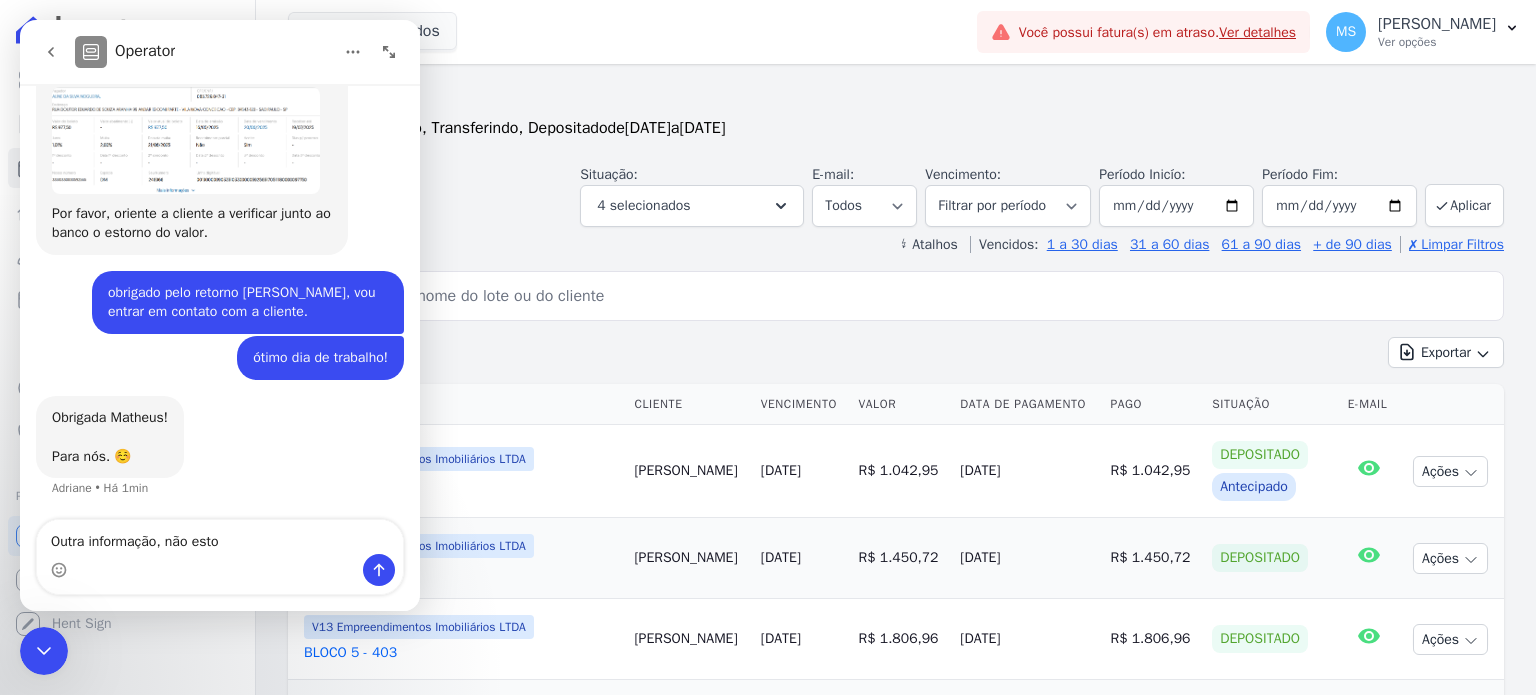 scroll, scrollTop: 2054, scrollLeft: 0, axis: vertical 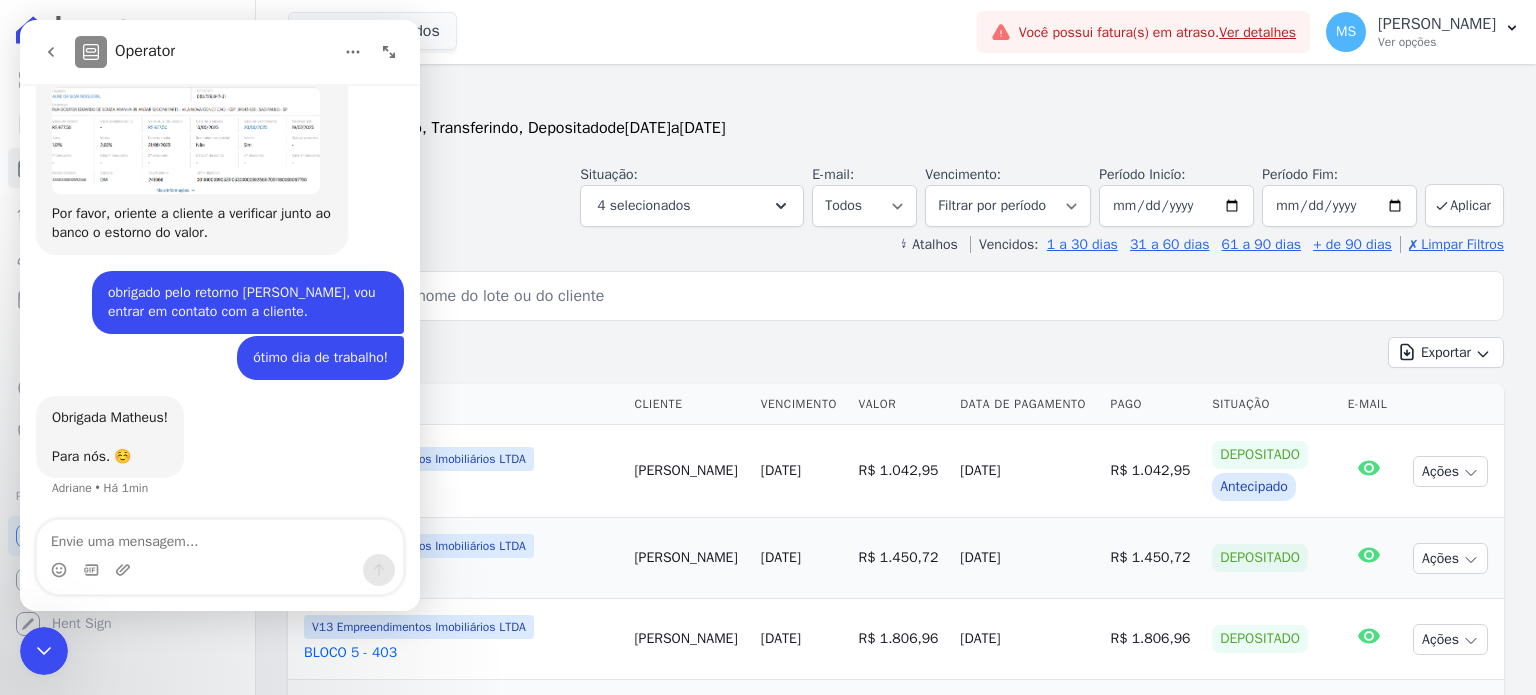 type 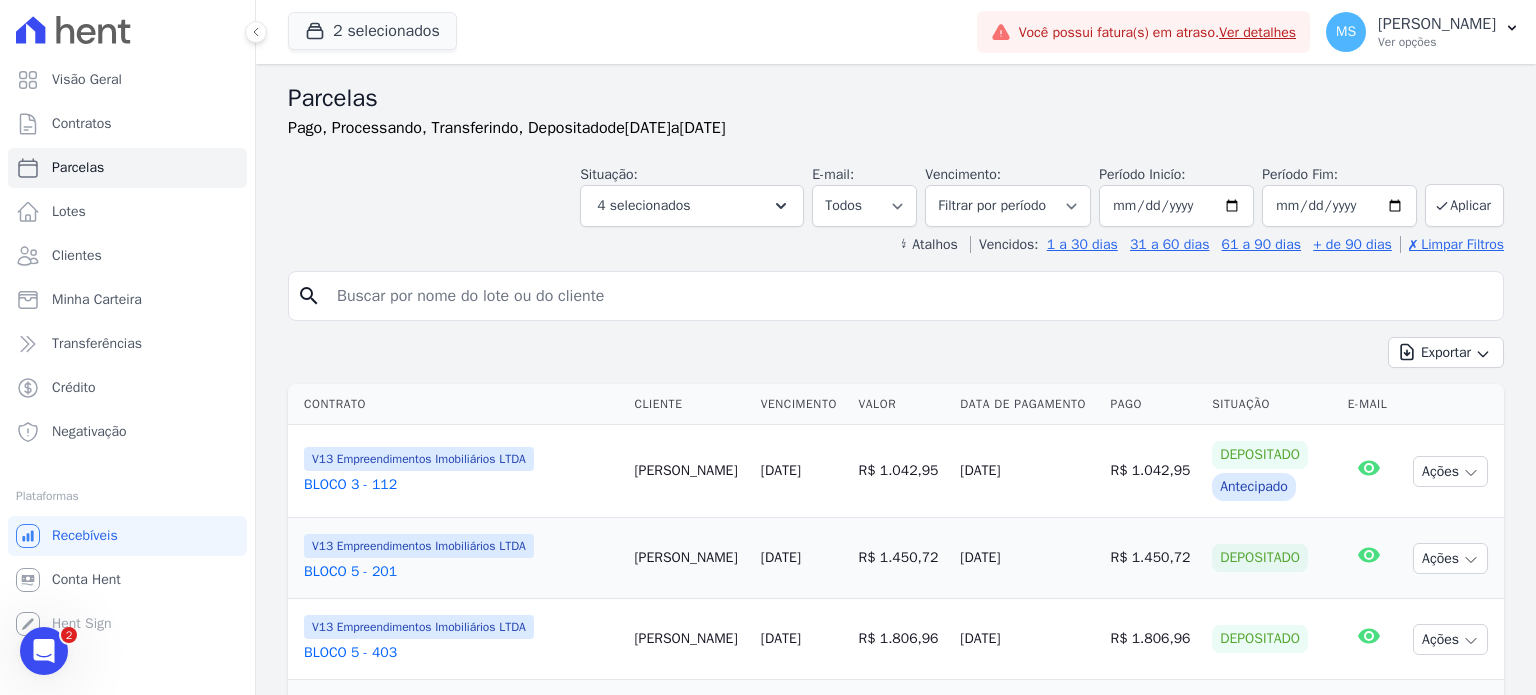 click 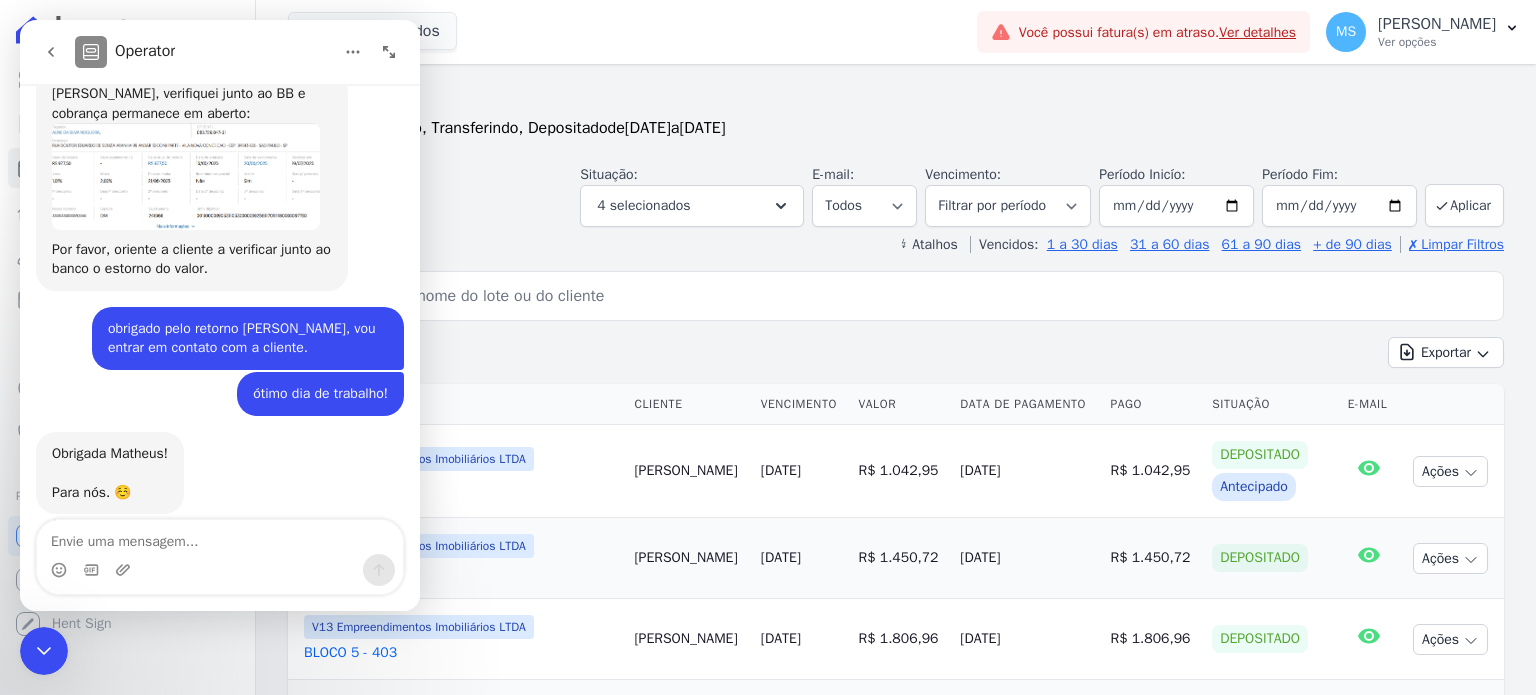 scroll, scrollTop: 1954, scrollLeft: 0, axis: vertical 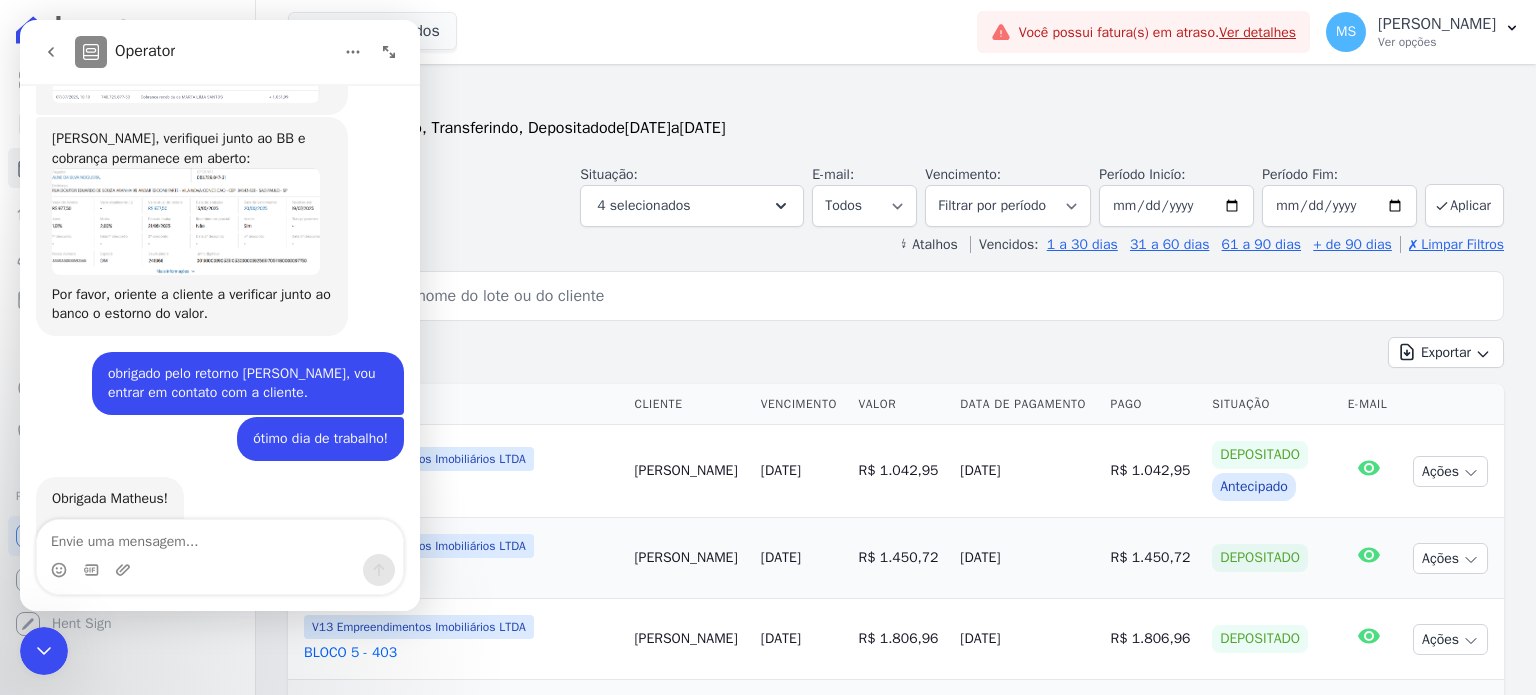 click at bounding box center [186, 221] 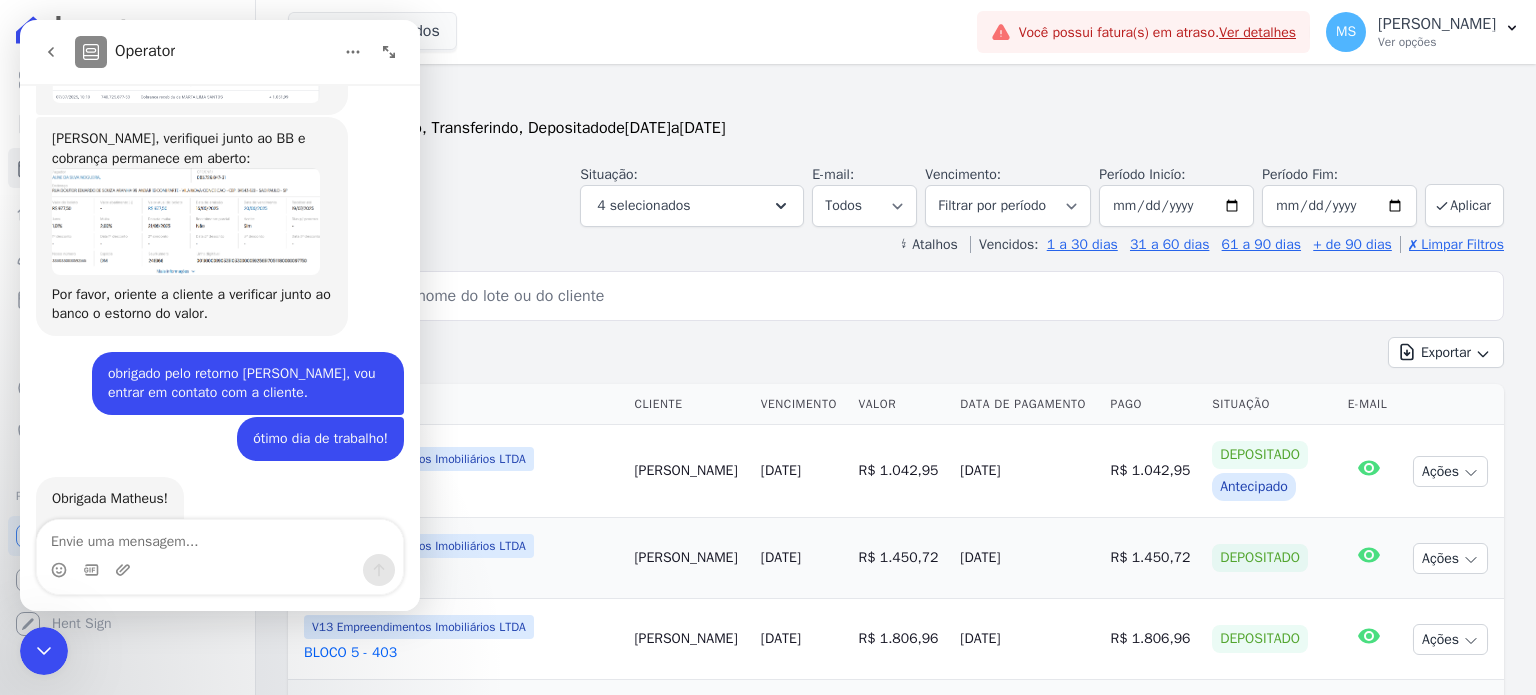 scroll, scrollTop: 0, scrollLeft: 0, axis: both 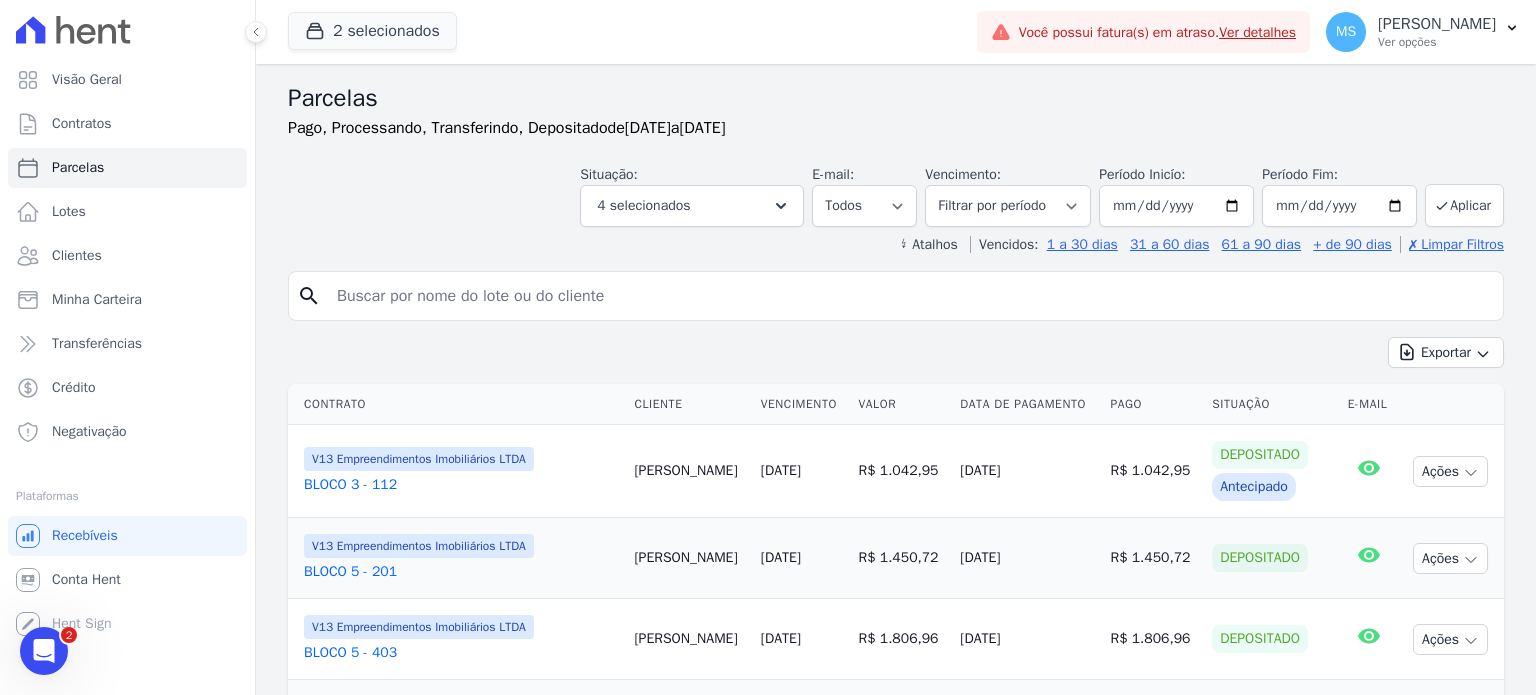 click 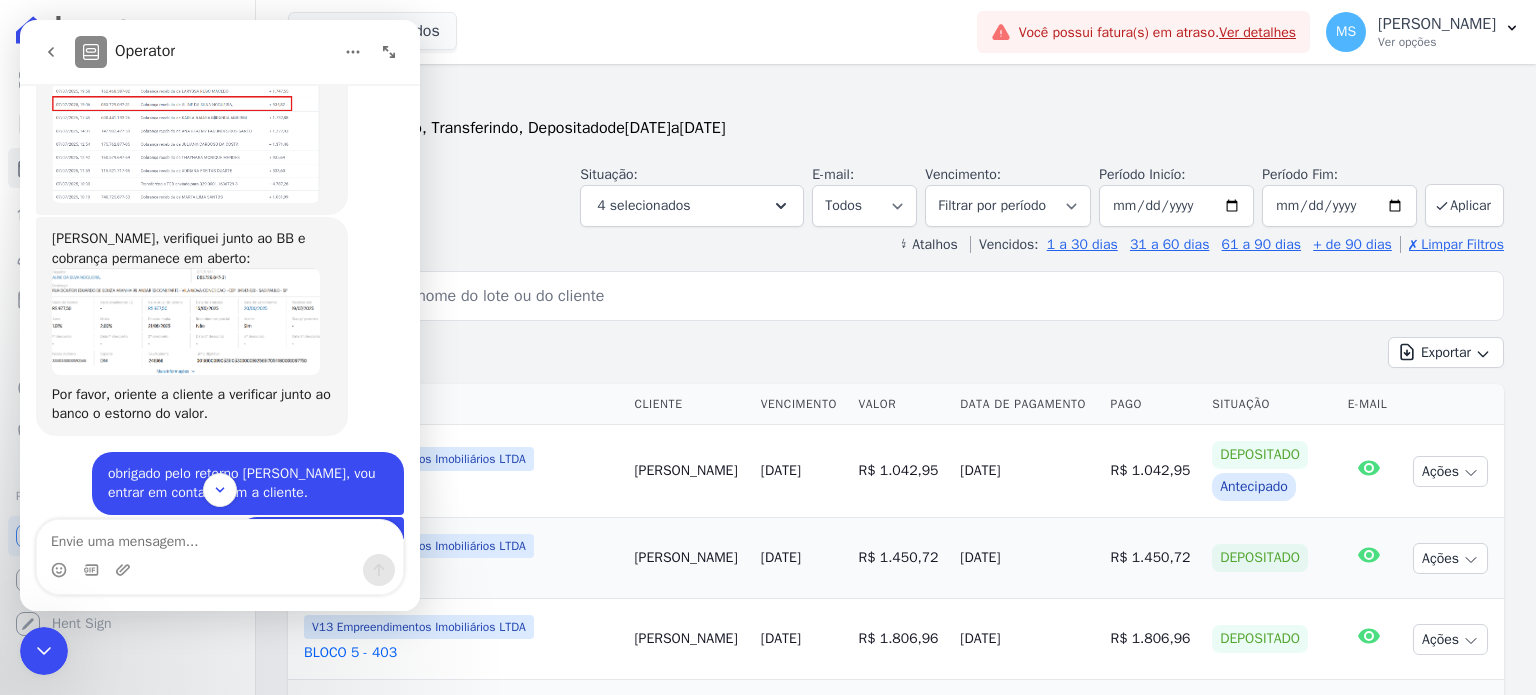 scroll, scrollTop: 1954, scrollLeft: 0, axis: vertical 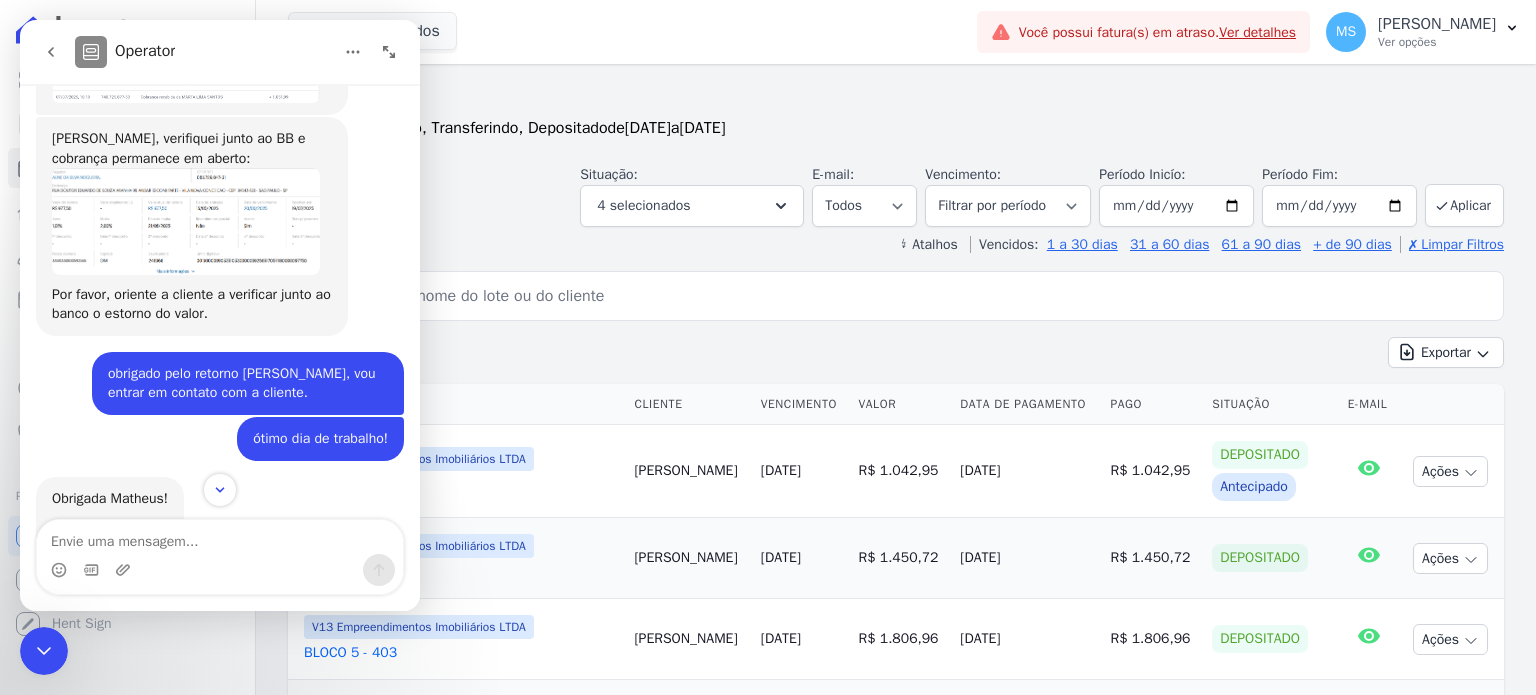 click at bounding box center [186, 221] 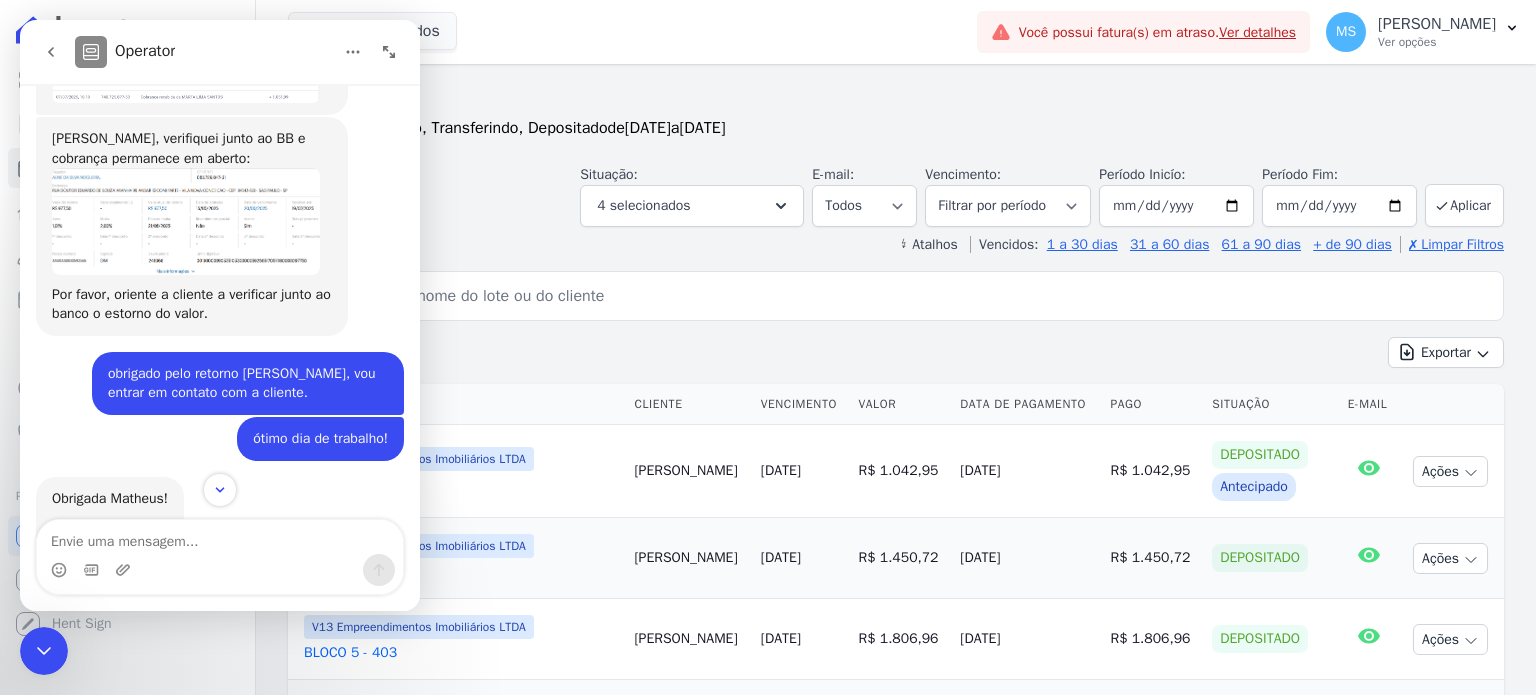 scroll, scrollTop: 0, scrollLeft: 0, axis: both 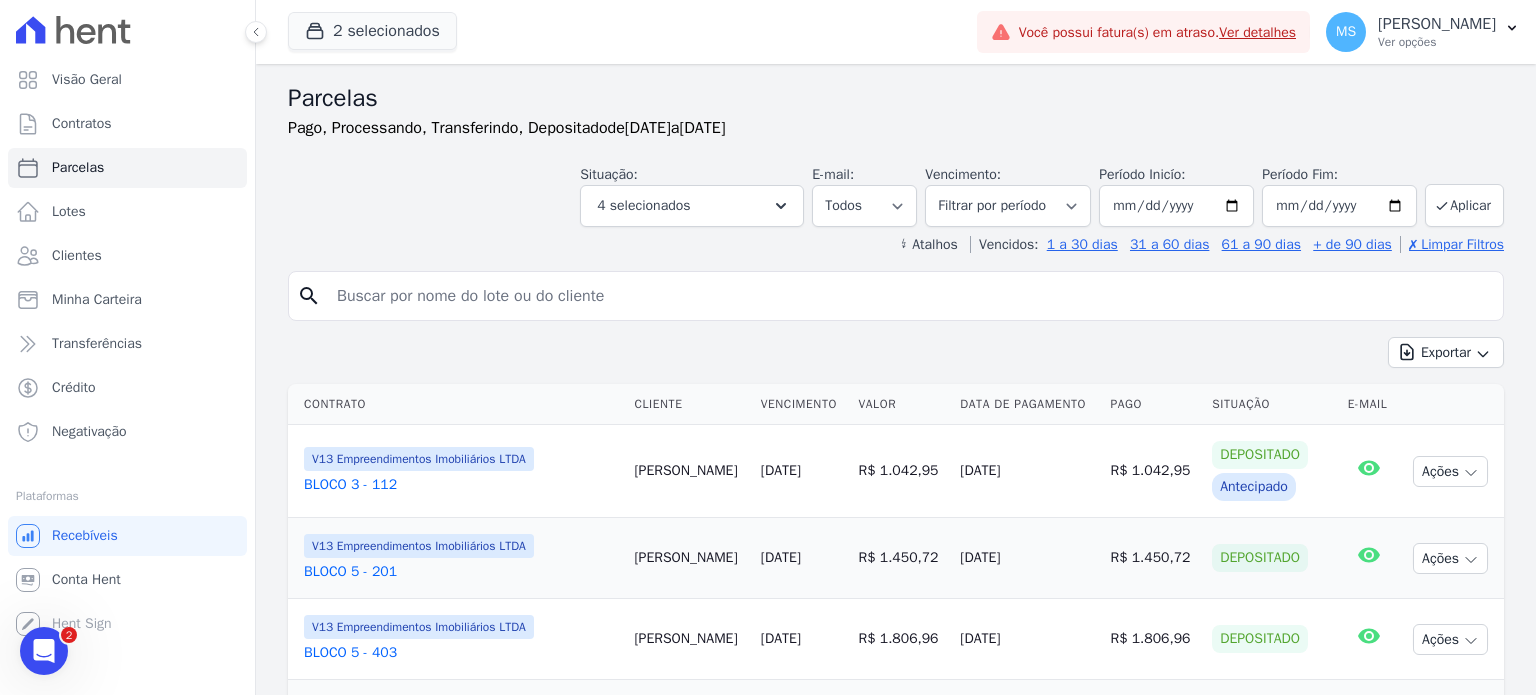 click 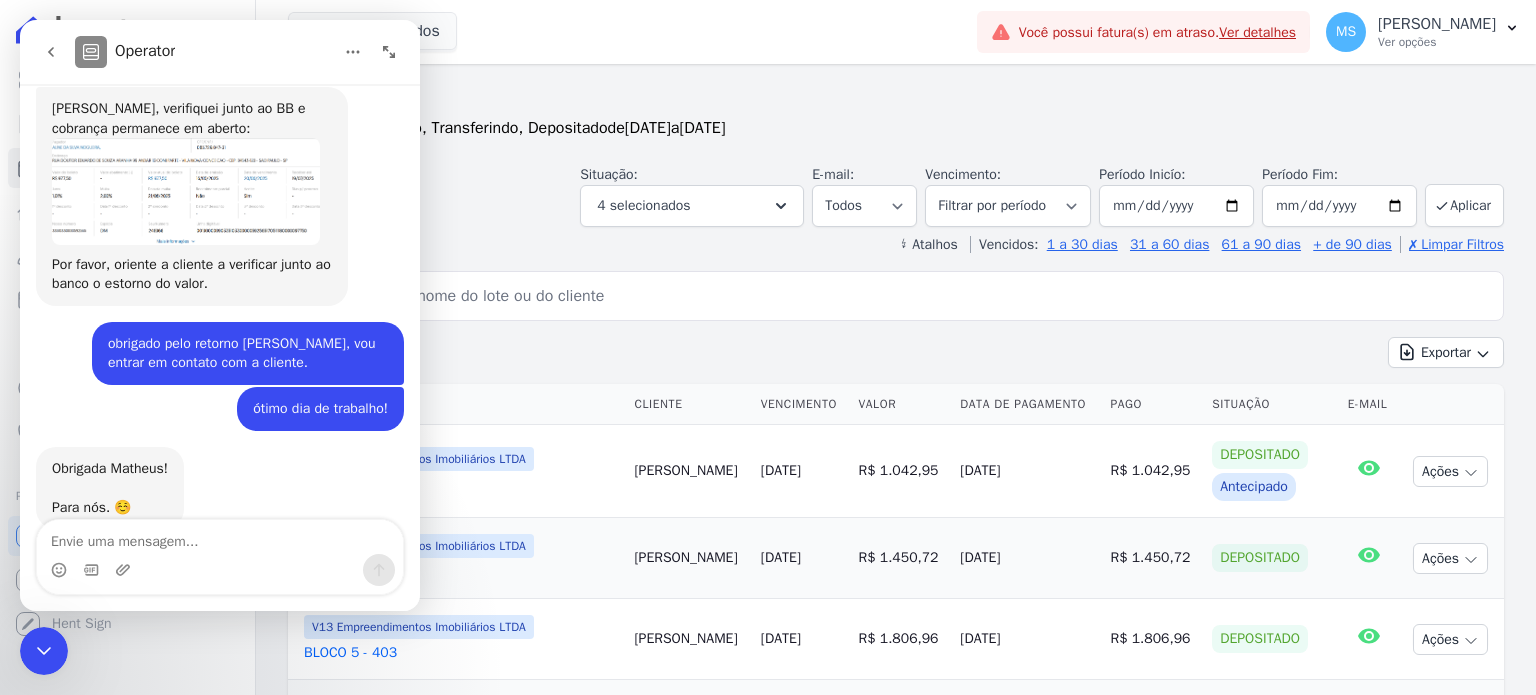 scroll, scrollTop: 1954, scrollLeft: 0, axis: vertical 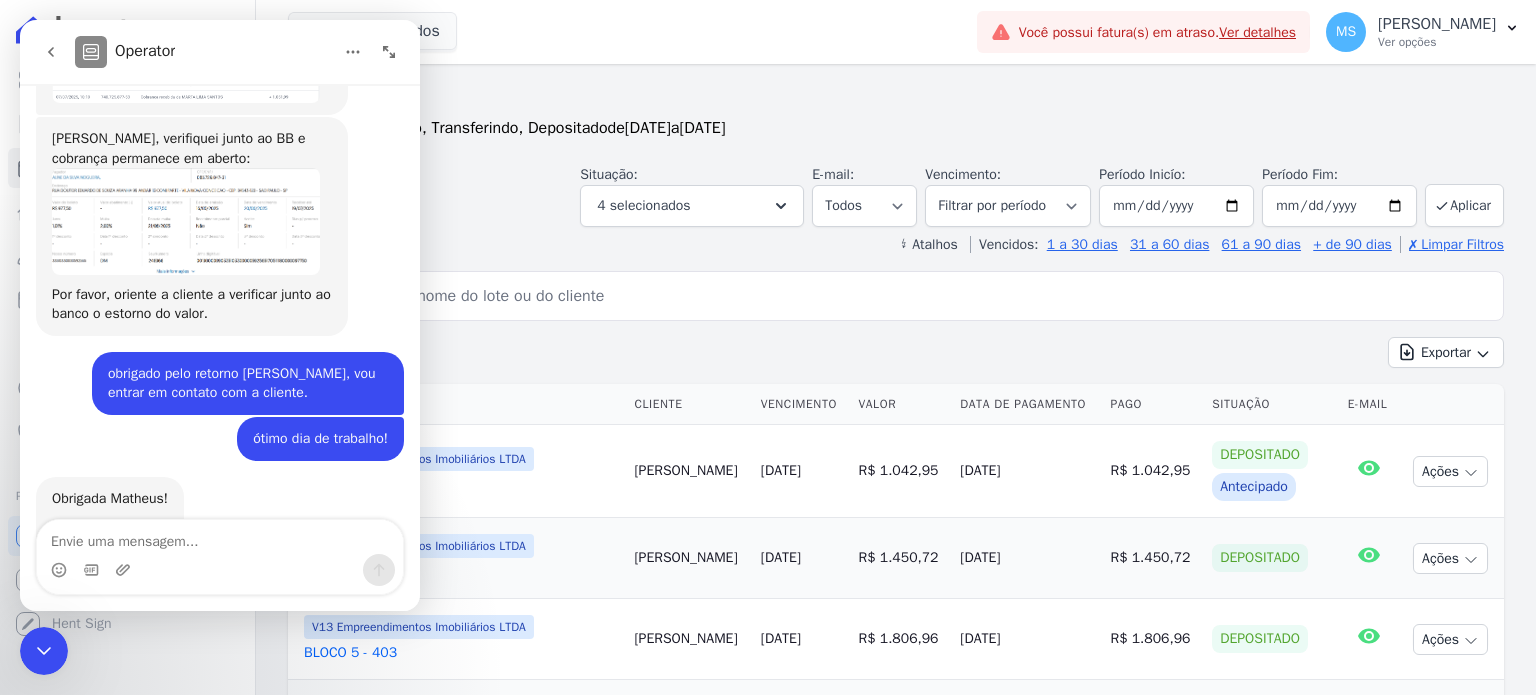 click at bounding box center [186, 221] 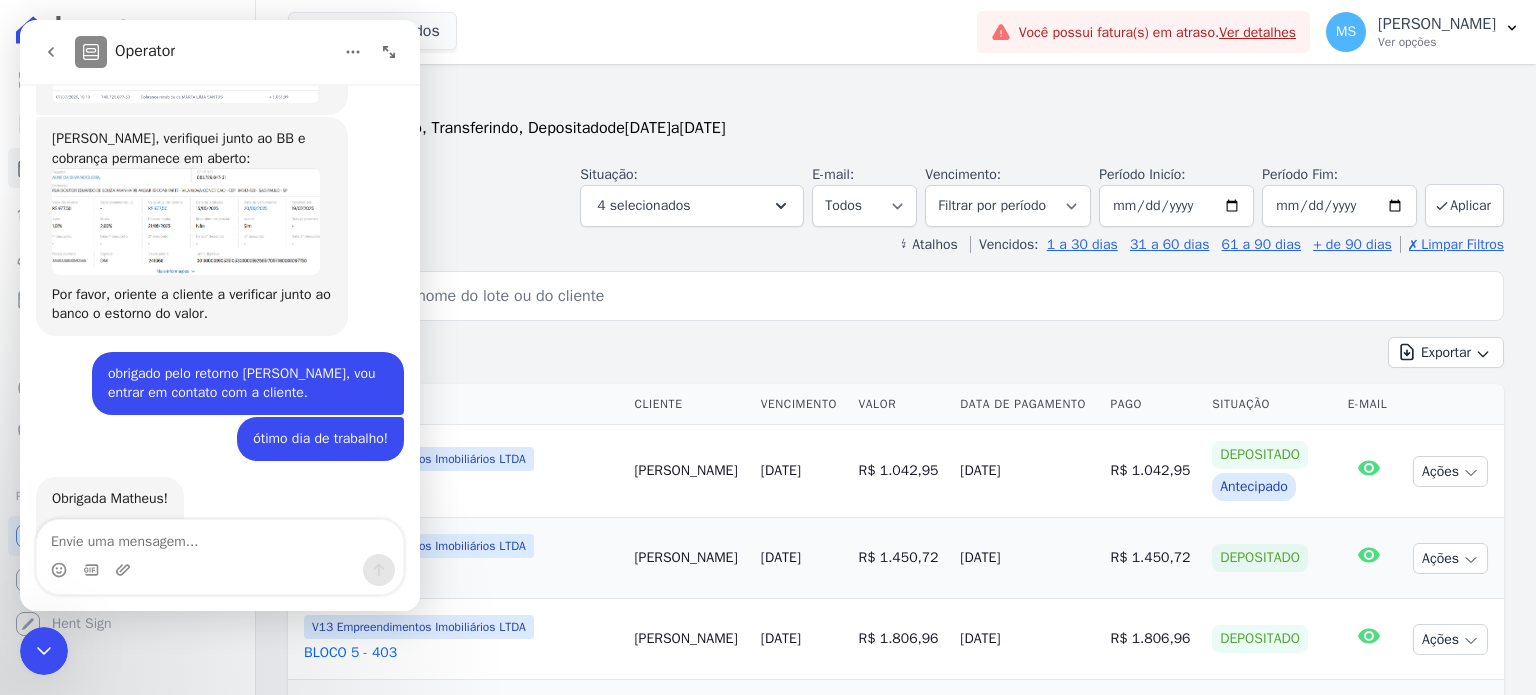 scroll, scrollTop: 0, scrollLeft: 0, axis: both 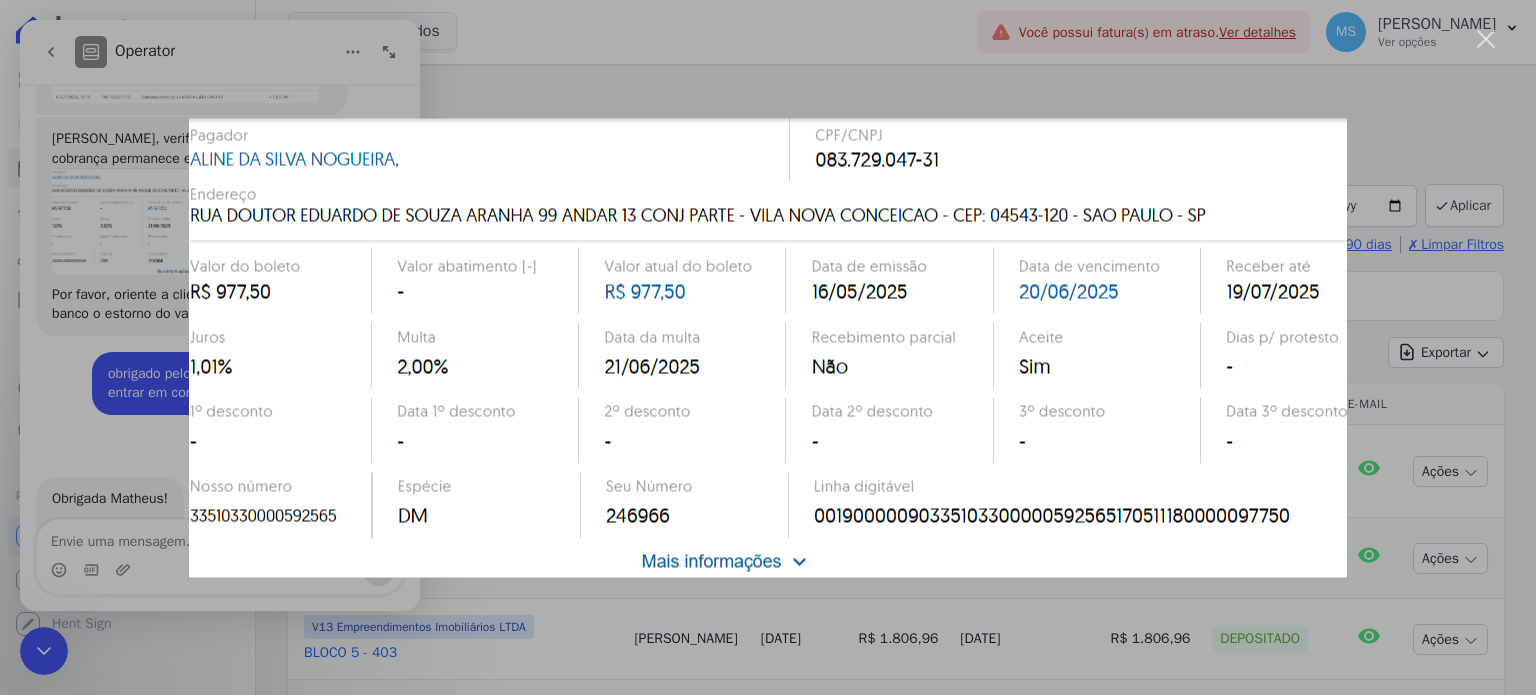 click at bounding box center [1486, 39] 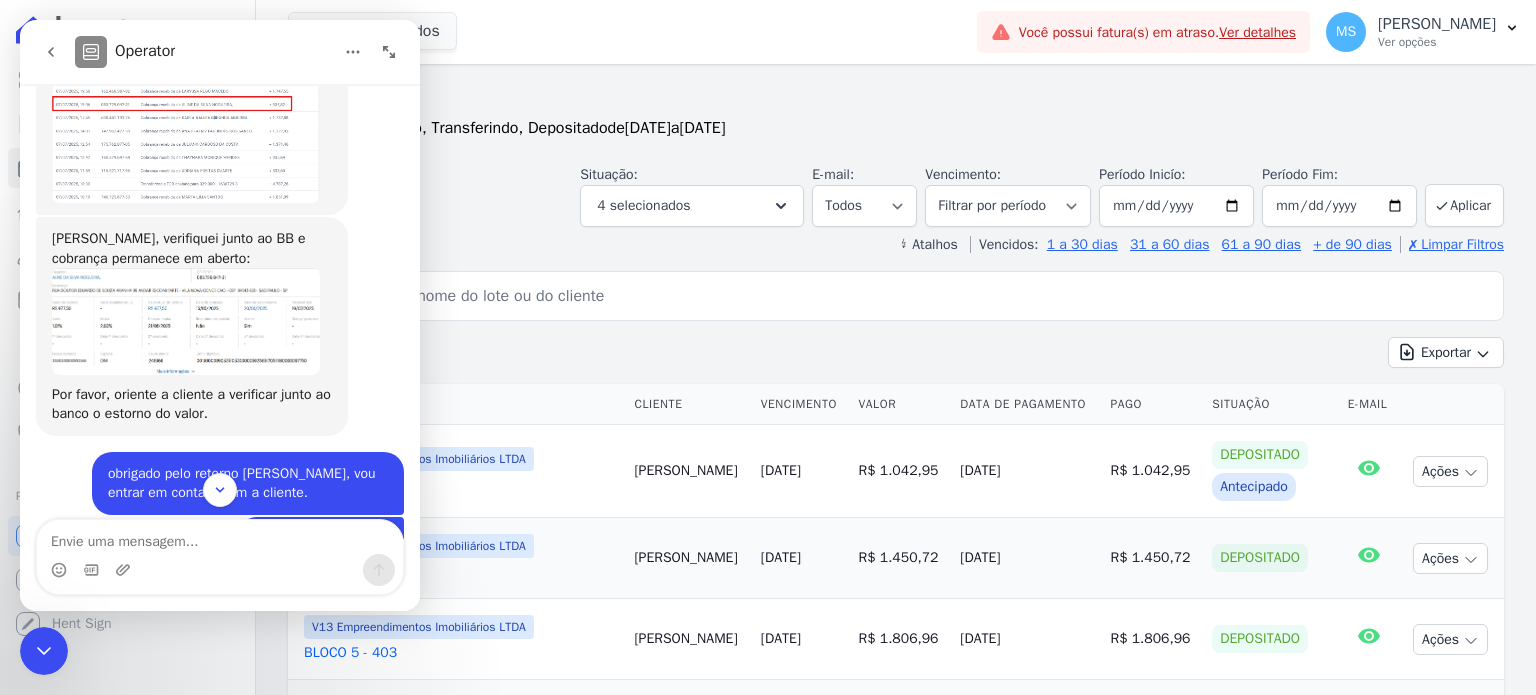 scroll, scrollTop: 1954, scrollLeft: 0, axis: vertical 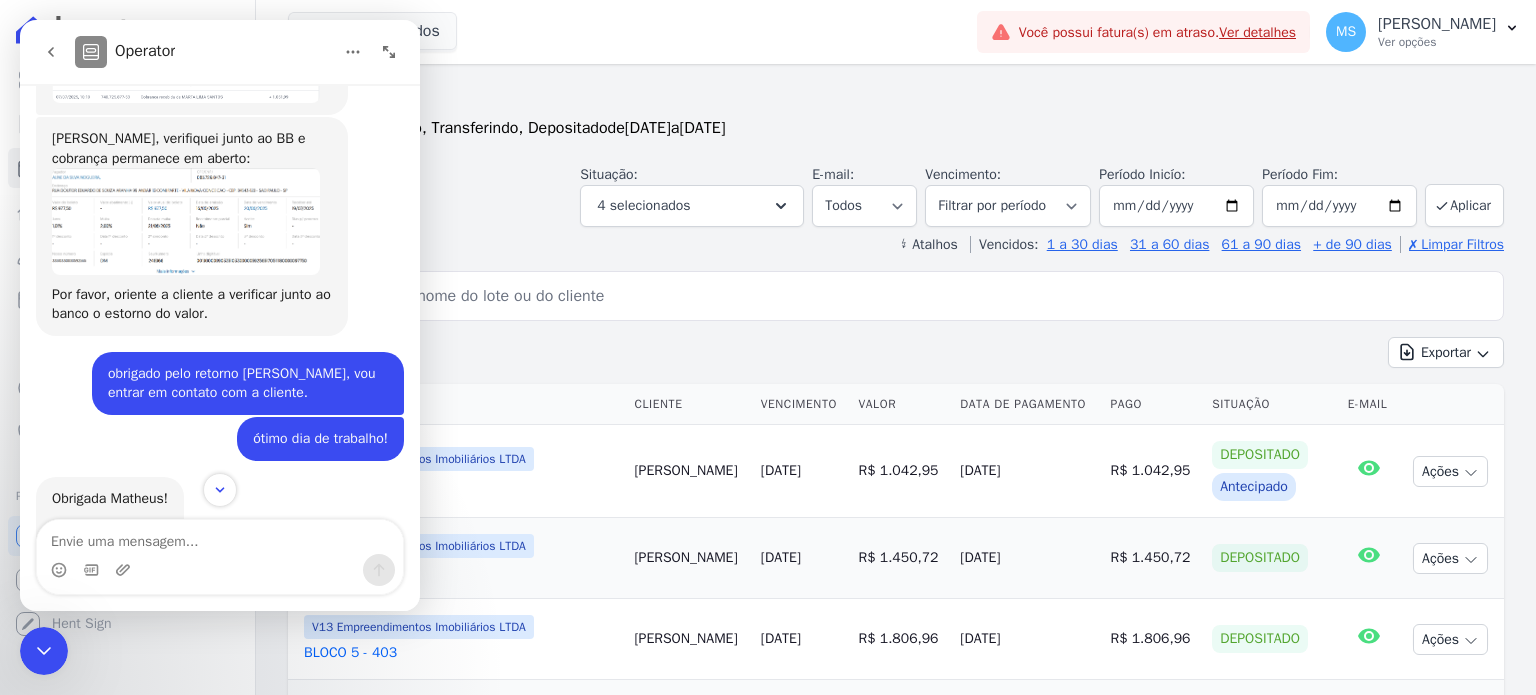 click 